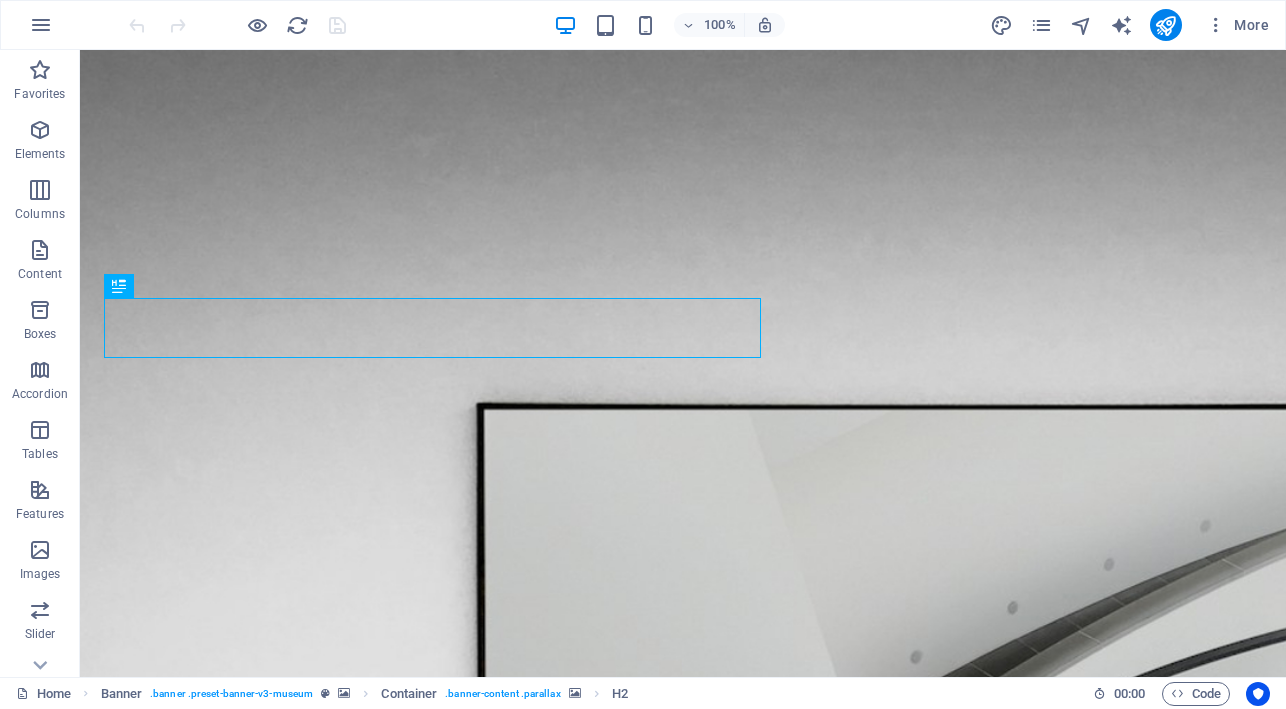 scroll, scrollTop: 0, scrollLeft: 0, axis: both 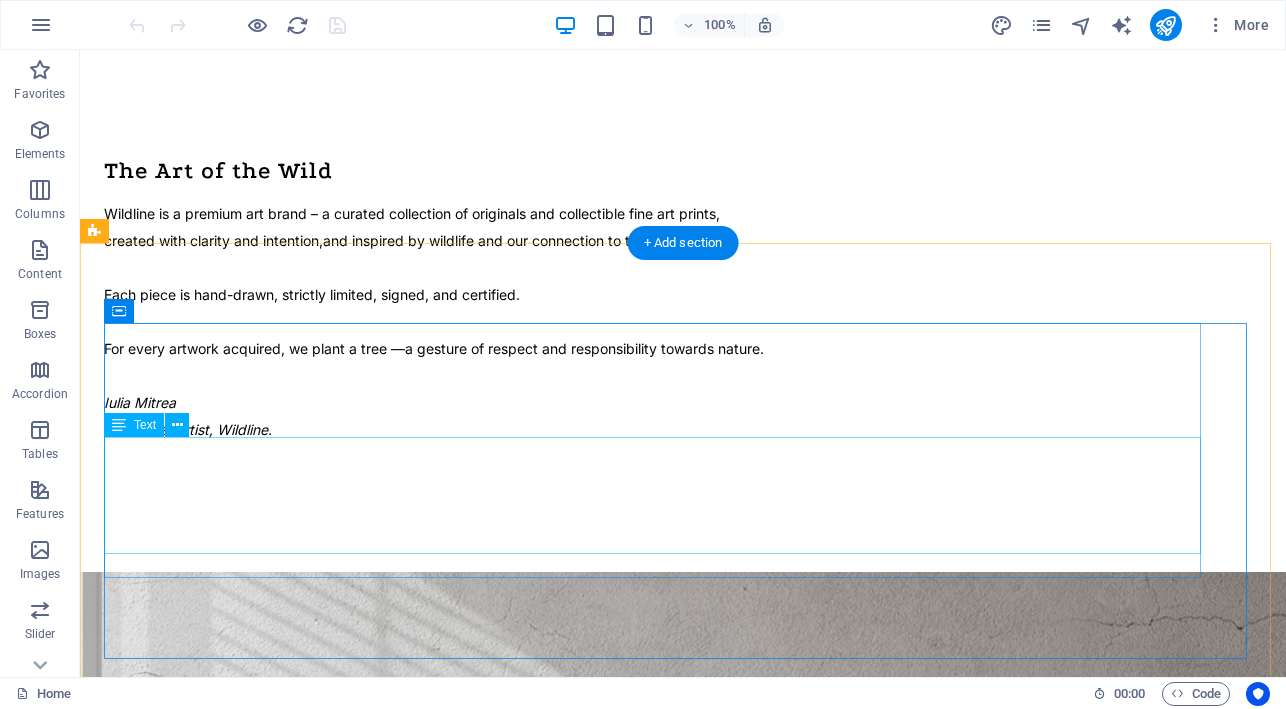 click on "Inspired by wildlife and our connection to the natural world.  For every artwork acquired, we plant a tree - a gesture of respect and responsibility towards nature. [FIRST] [LAST], Founder & Artist" at bounding box center (683, 9126) 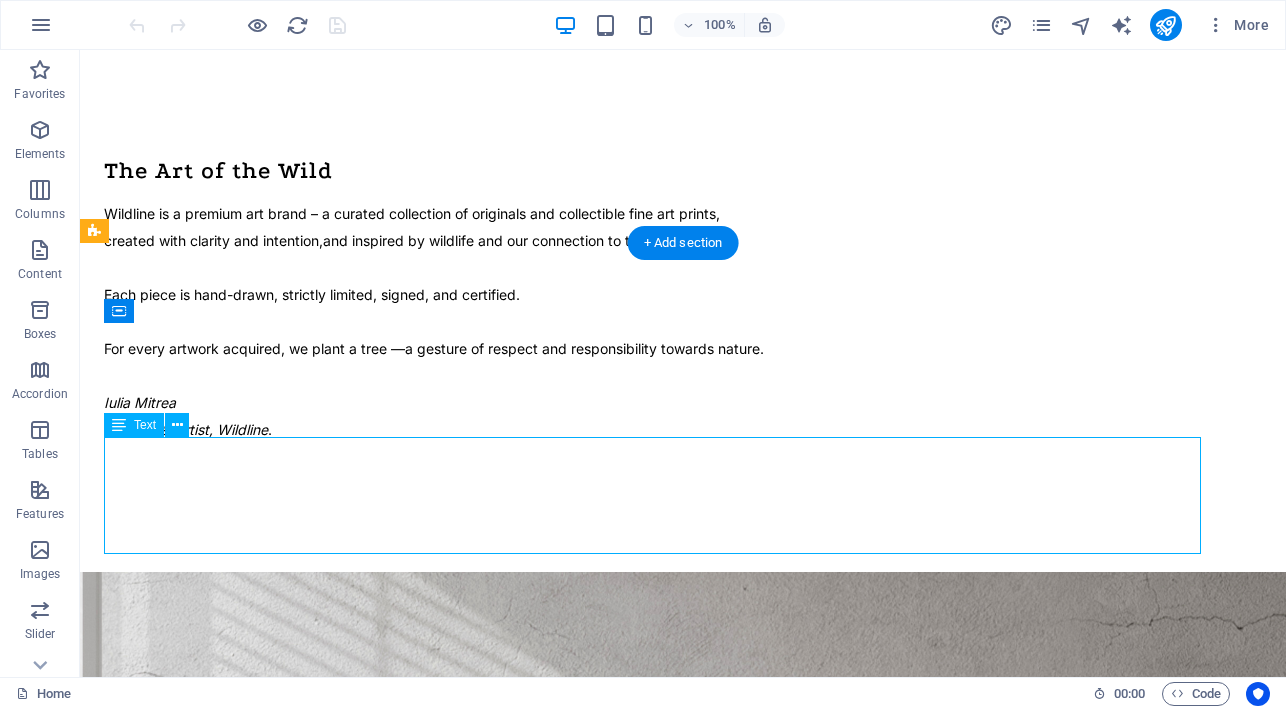 click on "Inspired by wildlife and our connection to the natural world.  For every artwork acquired, we plant a tree - a gesture of respect and responsibility towards nature. [FIRST] [LAST], Founder & Artist" at bounding box center (683, 9126) 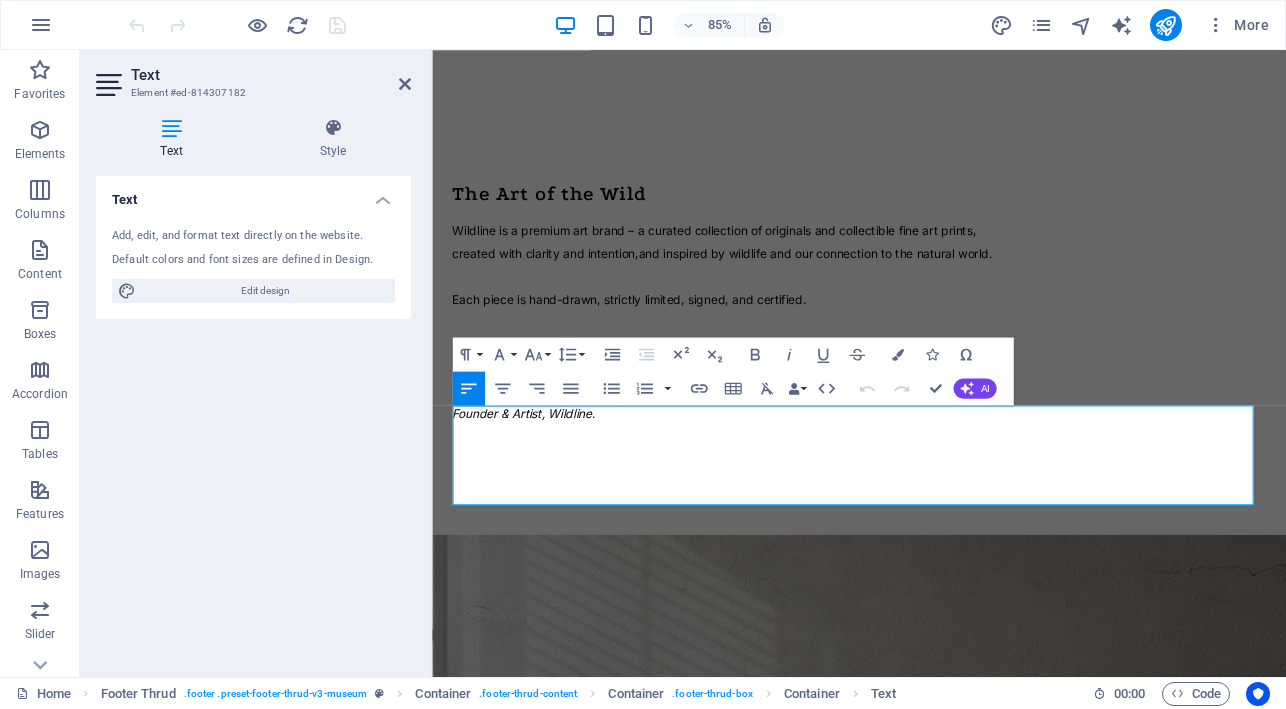 scroll, scrollTop: 3897, scrollLeft: 0, axis: vertical 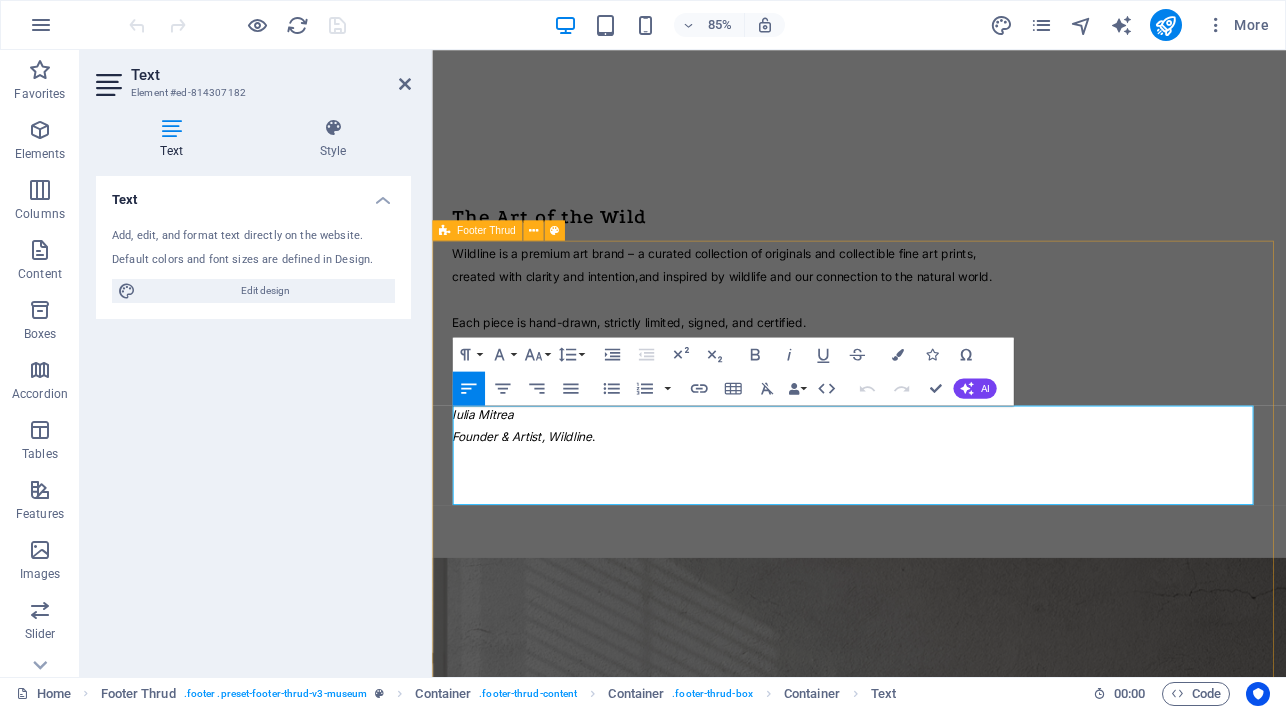drag, startPoint x: 687, startPoint y: 543, endPoint x: 451, endPoint y: 481, distance: 244.0082 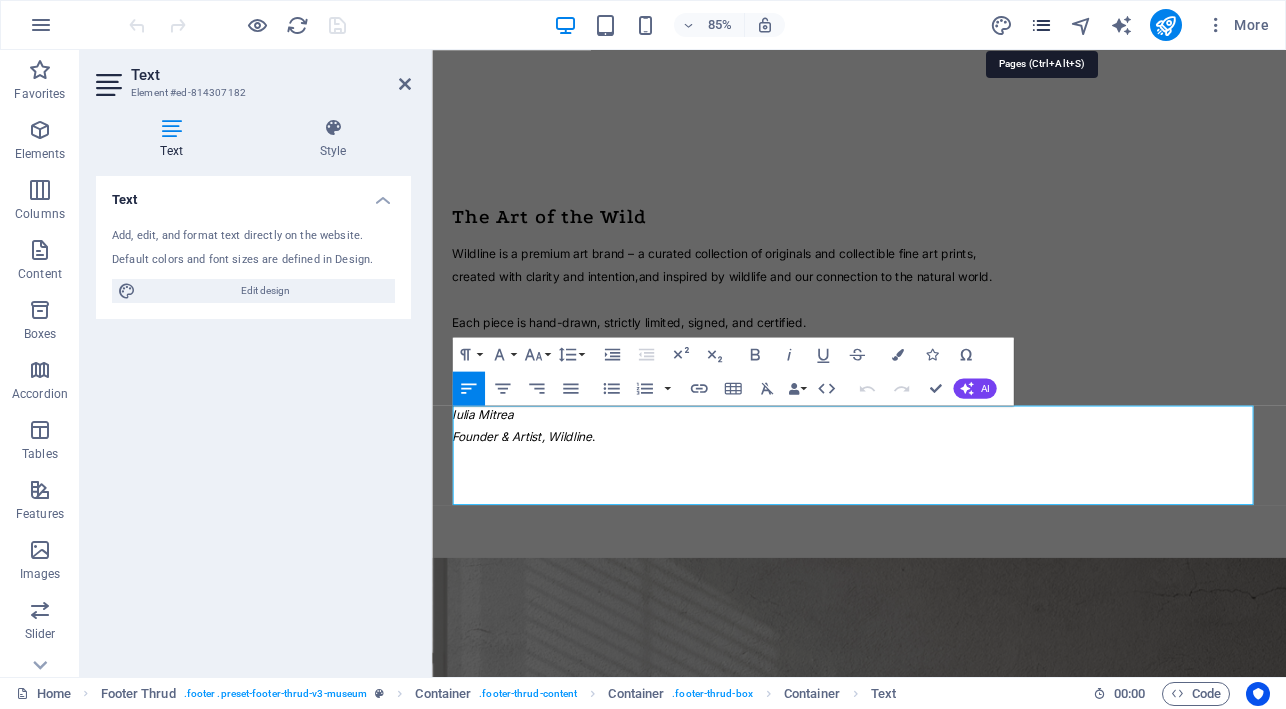 click at bounding box center (1041, 25) 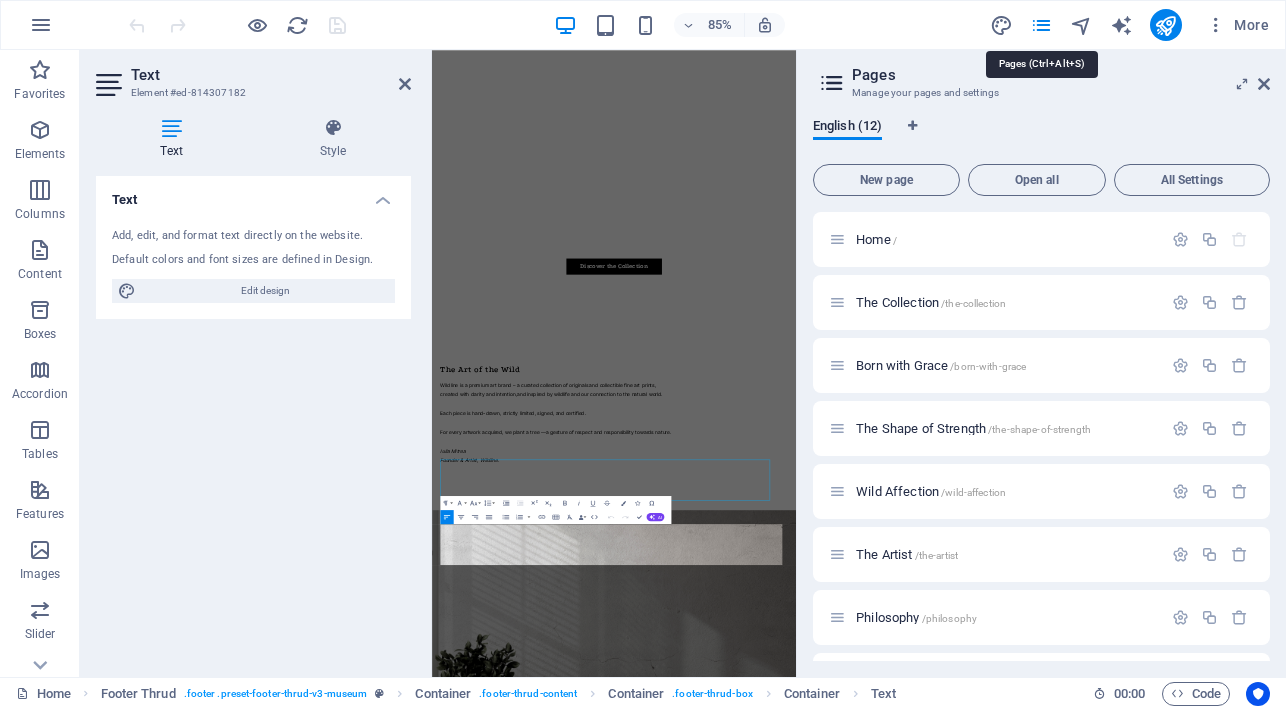 scroll, scrollTop: 3145, scrollLeft: 0, axis: vertical 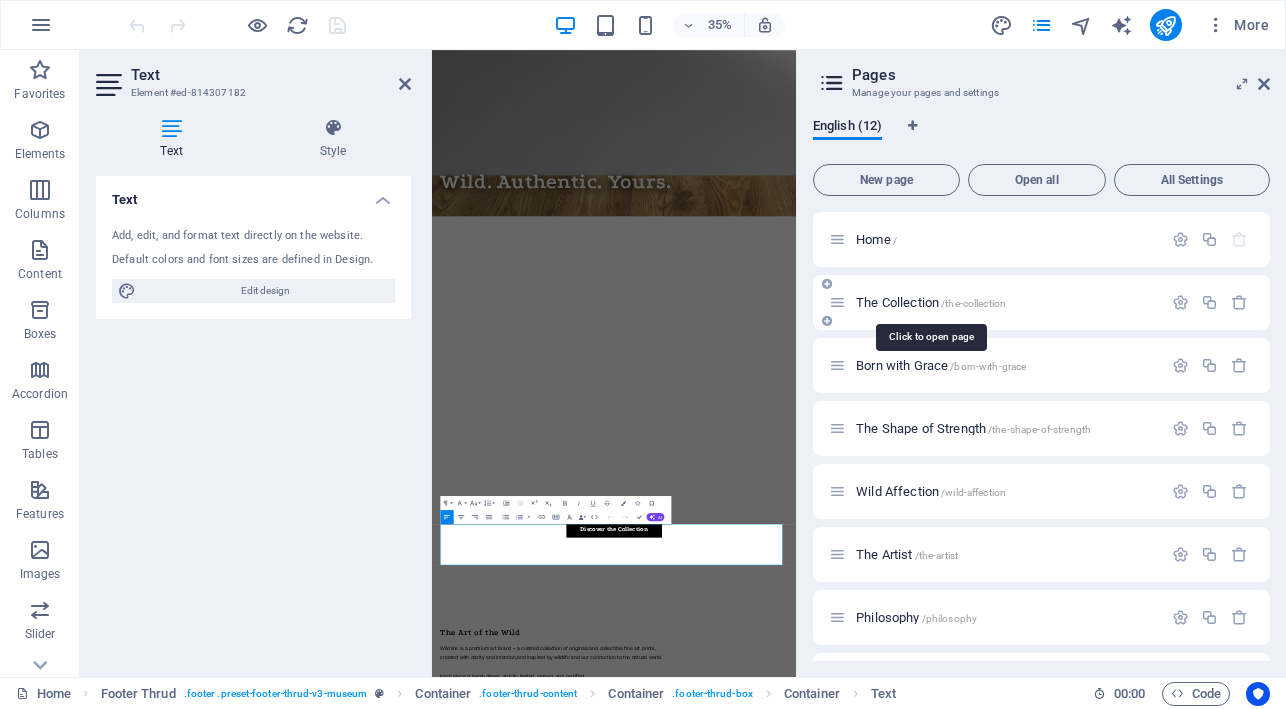 click on "The Collection /the-collection" at bounding box center [931, 302] 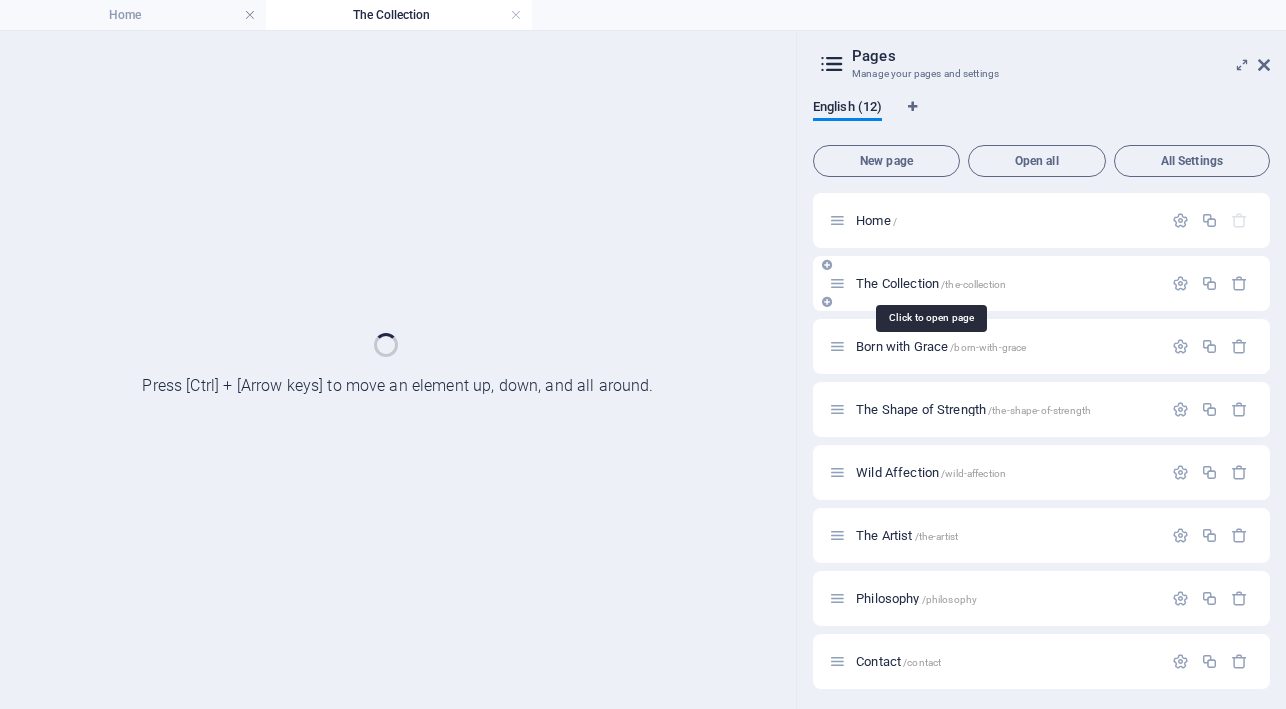 scroll, scrollTop: 3130, scrollLeft: 0, axis: vertical 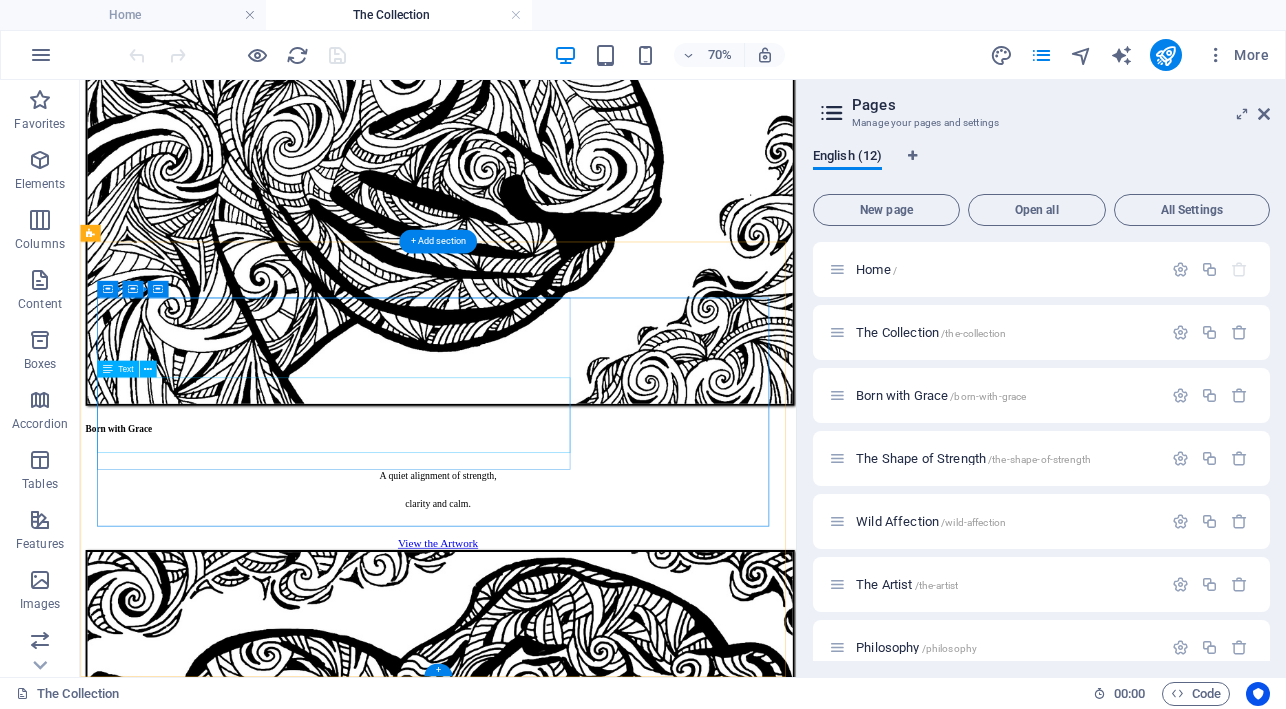 click on "Inspired by the wild. Created with intention. For every artwork acquired, we plant a tree. [FIRST] [LAST], Founder & Artist" at bounding box center [591, 3543] 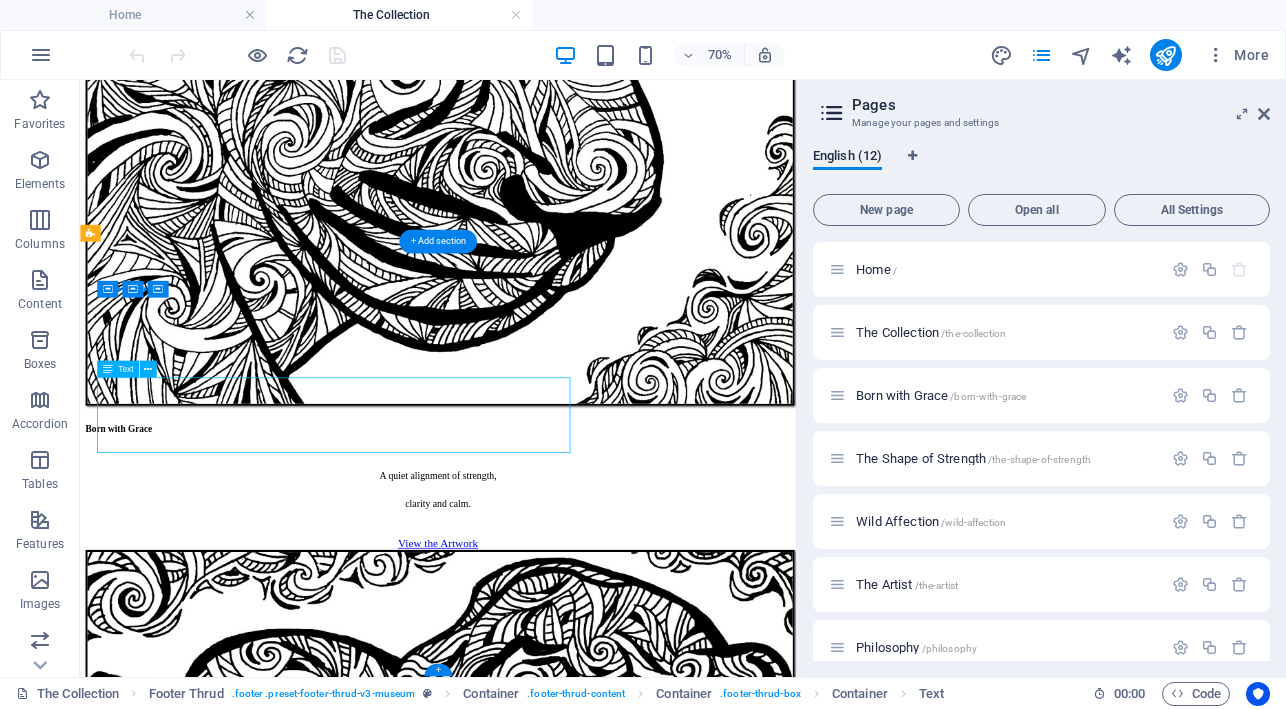 click on "Inspired by the wild. Created with intention. For every artwork acquired, we plant a tree. [FIRST] [LAST], Founder & Artist" at bounding box center [591, 3543] 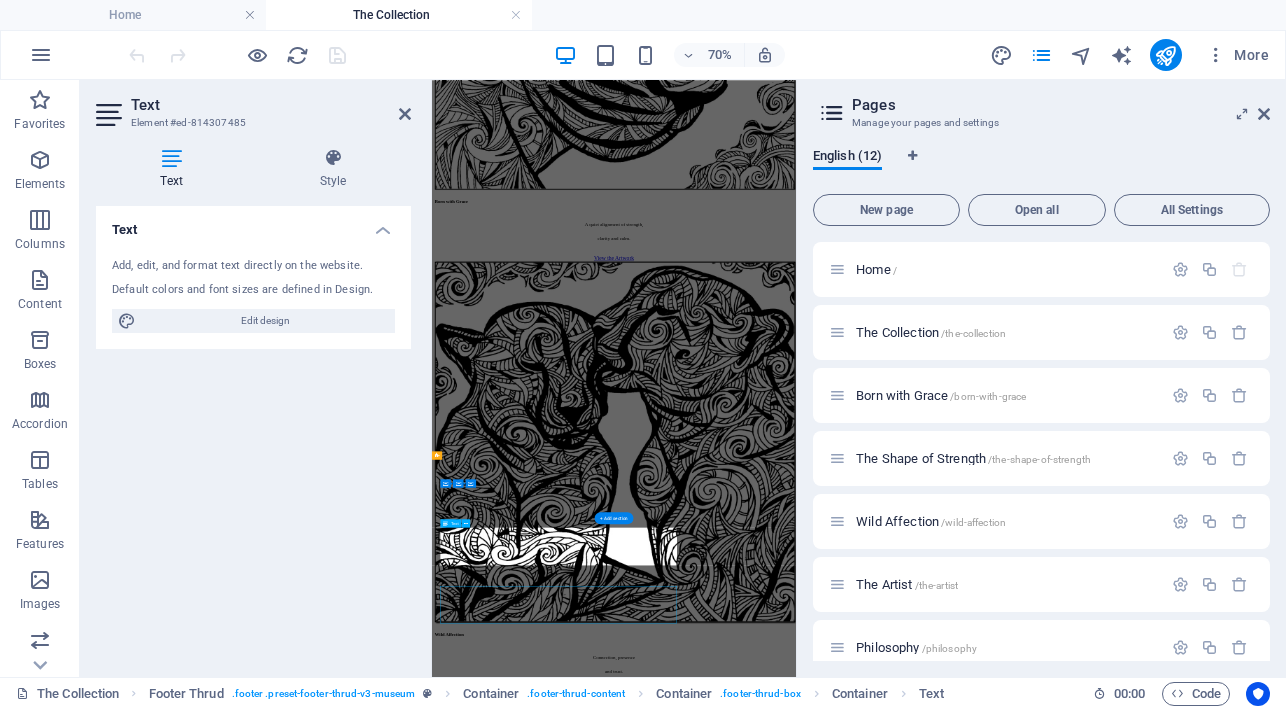 scroll, scrollTop: 268, scrollLeft: 0, axis: vertical 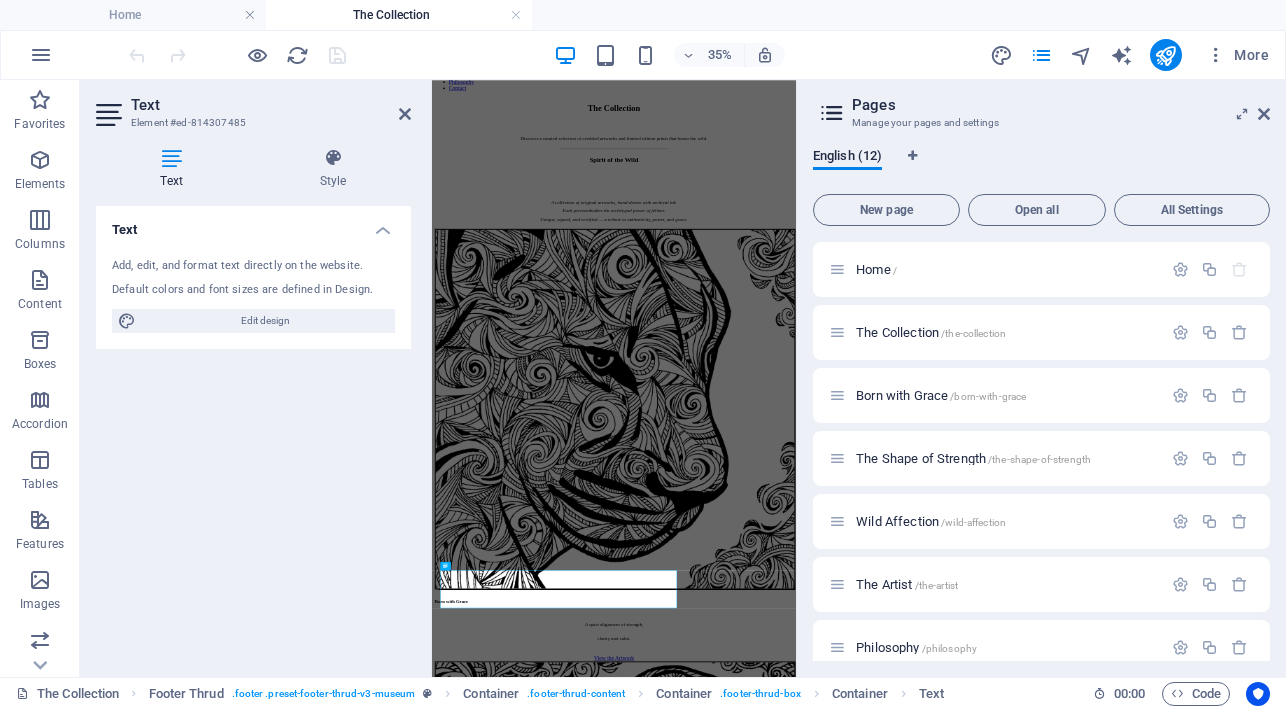 drag, startPoint x: 741, startPoint y: 1548, endPoint x: 815, endPoint y: 644, distance: 907.0237 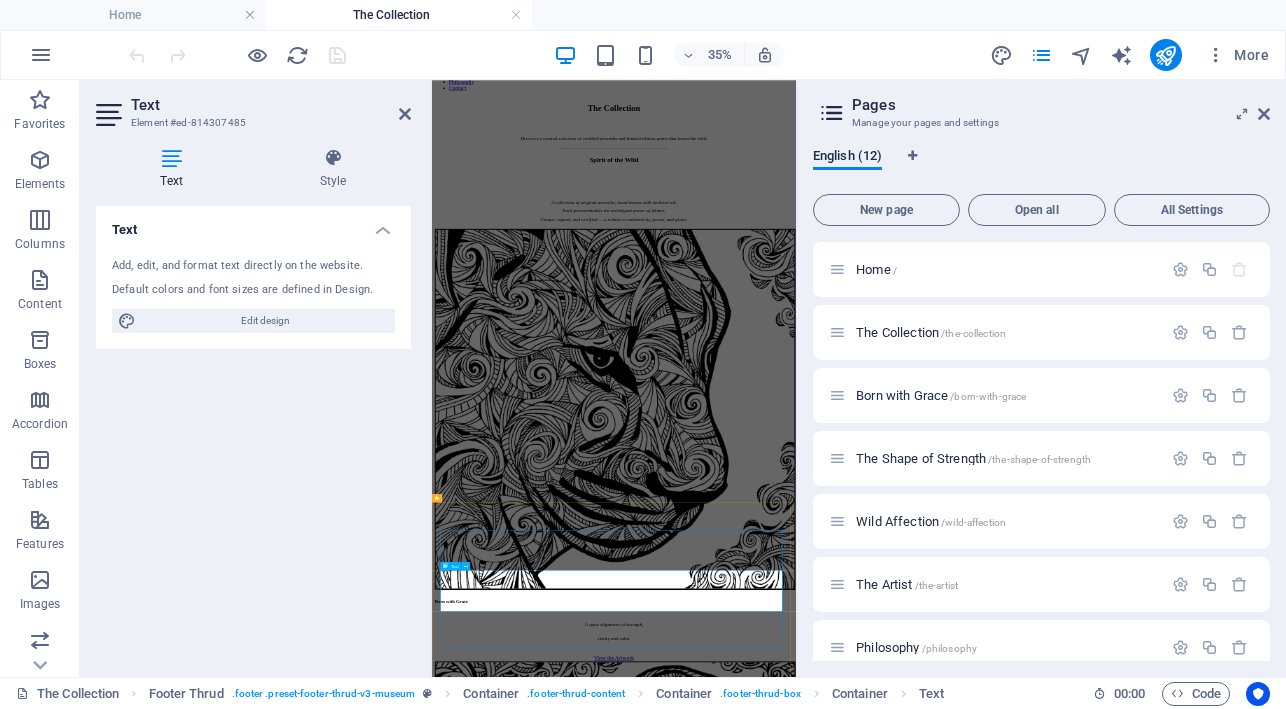 click at bounding box center [952, 4632] 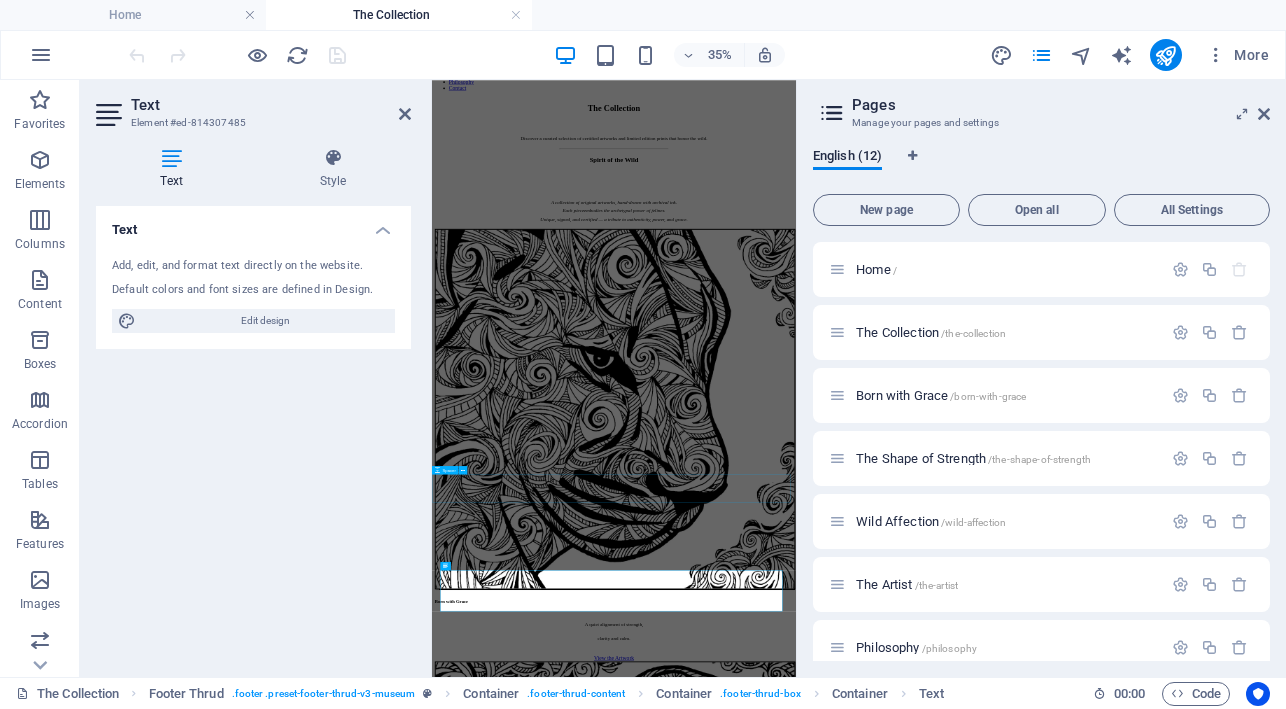 click at bounding box center [952, 4252] 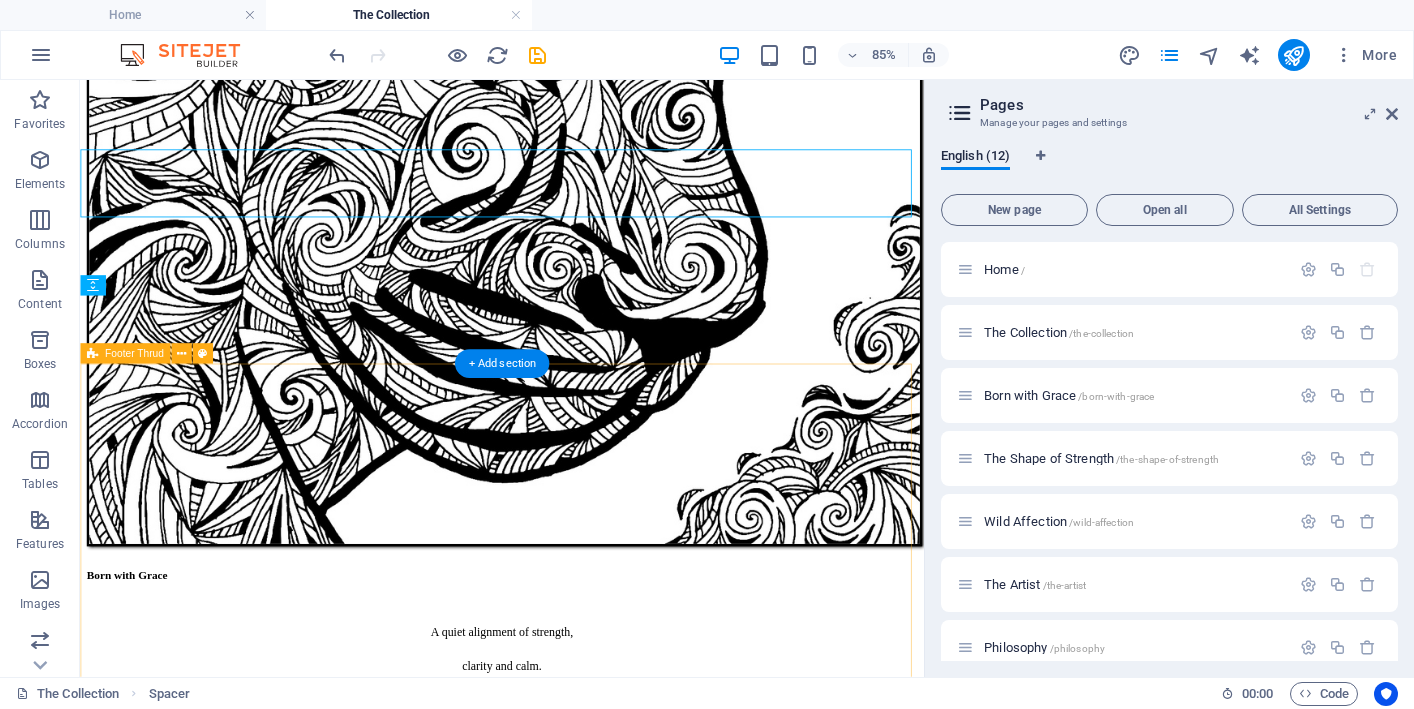 scroll, scrollTop: 1201, scrollLeft: 0, axis: vertical 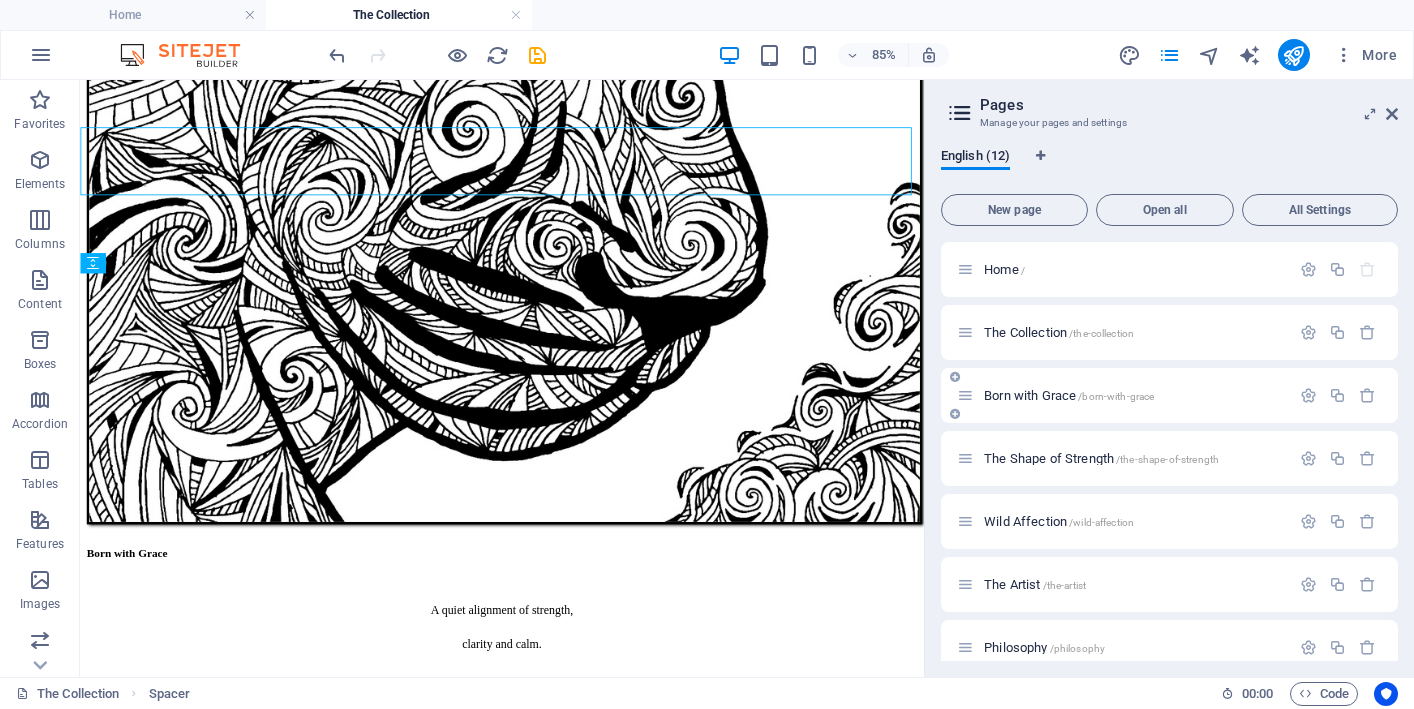 click on "Born with Grace /born-with-grace" at bounding box center [1069, 395] 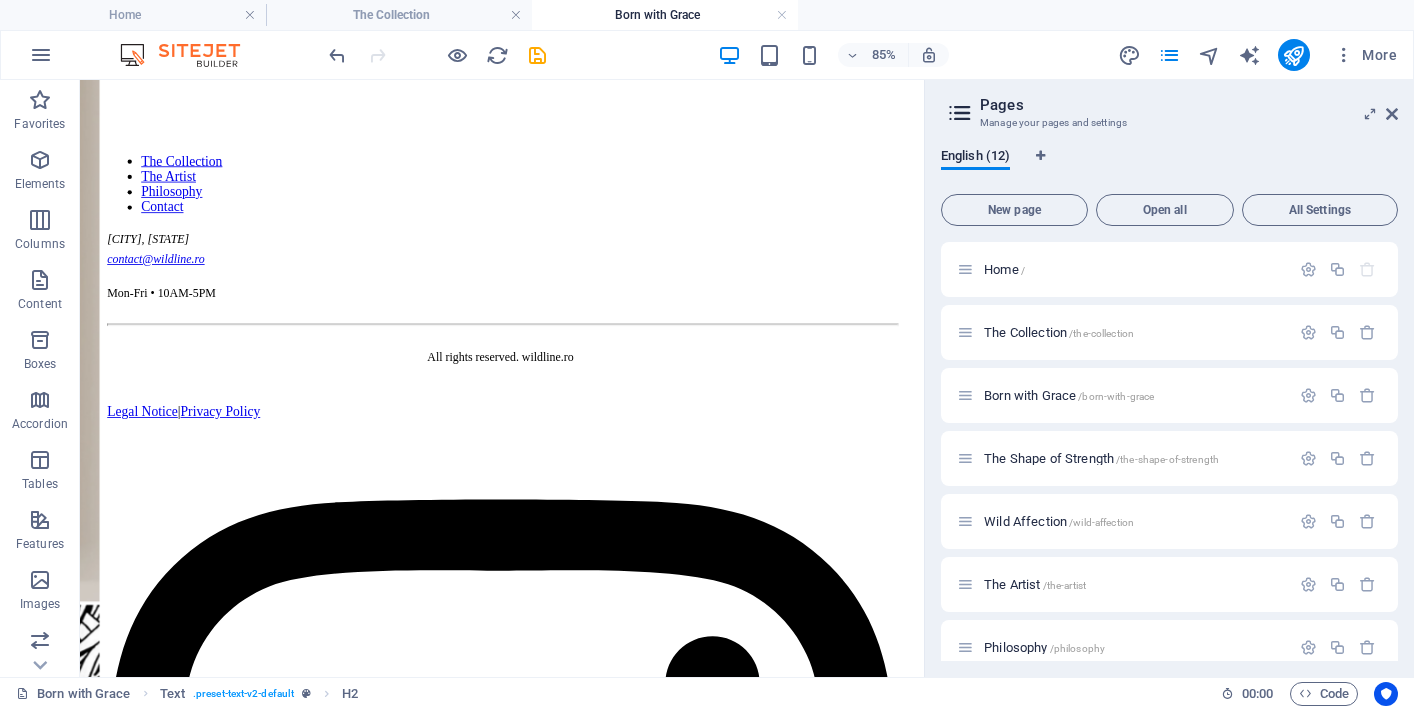 scroll, scrollTop: 3788, scrollLeft: 0, axis: vertical 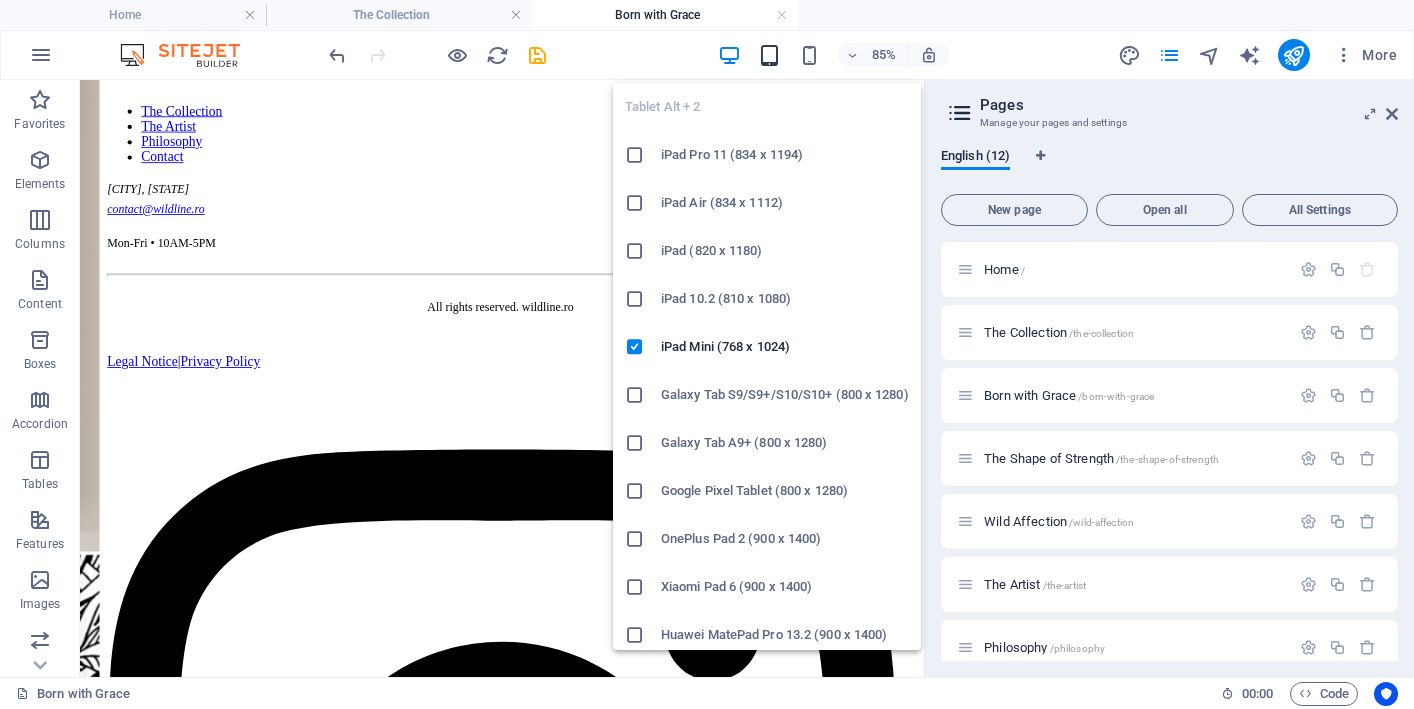 click at bounding box center (769, 55) 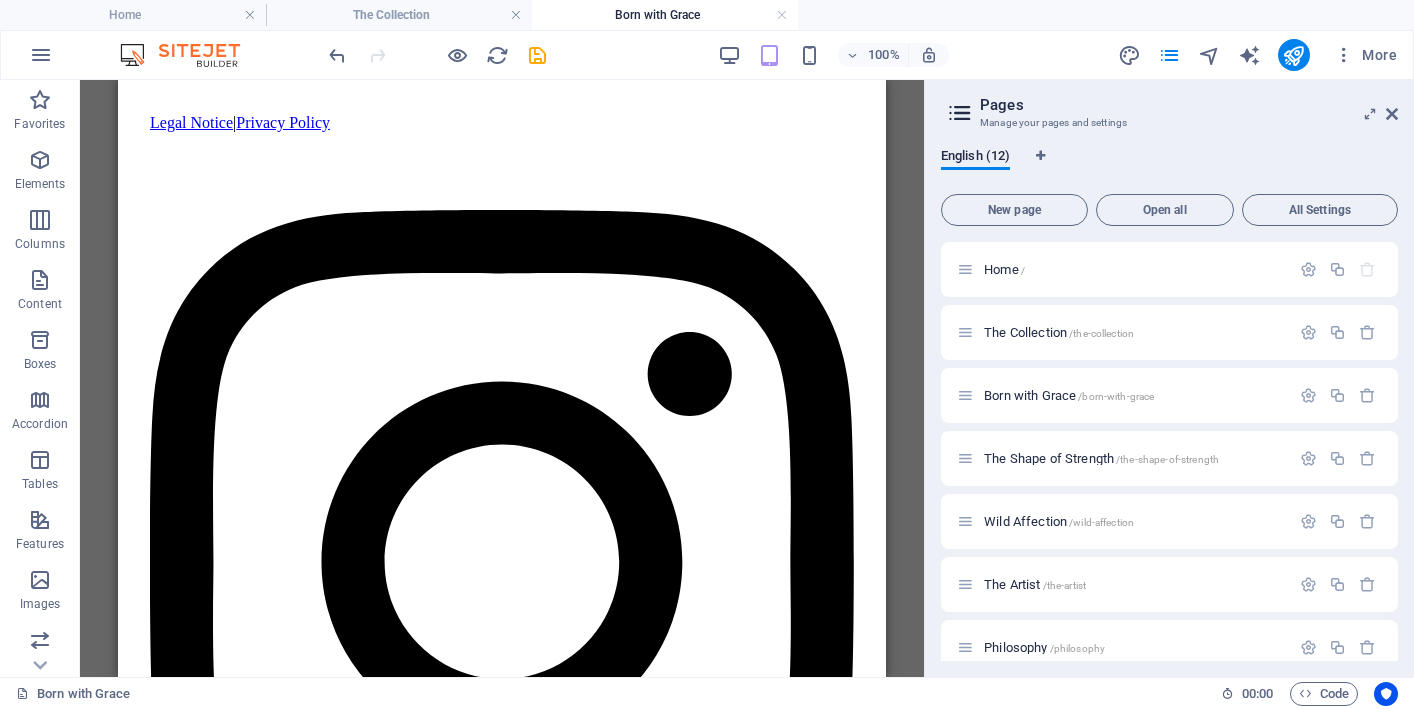 scroll, scrollTop: 3148, scrollLeft: 0, axis: vertical 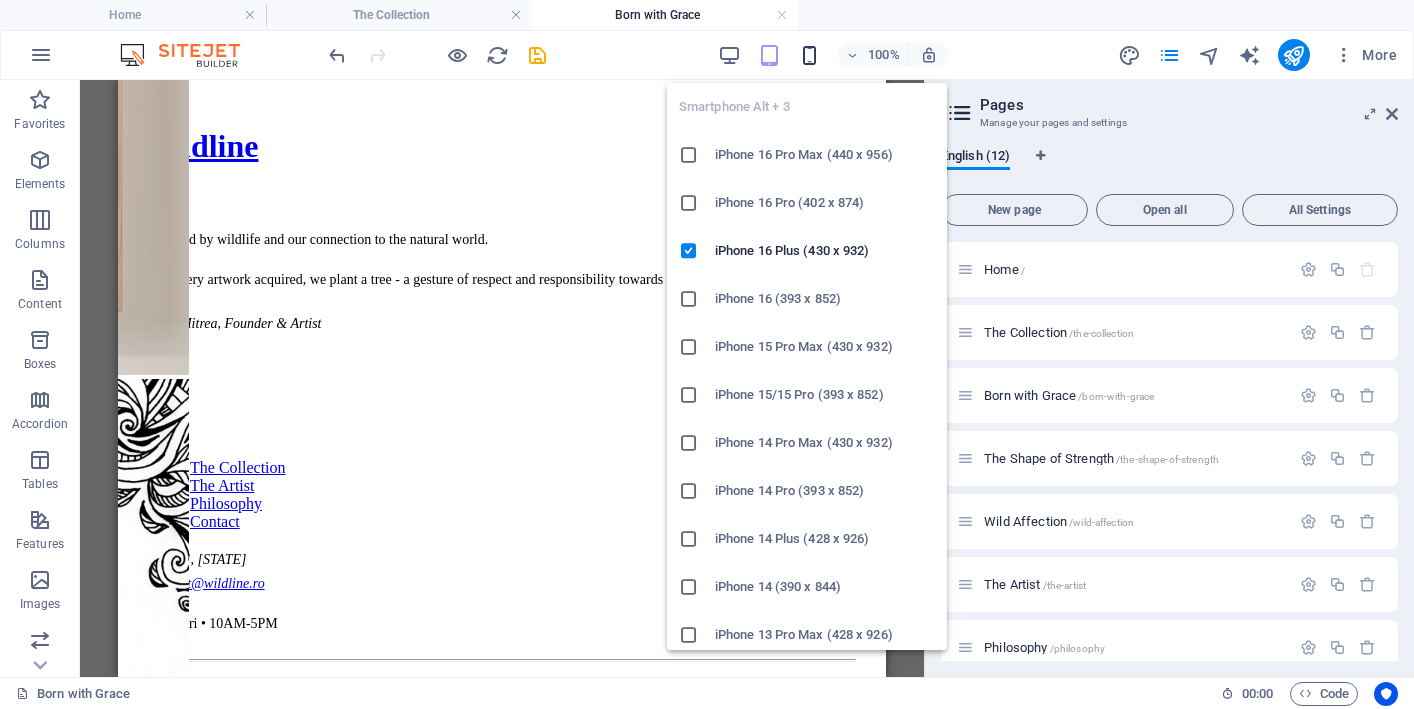 click at bounding box center [809, 55] 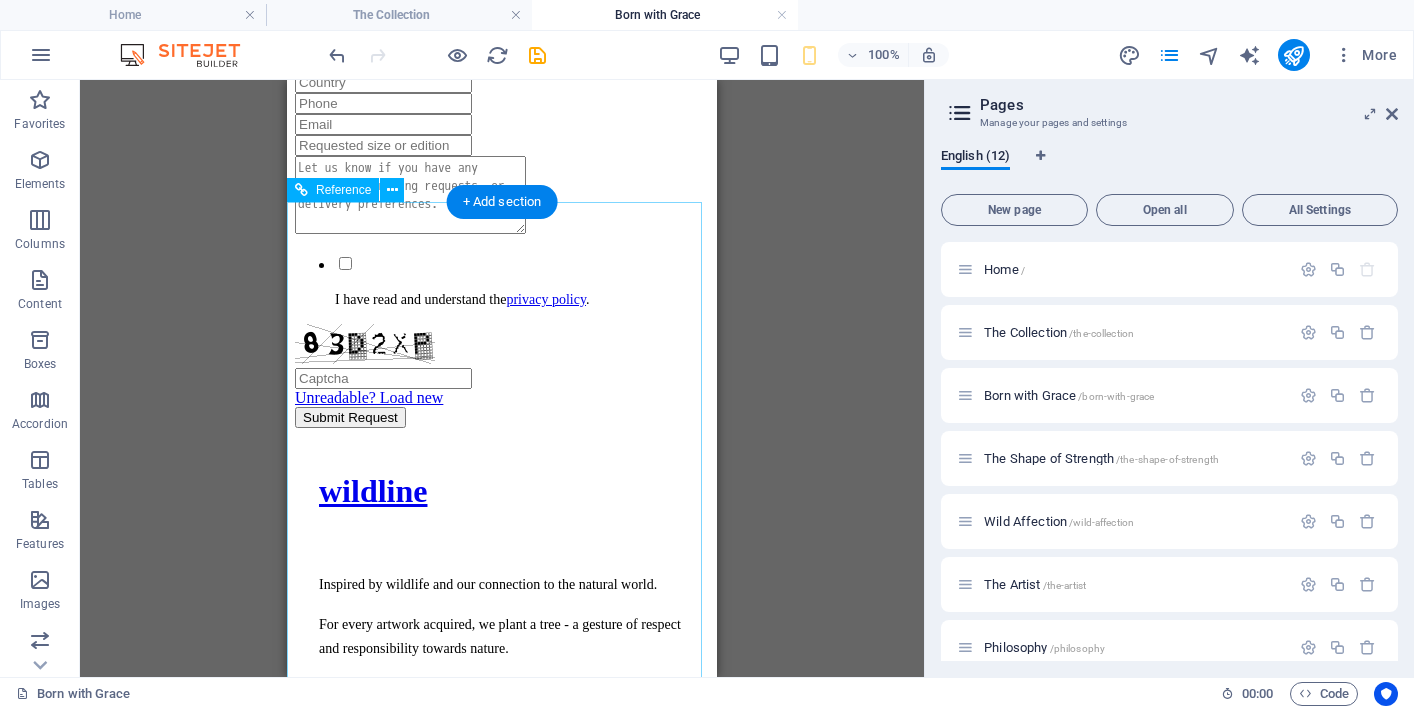scroll, scrollTop: 2627, scrollLeft: 0, axis: vertical 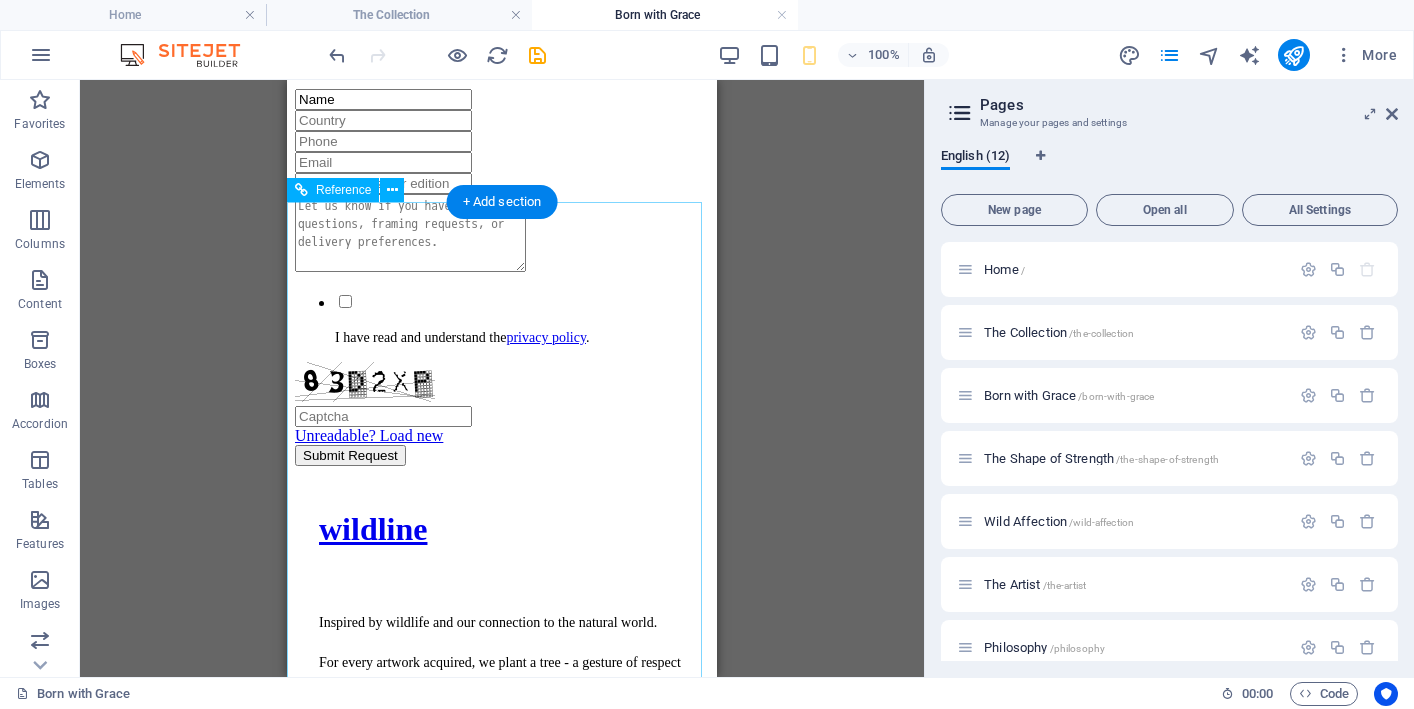click on "Inspired by wildlife and our connection to the natural world.  For every artwork acquired, we plant a tree - a gesture of respect and responsibility towards nature. [FIRST] [LAST], Founder & Artist" at bounding box center (502, 698) 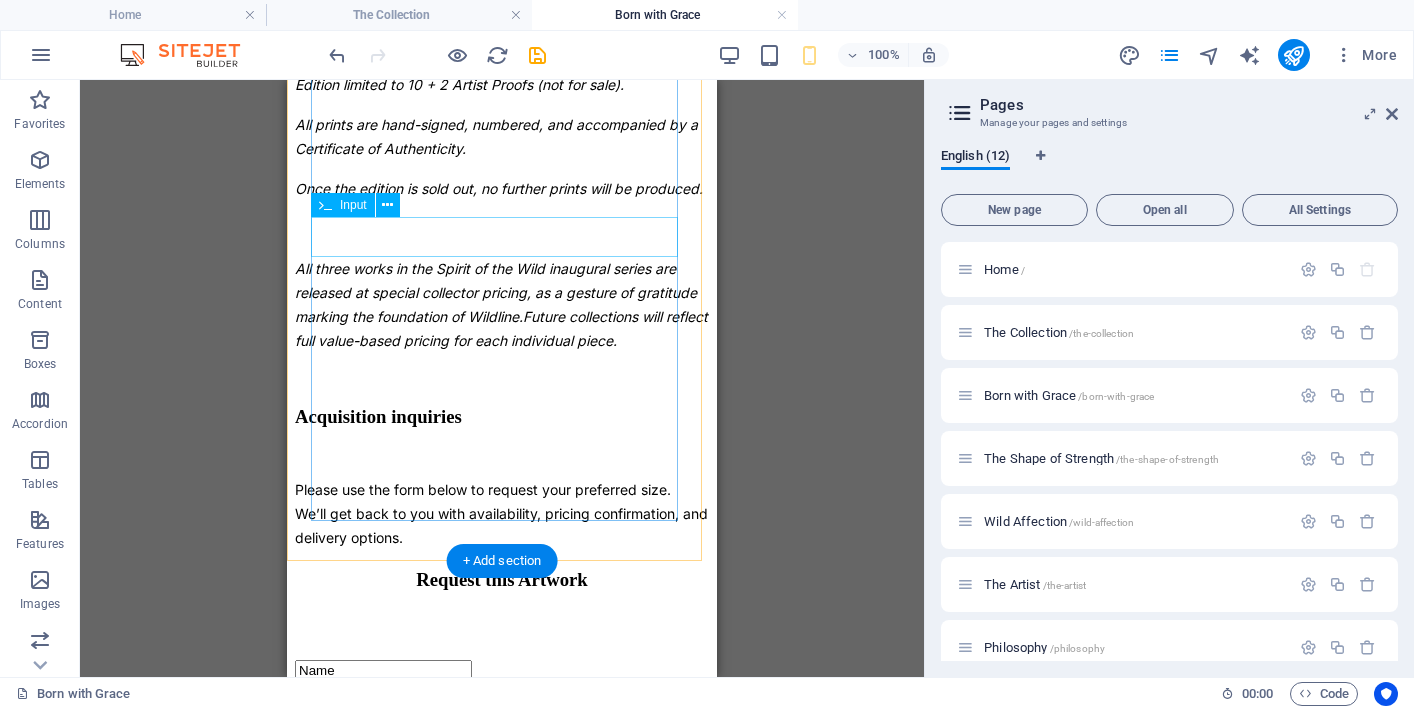 scroll, scrollTop: 2677, scrollLeft: 0, axis: vertical 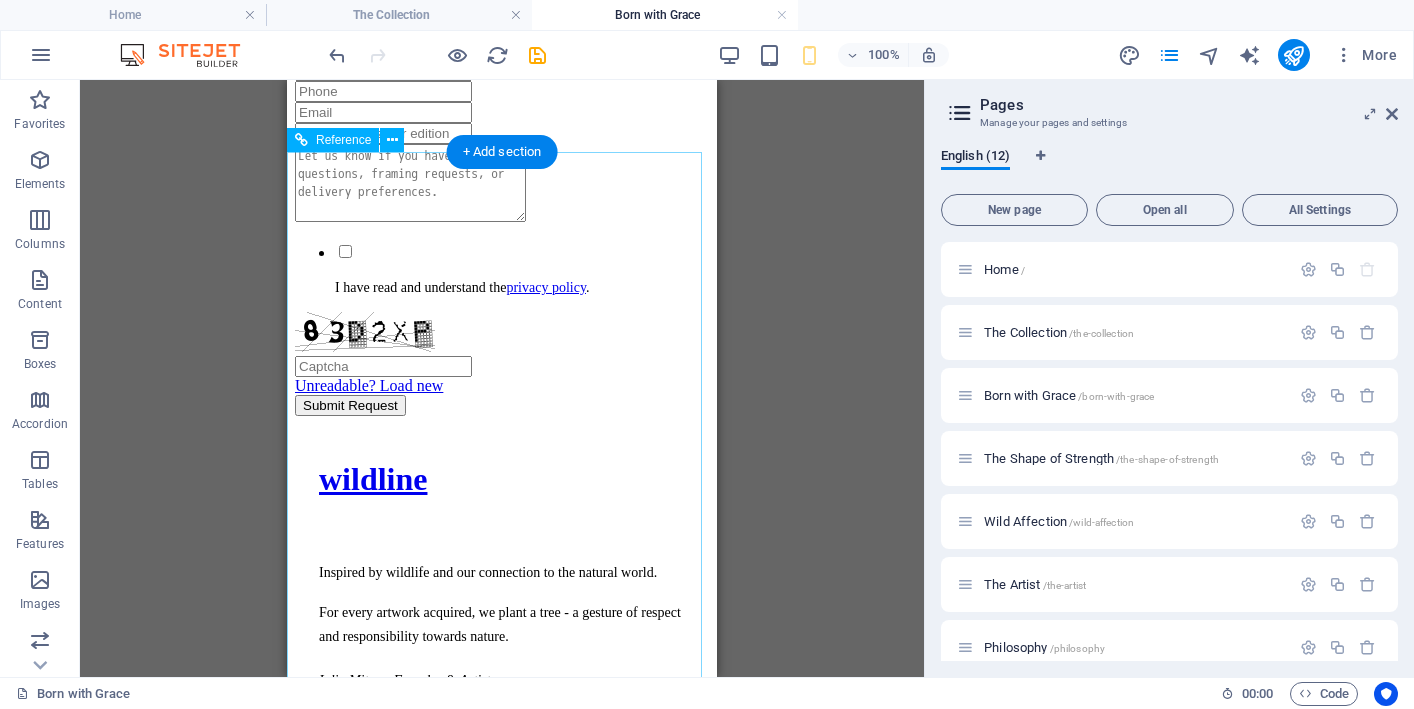 click on "Inspired by wildlife and our connection to the natural world.  For every artwork acquired, we plant a tree - a gesture of respect and responsibility towards nature. [FIRST] [LAST], Founder & Artist" at bounding box center (502, 648) 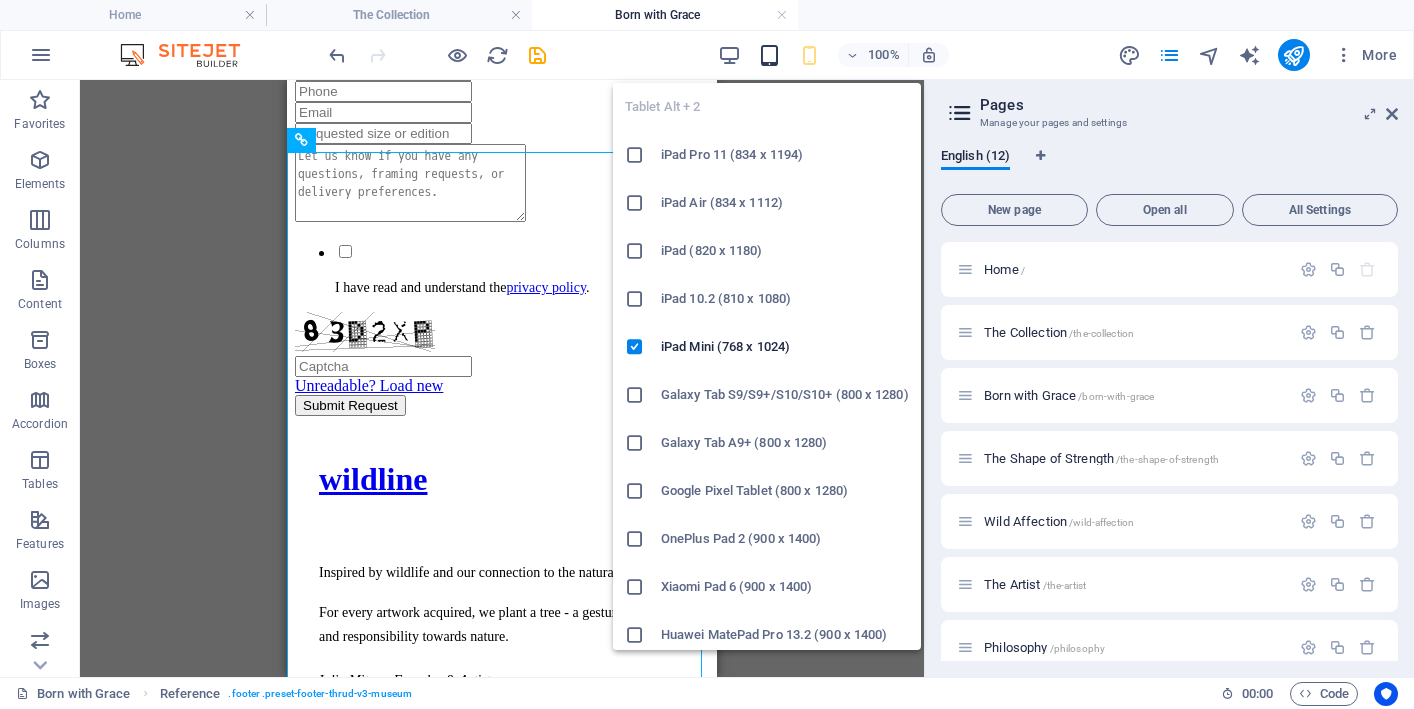 click at bounding box center [769, 55] 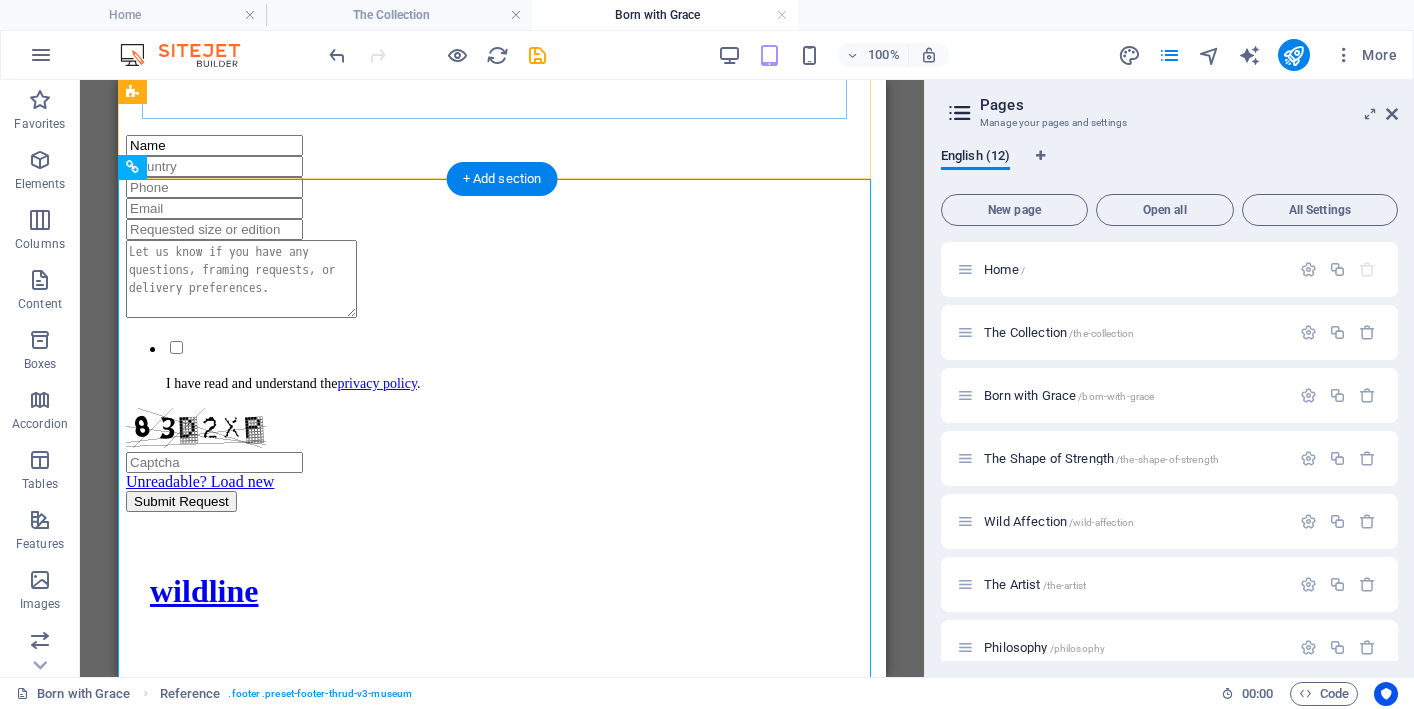 scroll, scrollTop: 3148, scrollLeft: 0, axis: vertical 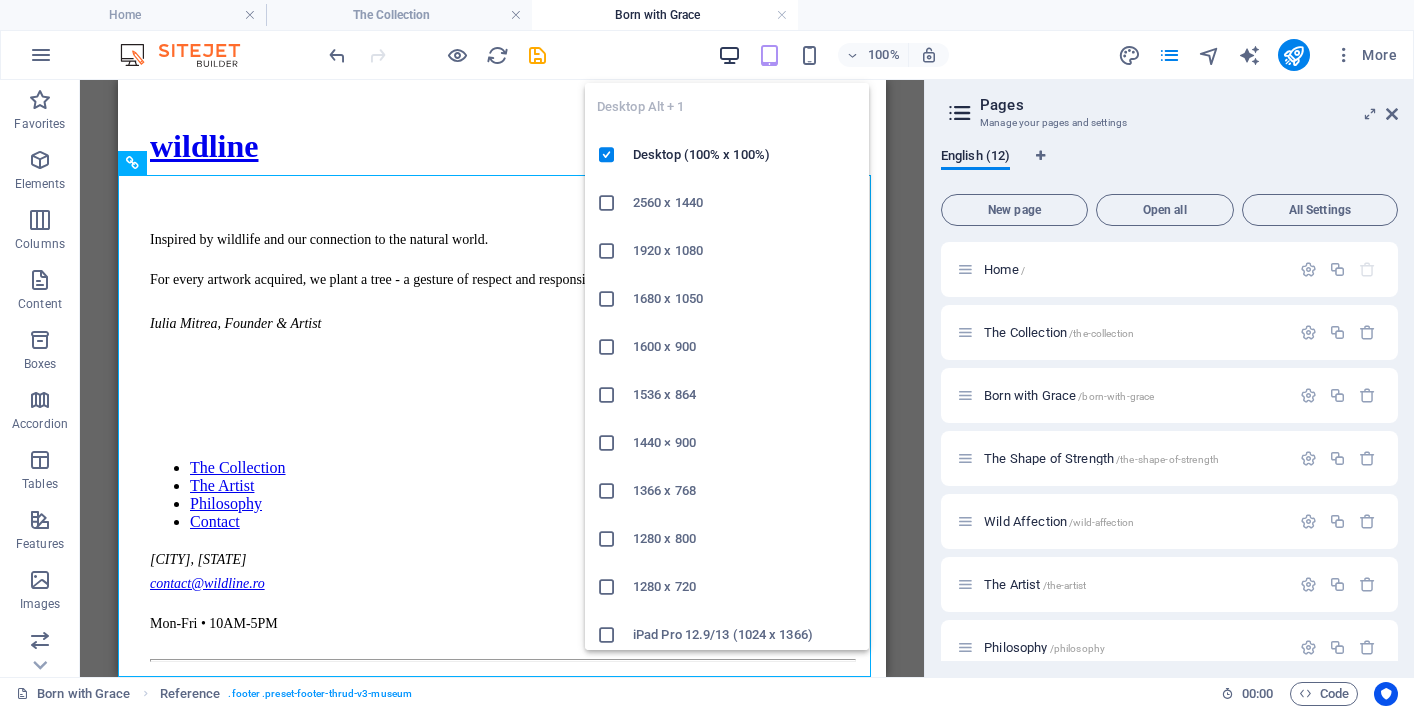 drag, startPoint x: 734, startPoint y: 50, endPoint x: 795, endPoint y: 8, distance: 74.06078 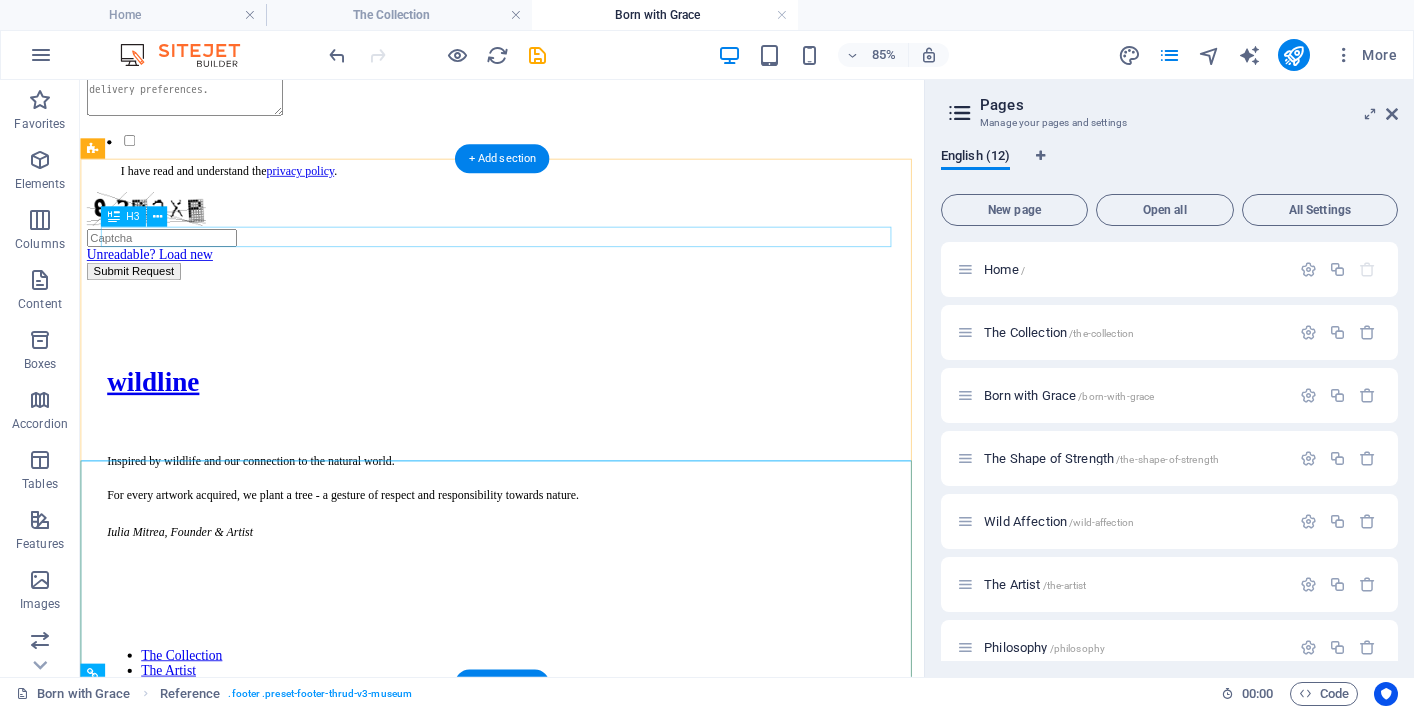 scroll, scrollTop: 3788, scrollLeft: 0, axis: vertical 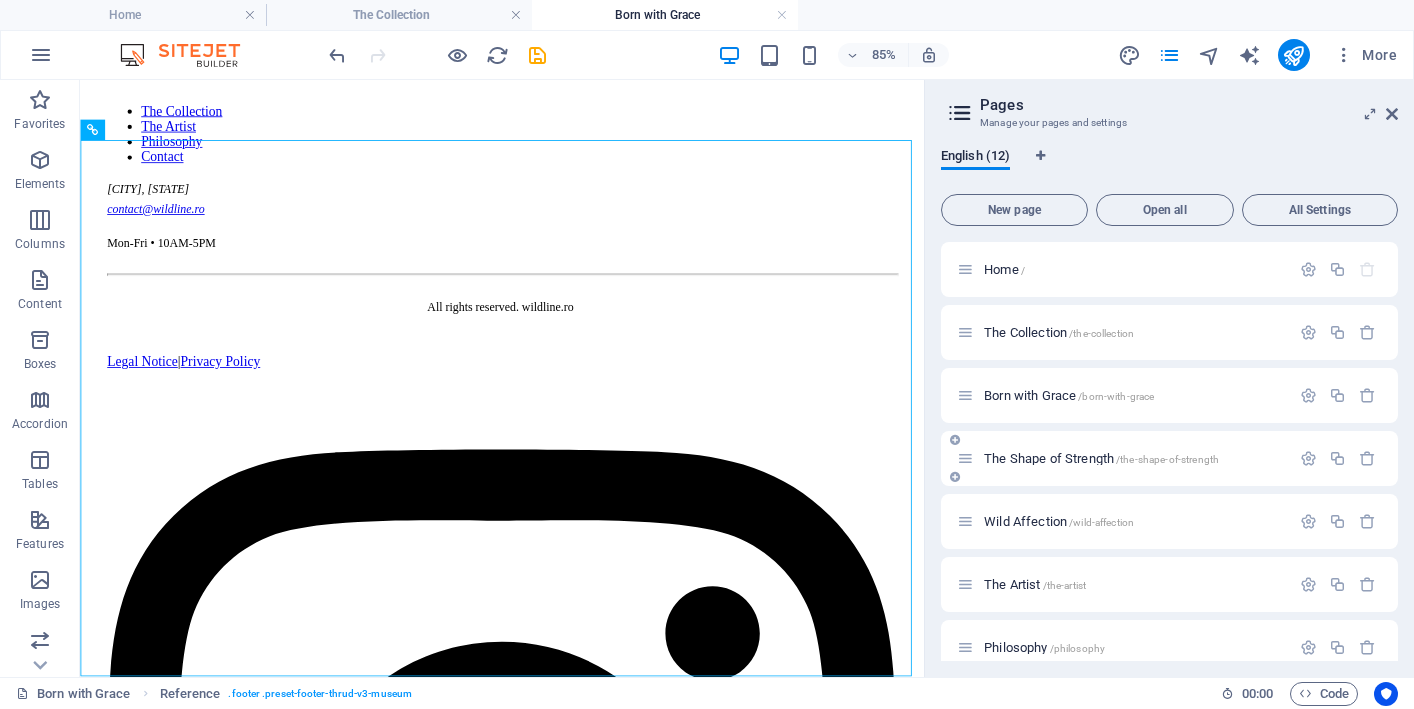 click on "The Shape of Strength /the-shape-of-strength" at bounding box center [1101, 458] 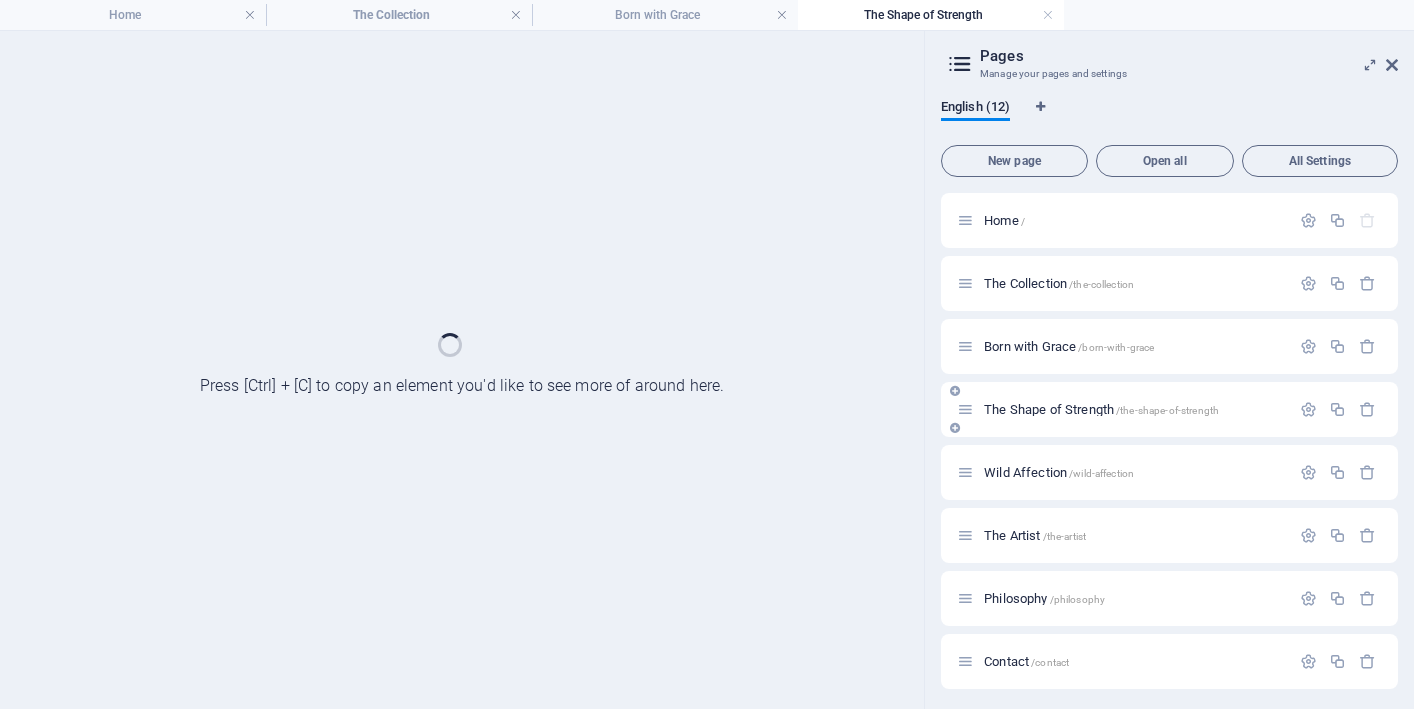 drag, startPoint x: 1019, startPoint y: 457, endPoint x: 932, endPoint y: 456, distance: 87.005745 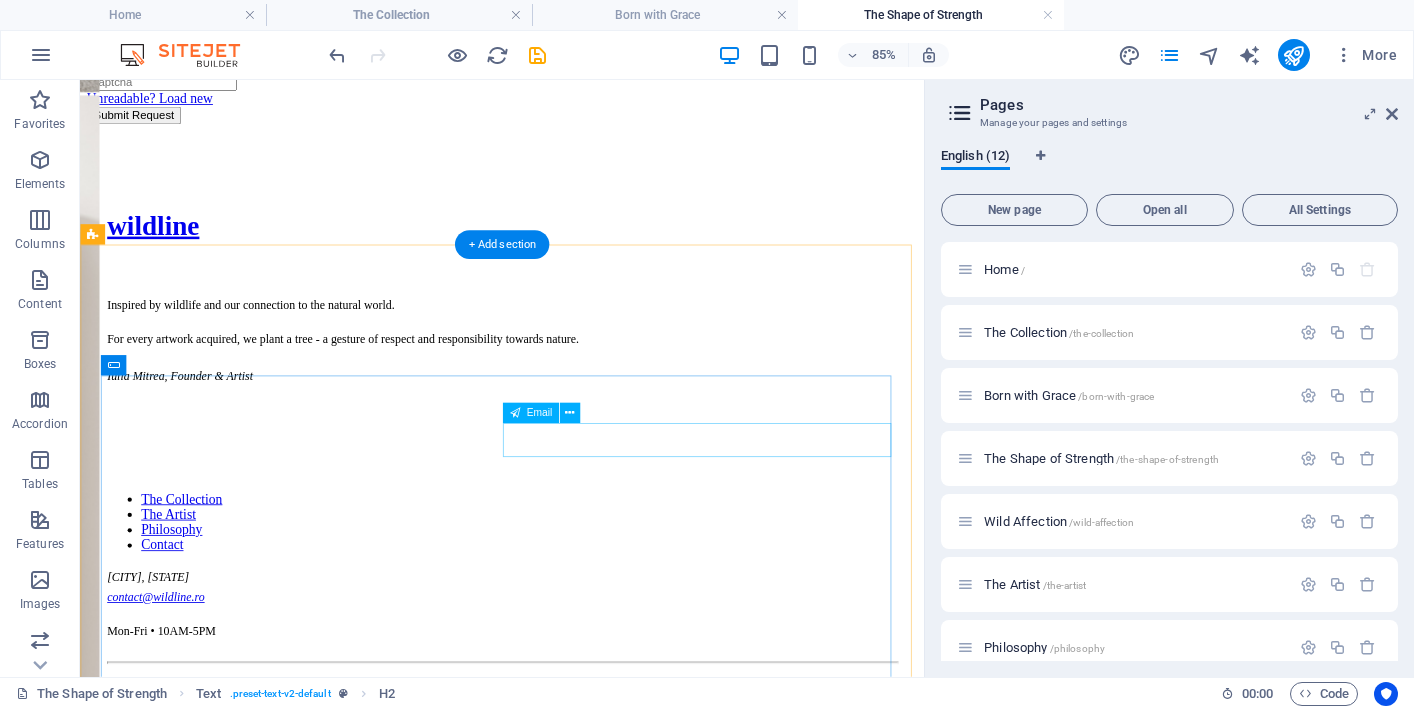 scroll, scrollTop: 3765, scrollLeft: 0, axis: vertical 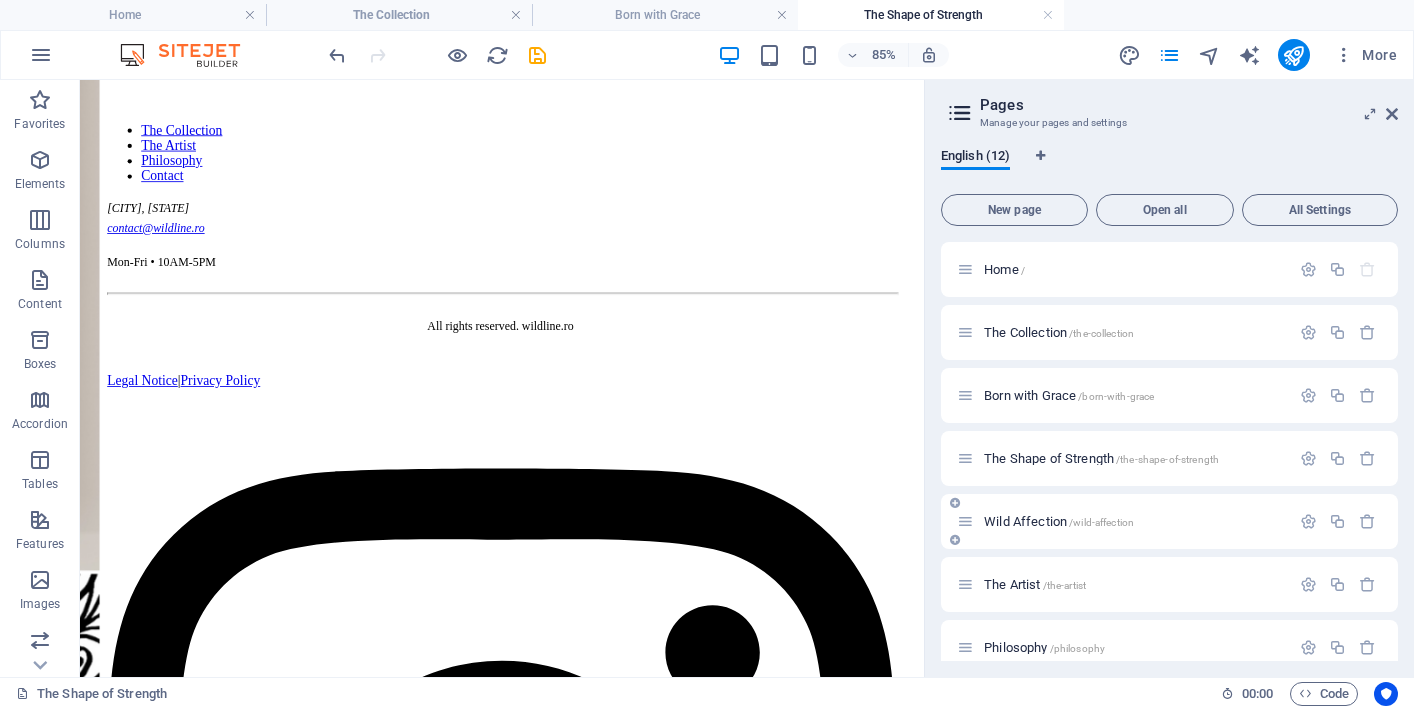 click on "Wild Affection /wild-affection" at bounding box center [1059, 521] 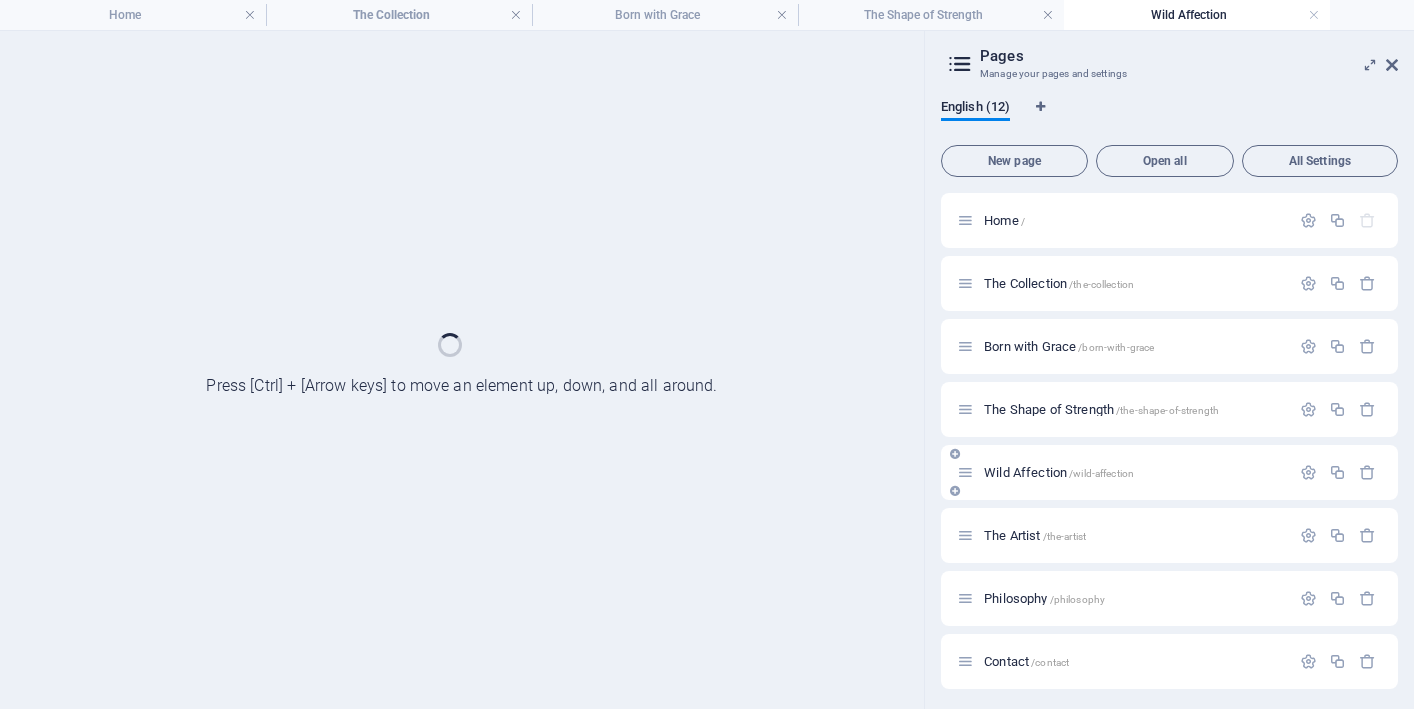 scroll, scrollTop: 3692, scrollLeft: 0, axis: vertical 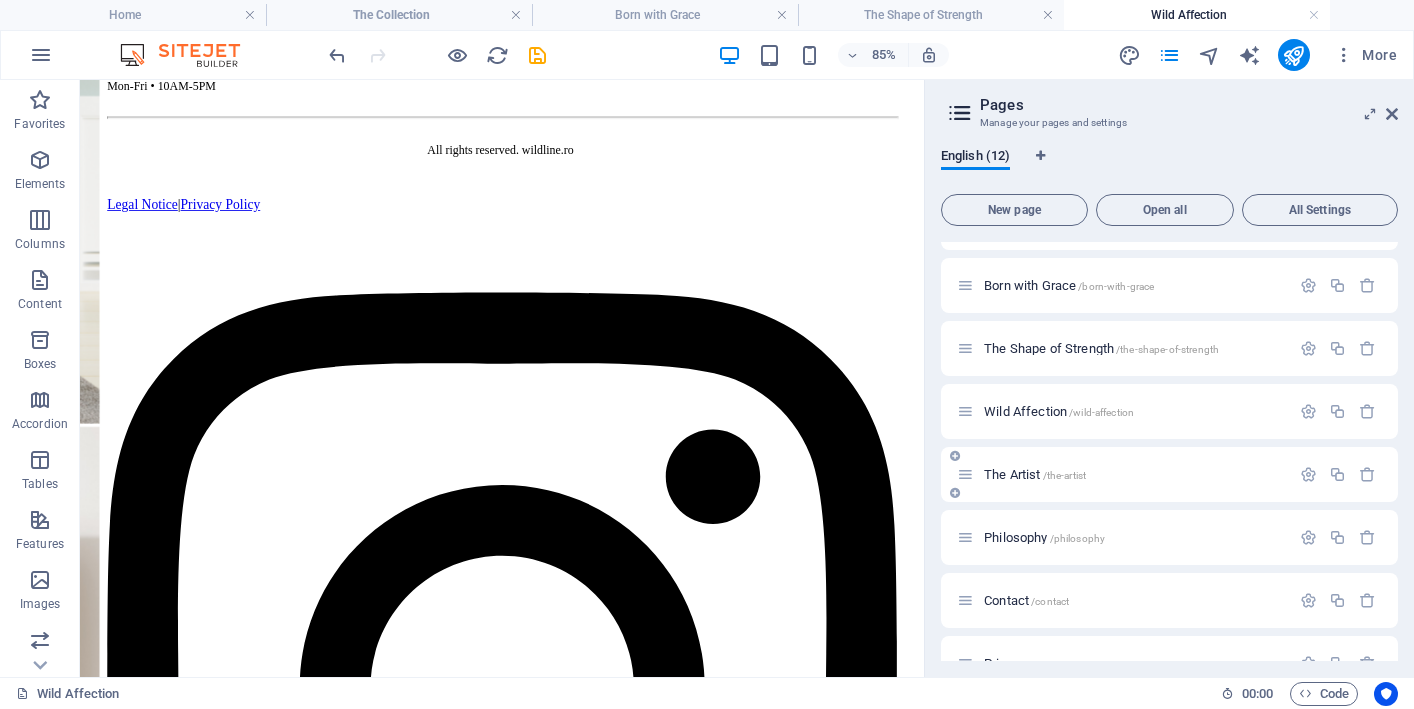 click on "The Artist /the-artist" at bounding box center [1035, 474] 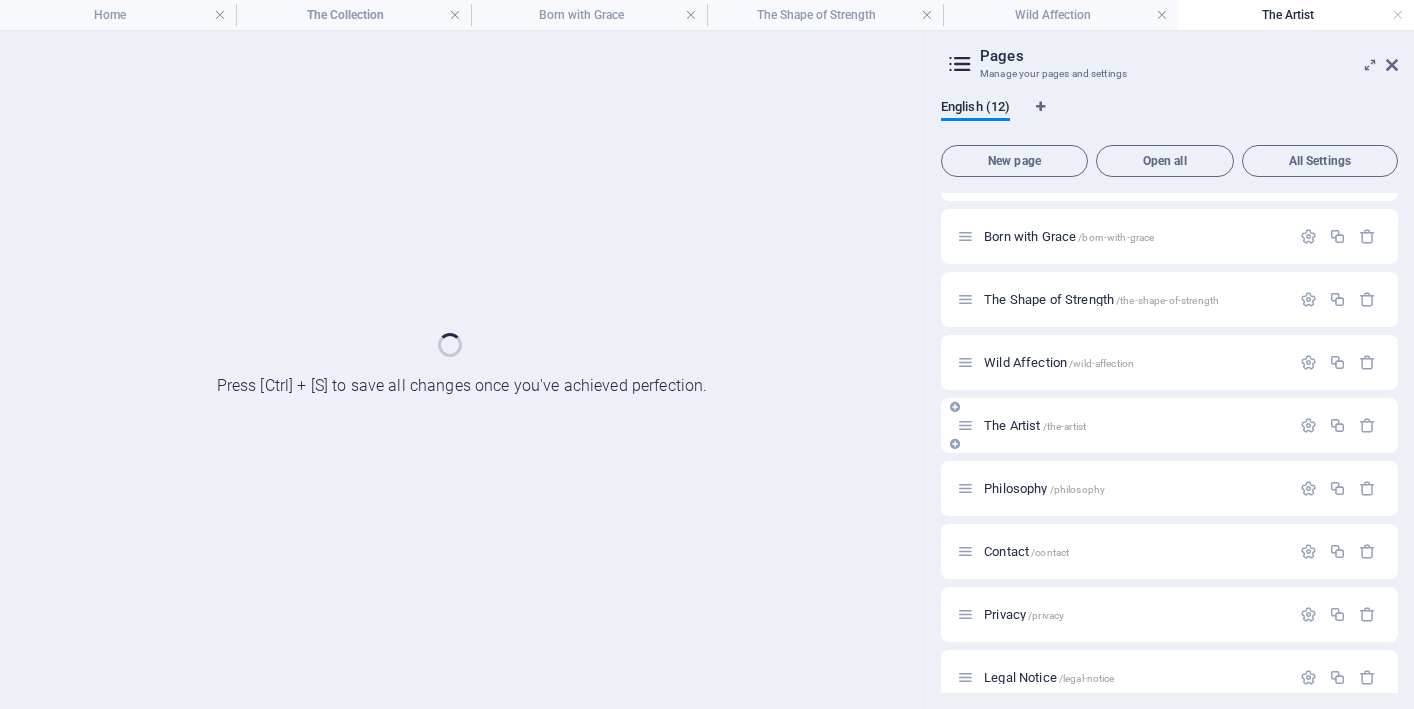 scroll, scrollTop: 2817, scrollLeft: 0, axis: vertical 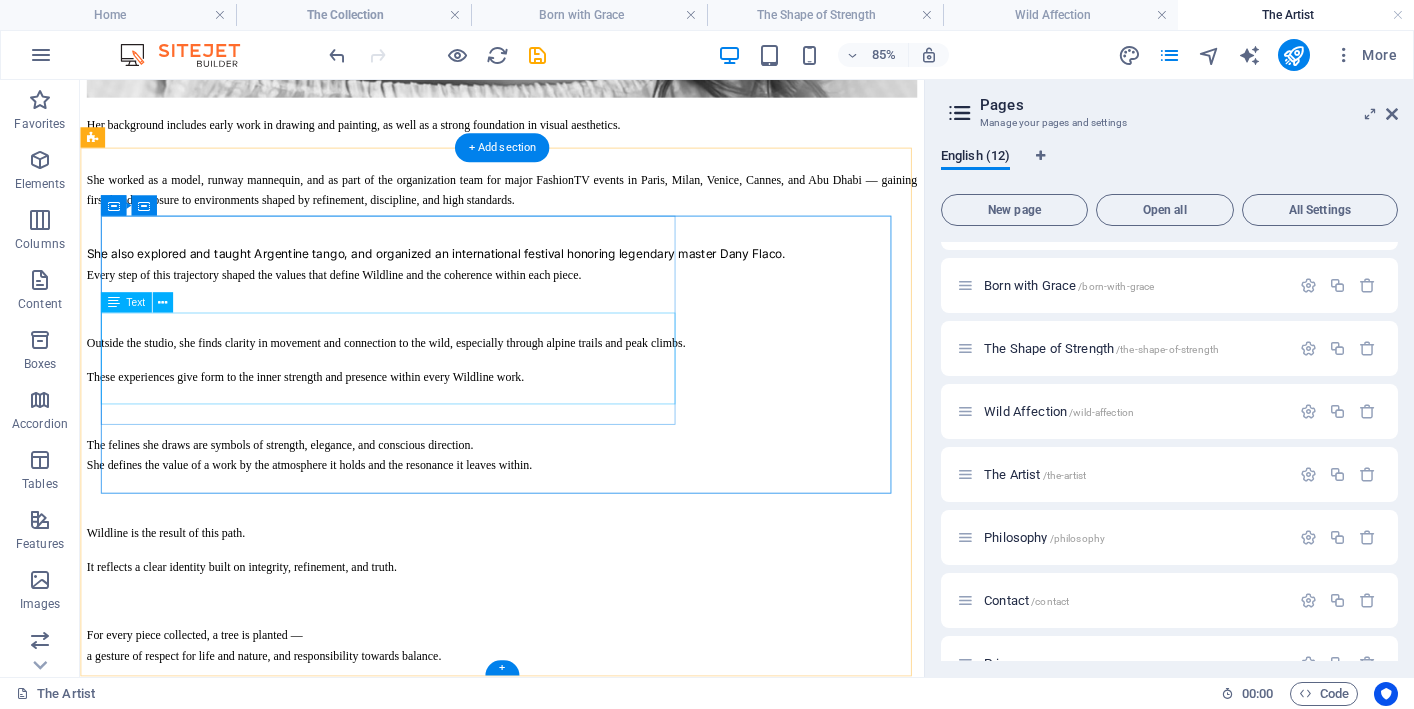 click on "Inspired by the wild. Created with intention. For every artwork acquired, we plant a tree. [FIRST] [LAST], Founder & Artist" at bounding box center [576, 2243] 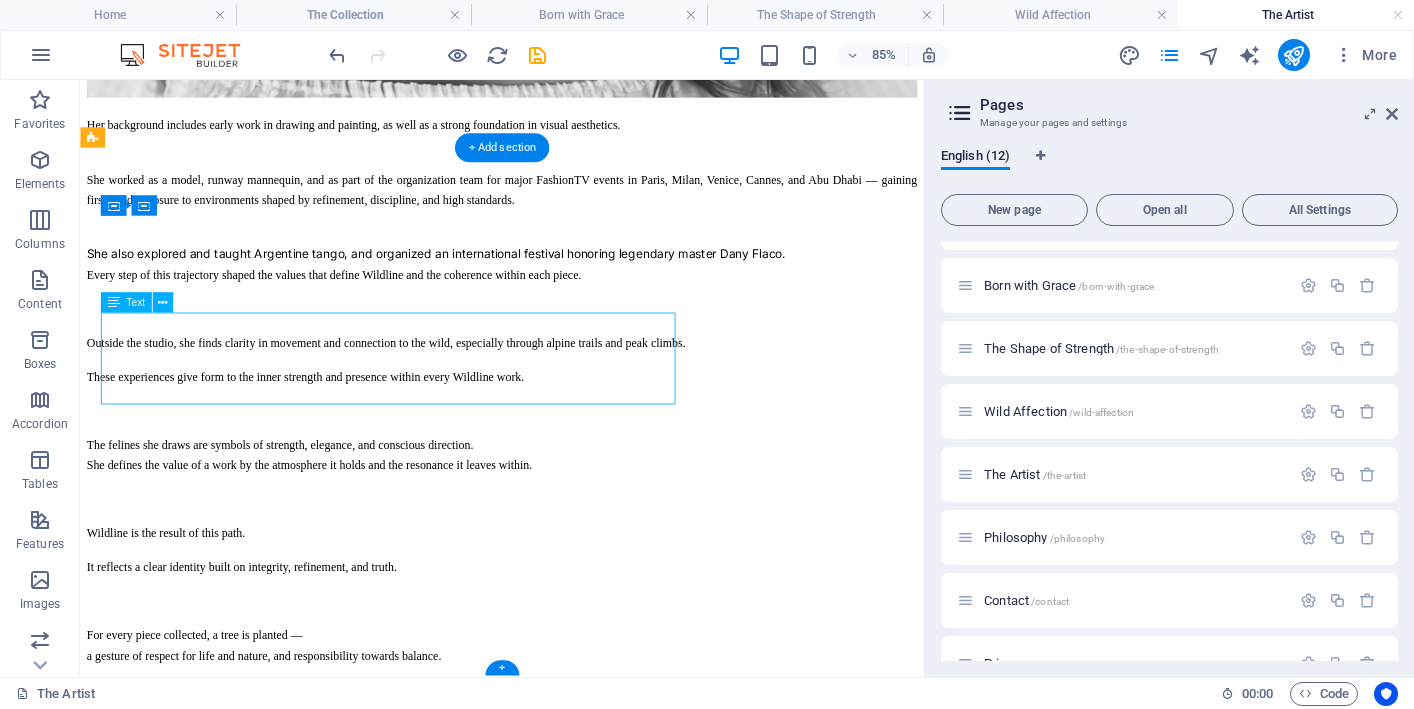 click on "Inspired by the wild. Created with intention. For every artwork acquired, we plant a tree. [FIRST] [LAST], Founder & Artist" at bounding box center [576, 2243] 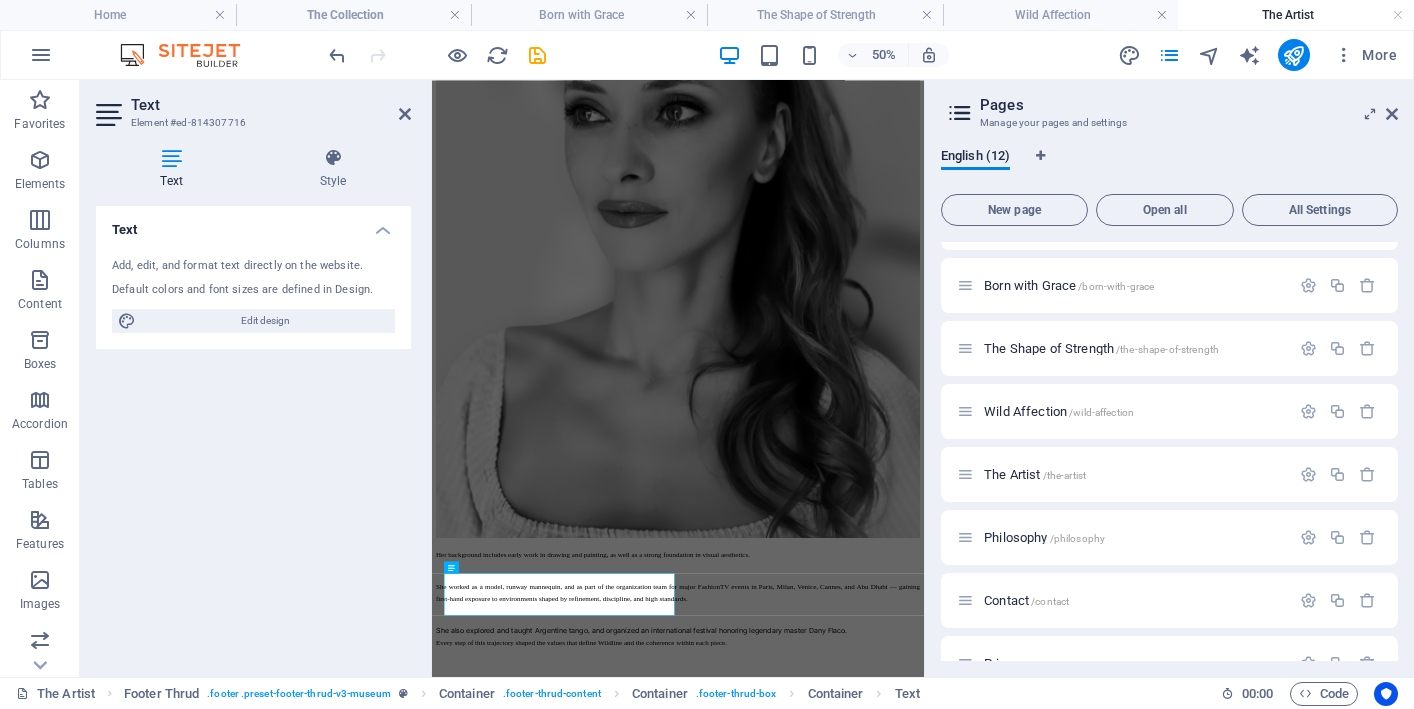 drag, startPoint x: 716, startPoint y: 1112, endPoint x: 392, endPoint y: 1052, distance: 329.50873 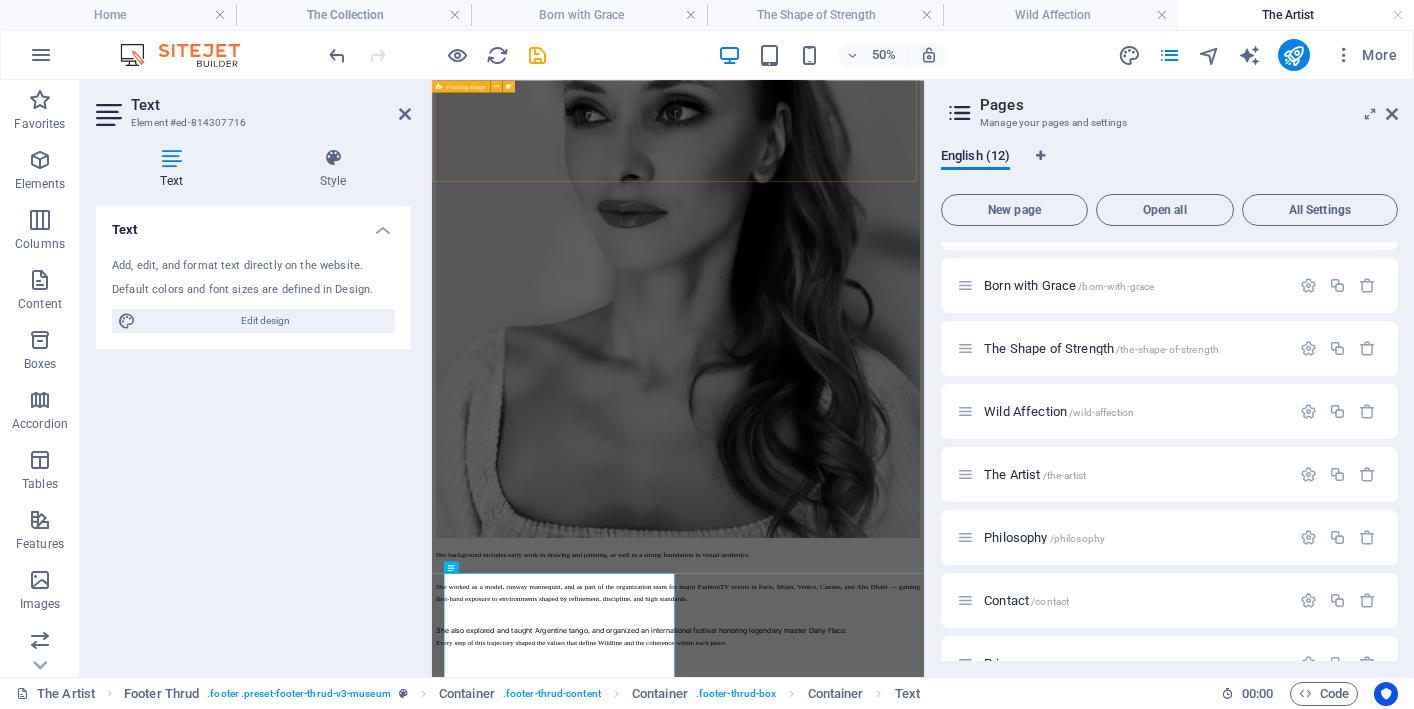 click at bounding box center (924, 1756) 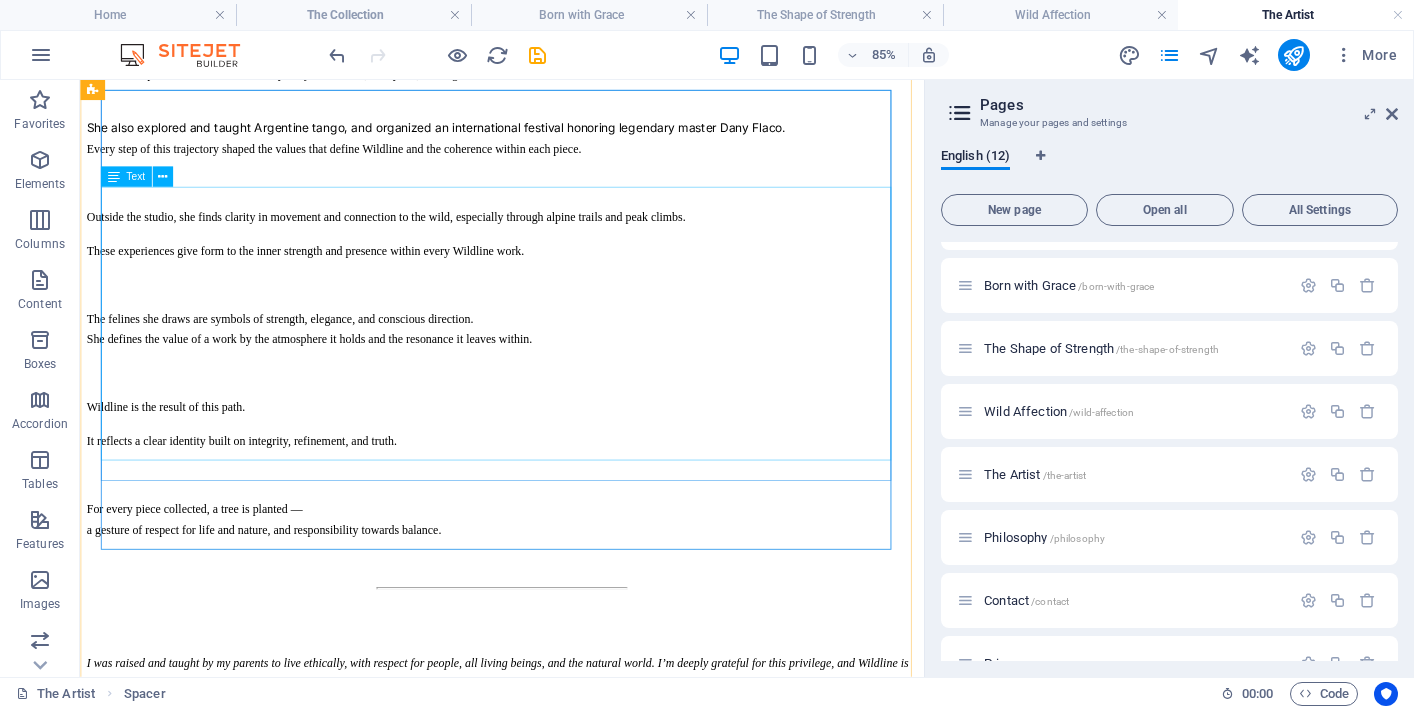 scroll, scrollTop: 2142, scrollLeft: 0, axis: vertical 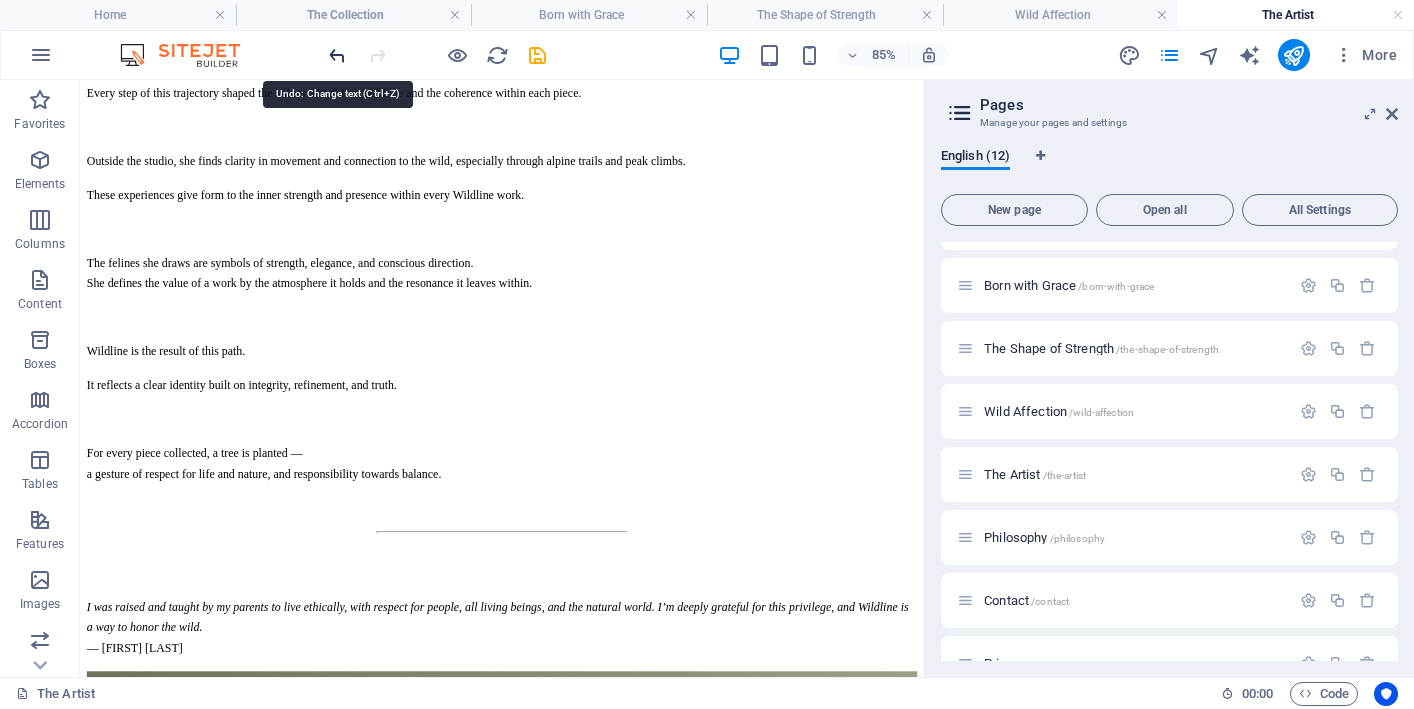 click at bounding box center [337, 55] 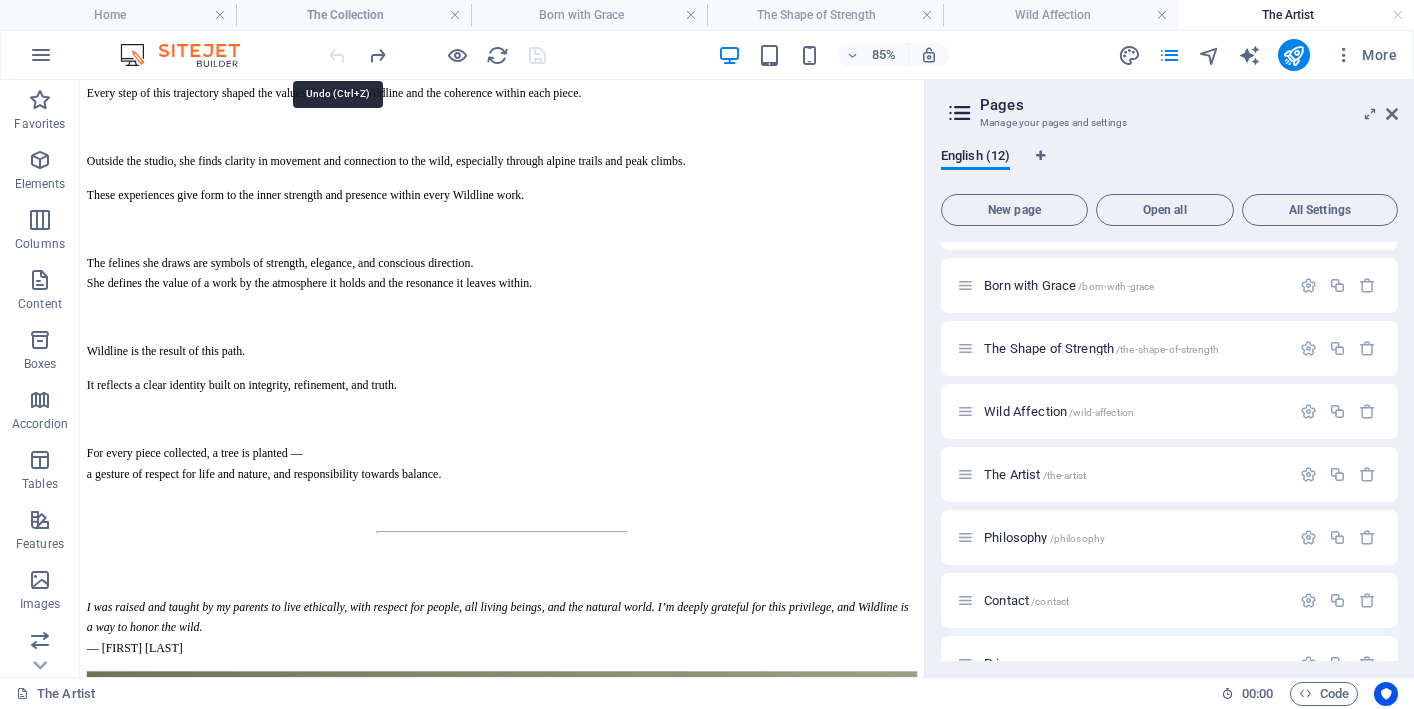 scroll, scrollTop: 1756, scrollLeft: 0, axis: vertical 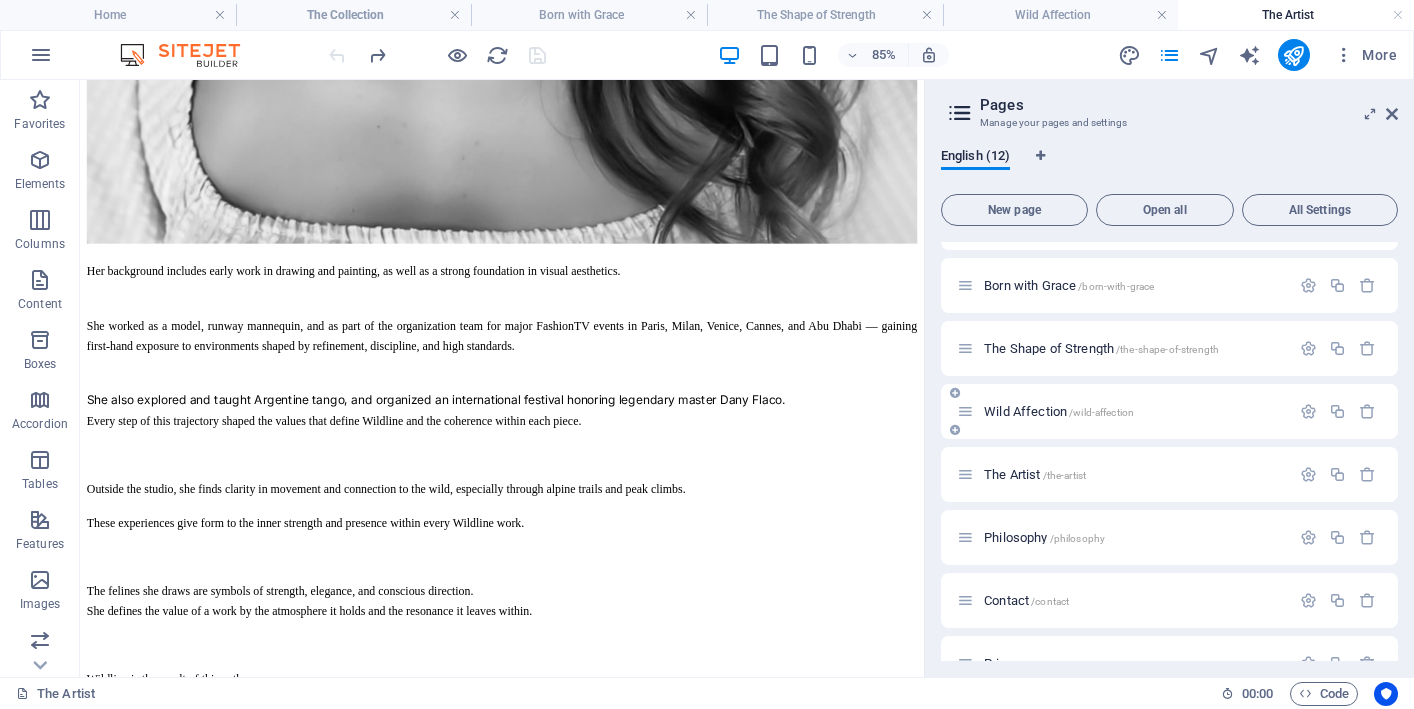 click on "Wild Affection /wild-affection" at bounding box center [1059, 411] 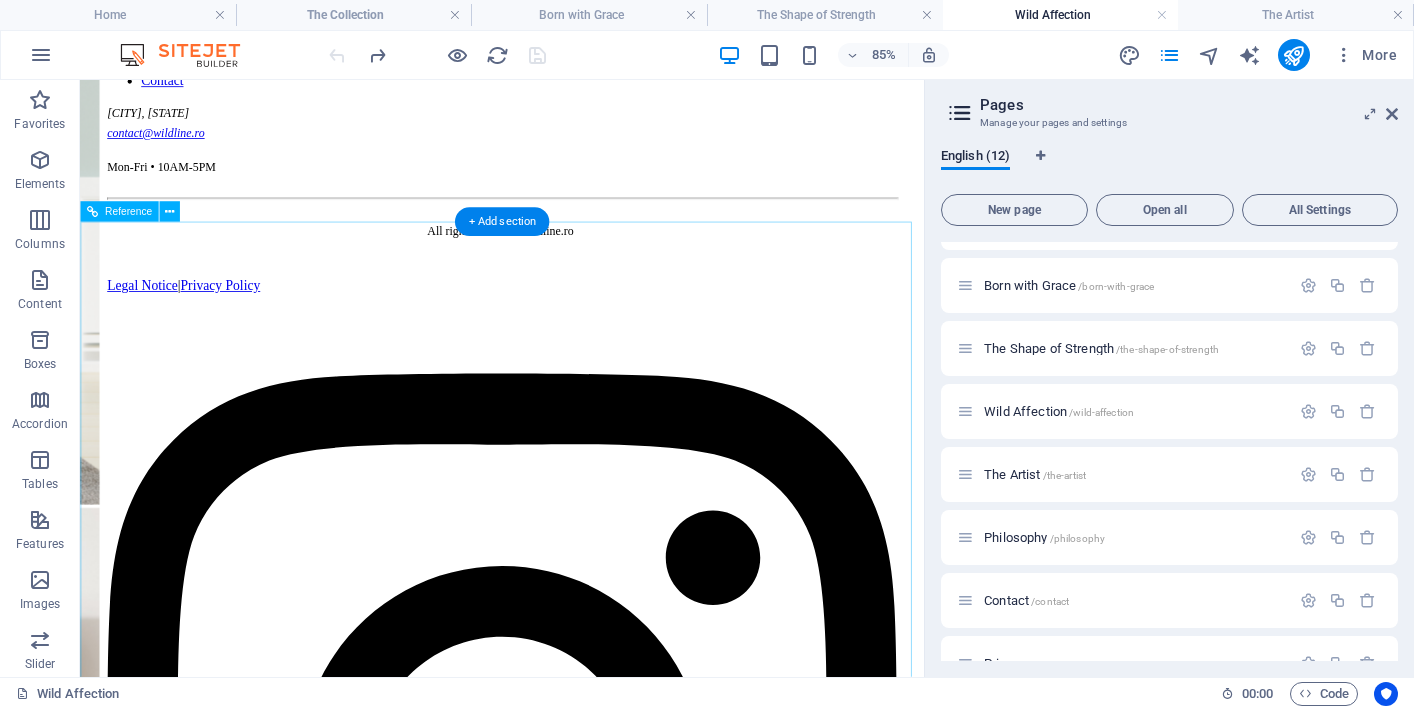 click on "Inspired by wildlife and our connection to the natural world.  For every artwork acquired, we plant a tree - a gesture of respect and responsibility towards nature. [FIRST] [LAST], Founder & Artist" at bounding box center (576, -137) 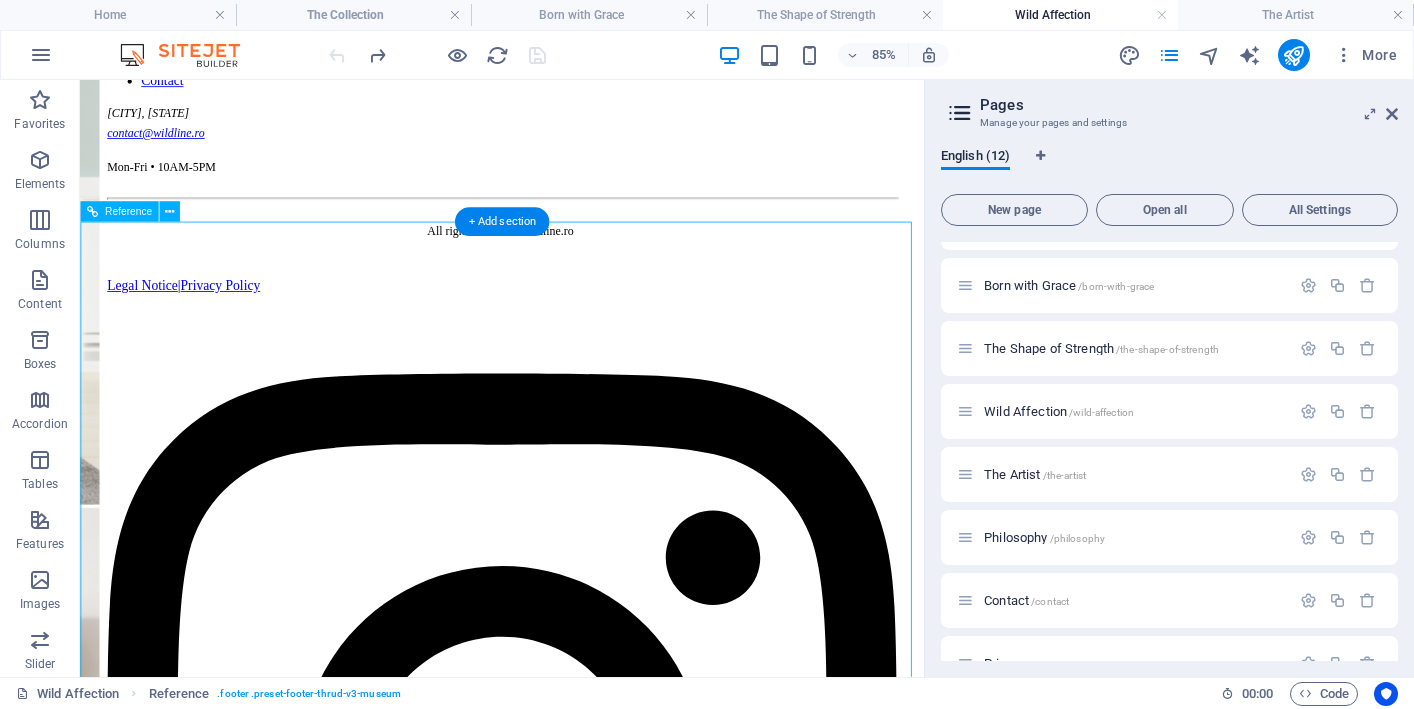 click on "Inspired by wildlife and our connection to the natural world.  For every artwork acquired, we plant a tree - a gesture of respect and responsibility towards nature. [FIRST] [LAST], Founder & Artist" at bounding box center [576, -137] 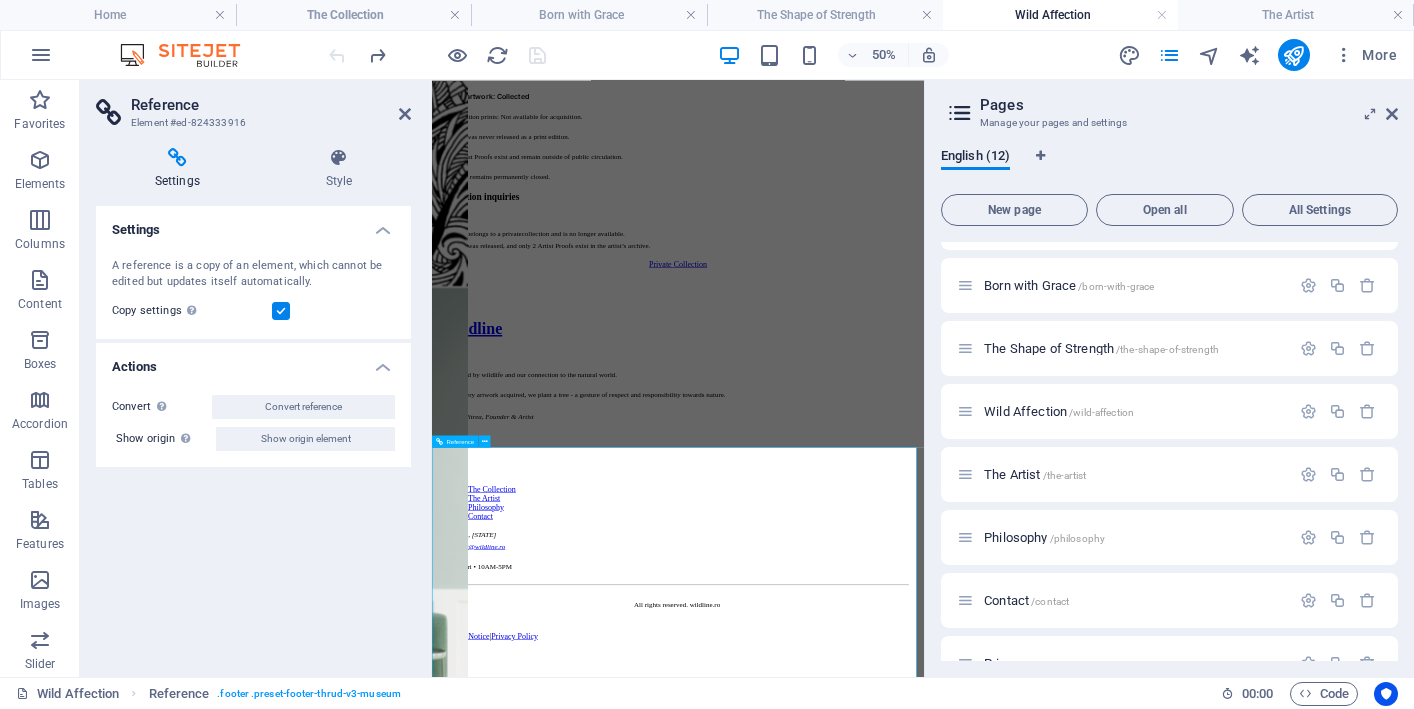 scroll, scrollTop: 1825, scrollLeft: 0, axis: vertical 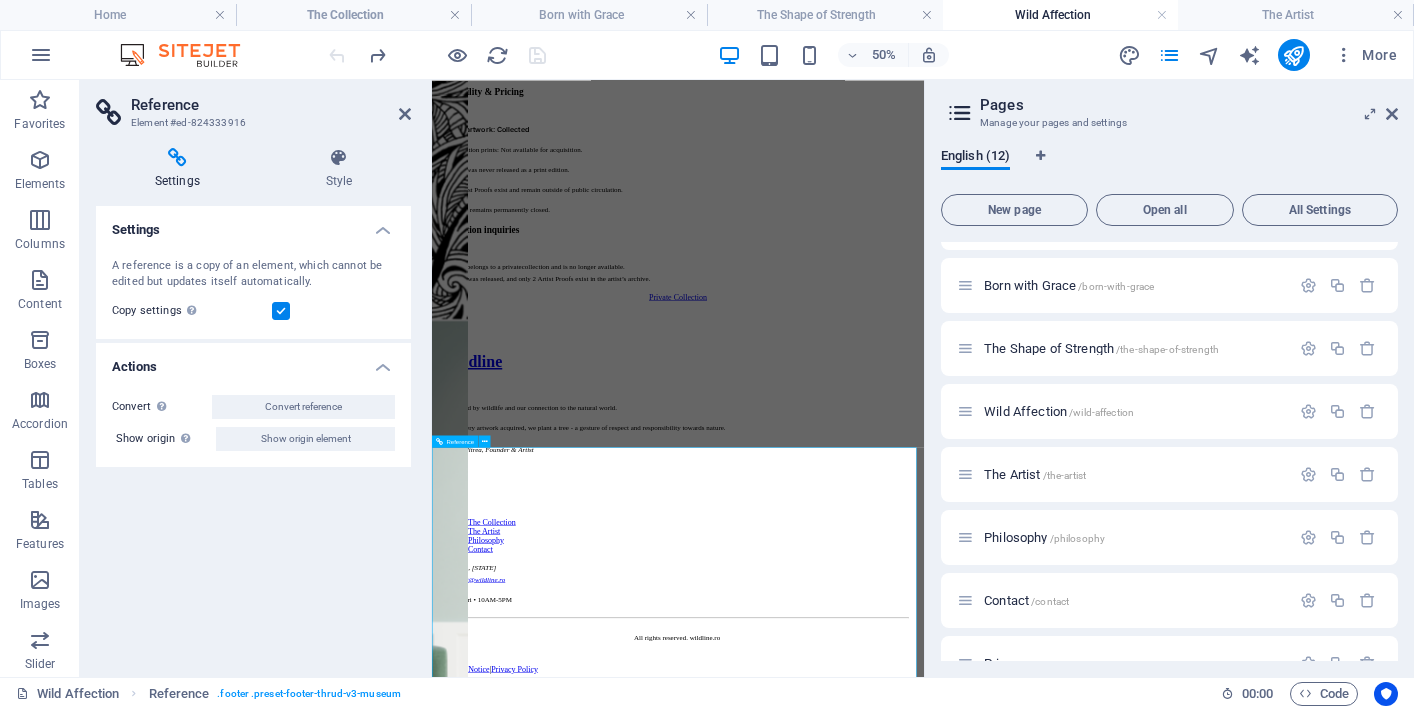 click on "Inspired by wildlife and our connection to the natural world.  For every artwork acquired, we plant a tree - a gesture of respect and responsibility towards nature. [FIRST] [LAST], Founder & Artist" at bounding box center [924, 798] 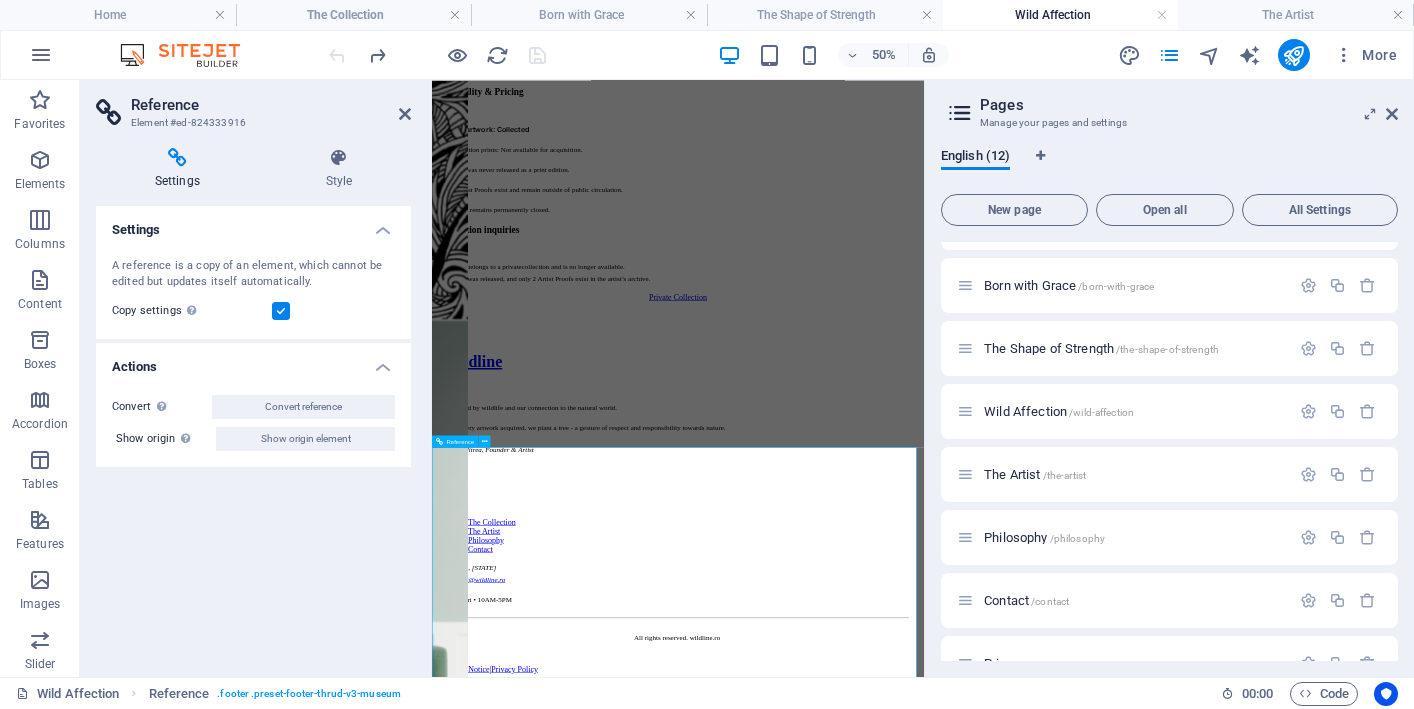 click on "Inspired by wildlife and our connection to the natural world.  For every artwork acquired, we plant a tree - a gesture of respect and responsibility towards nature. [FIRST] [LAST], Founder & Artist" at bounding box center [924, 798] 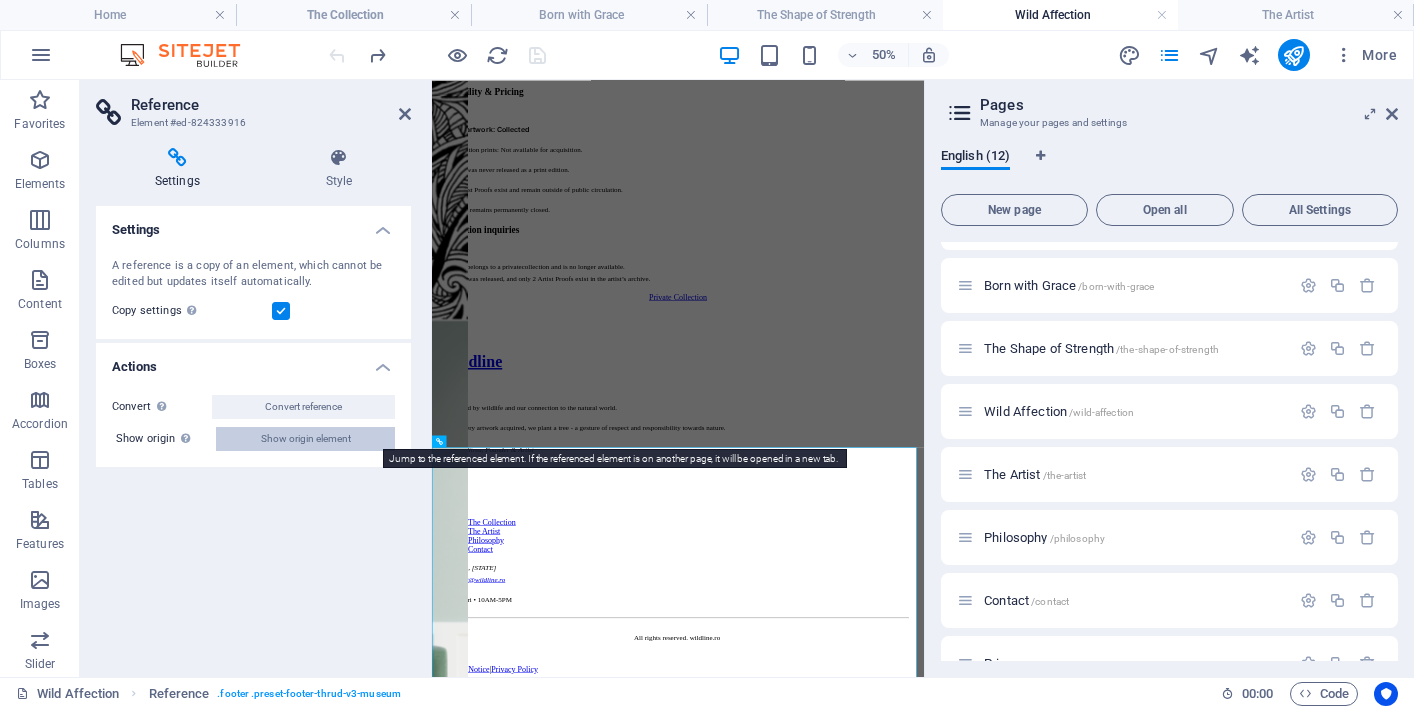 drag, startPoint x: 333, startPoint y: 436, endPoint x: 310, endPoint y: 918, distance: 482.54843 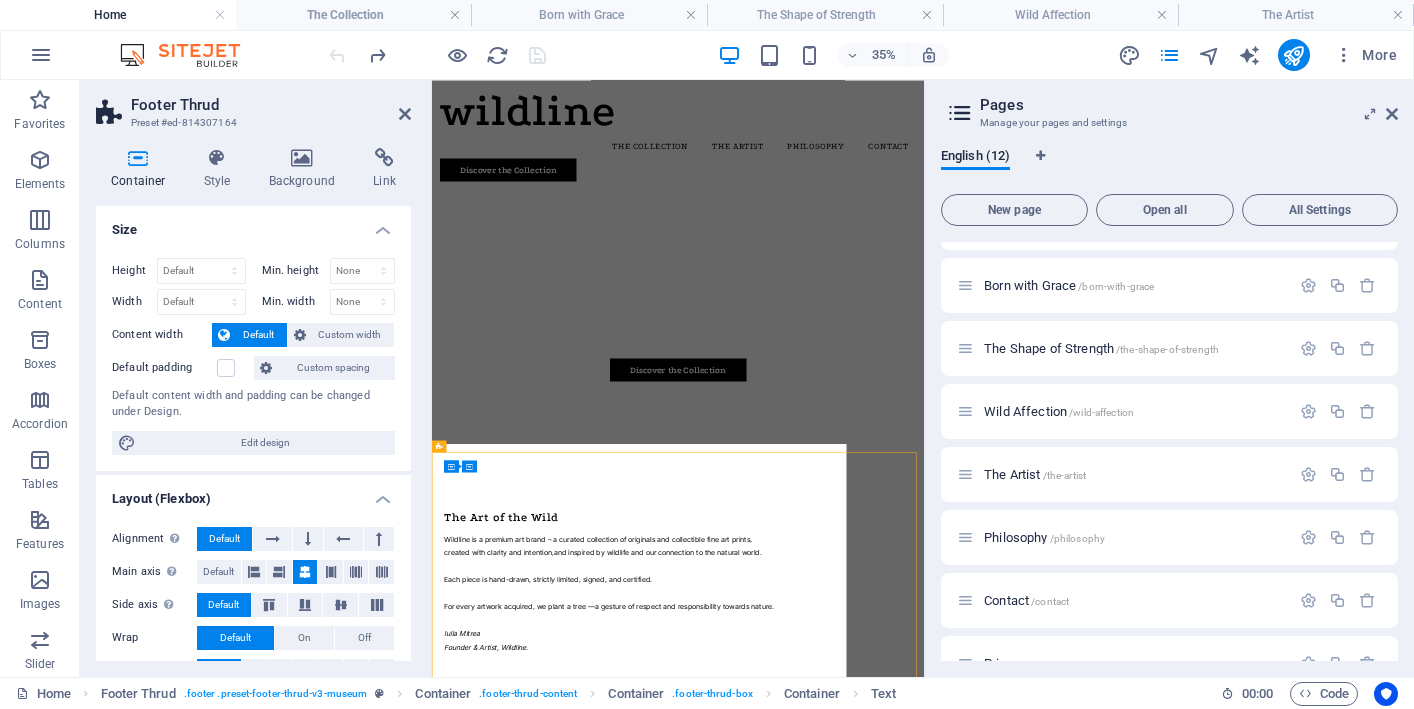 scroll, scrollTop: 2786, scrollLeft: 0, axis: vertical 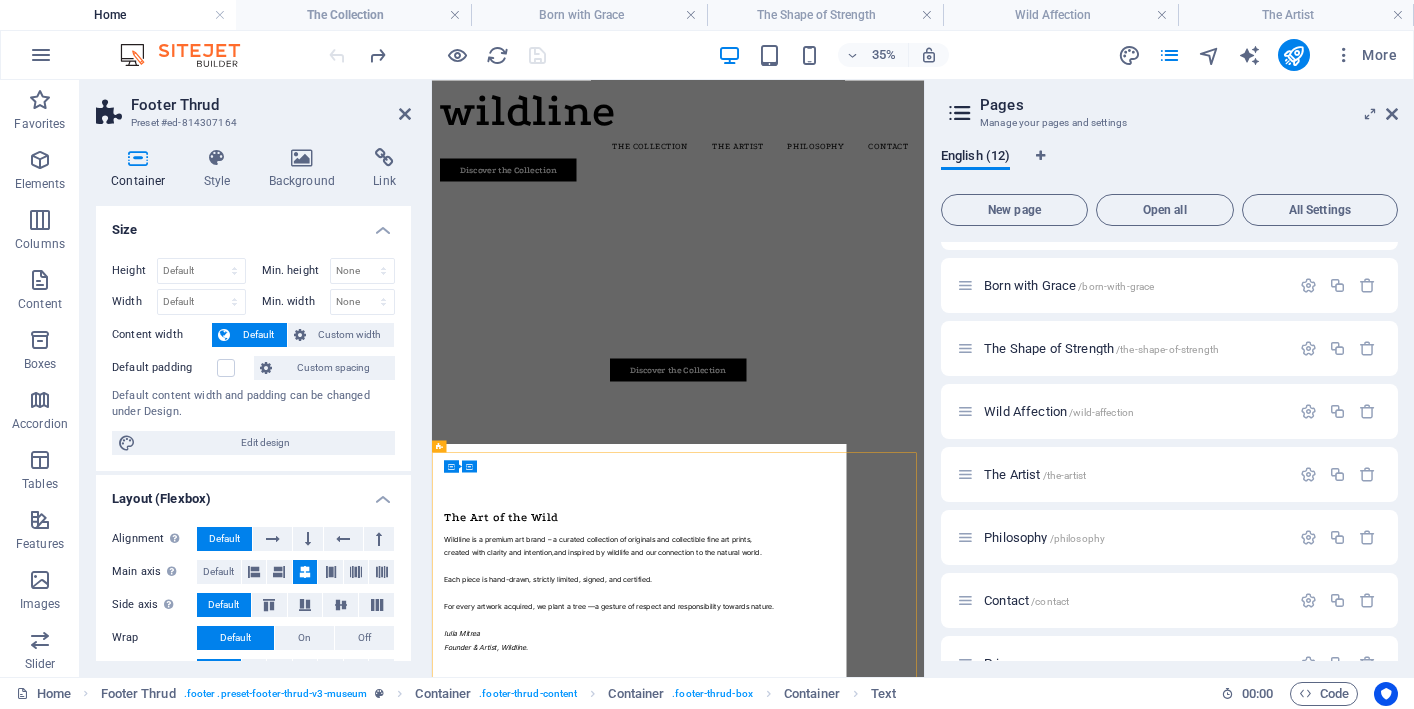 click on "Inspired by wildlife and our connection to the natural world.  For every artwork acquired, we plant a tree - a gesture of respect and responsibility towards nature. [FIRST] [LAST], Founder & Artist" at bounding box center [924, 8776] 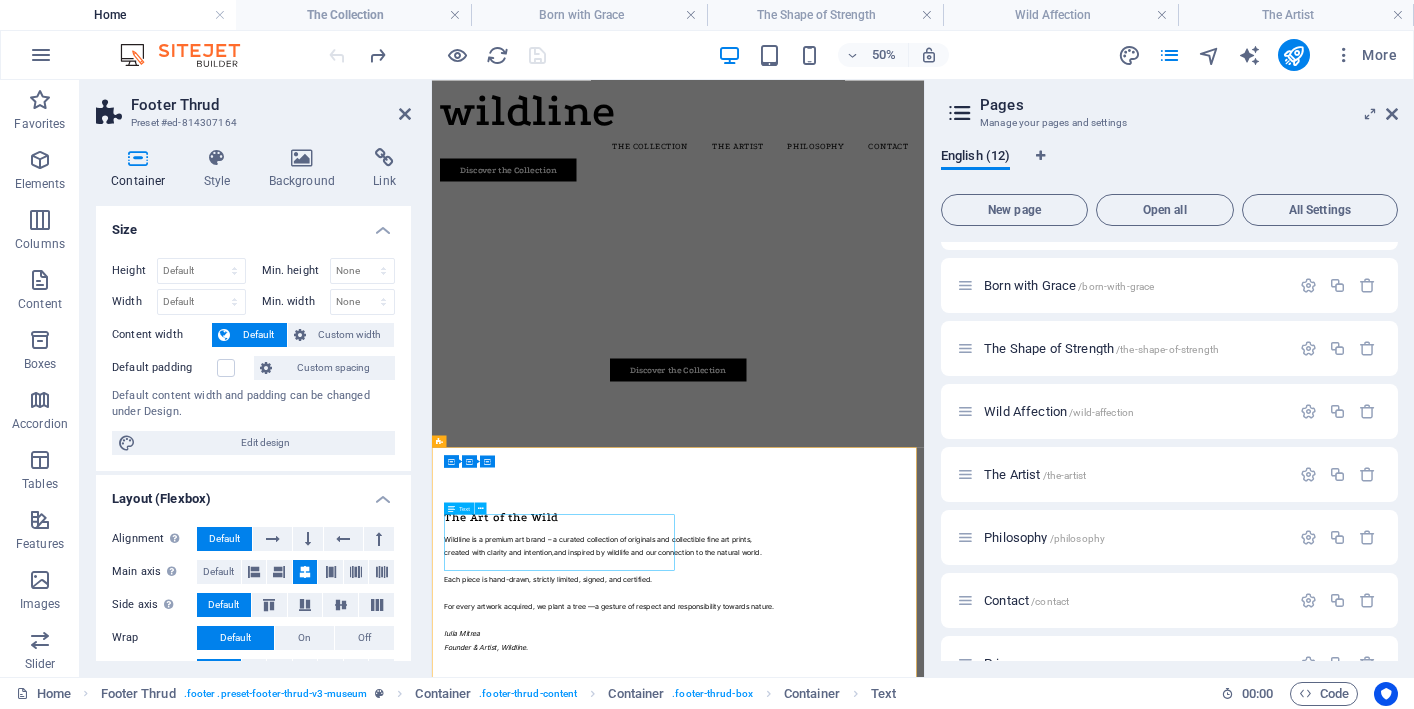 click on "Inspired by wildlife and our connection to the natural world.  For every artwork acquired, we plant a tree - a gesture of respect and responsibility towards nature. [FIRST] [LAST], Founder & Artist" at bounding box center [924, 8776] 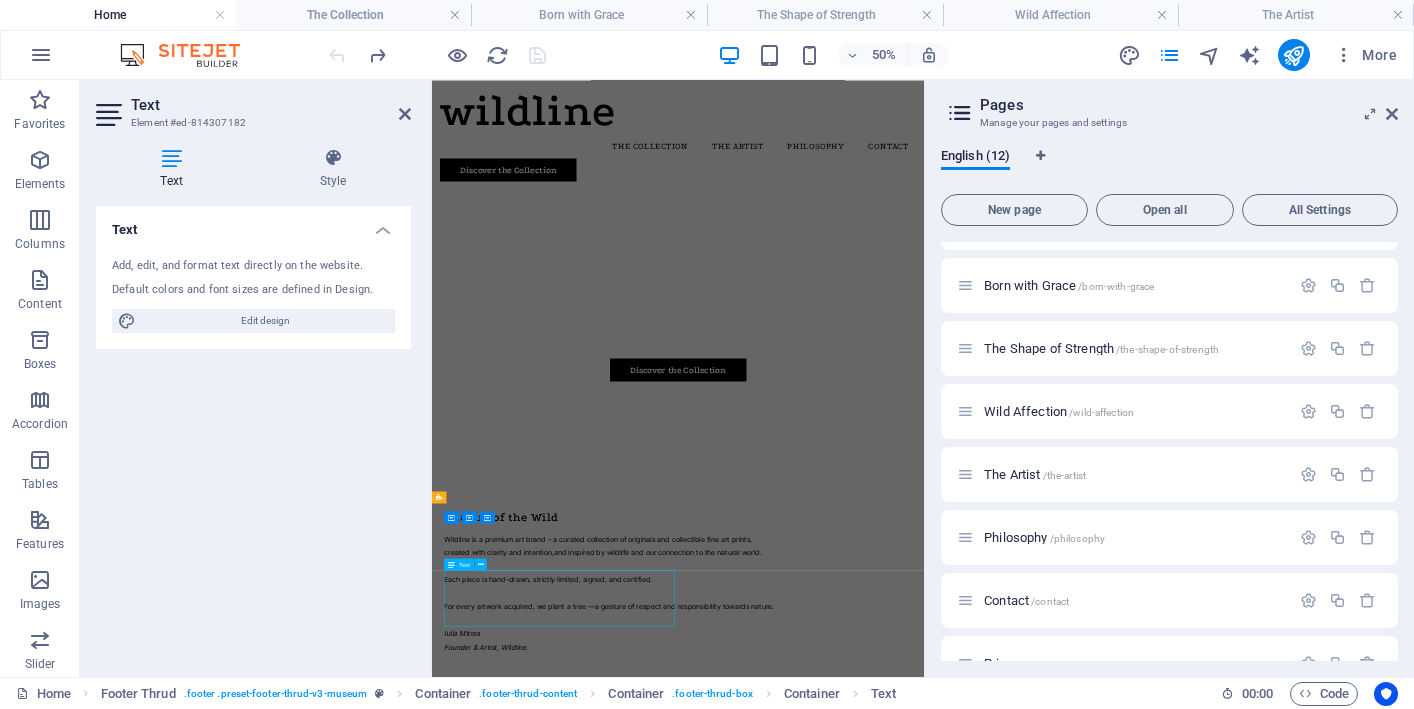 scroll, scrollTop: 2650, scrollLeft: 0, axis: vertical 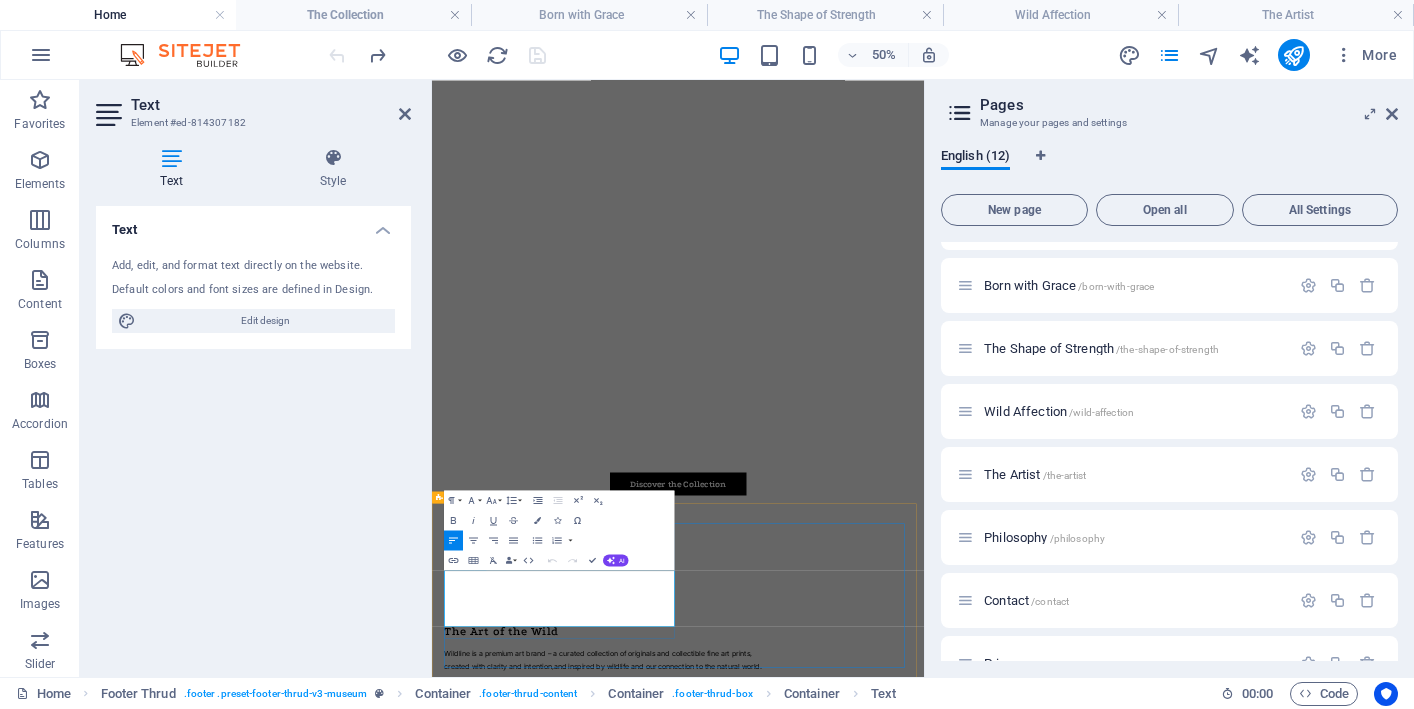 click at bounding box center (924, 9048) 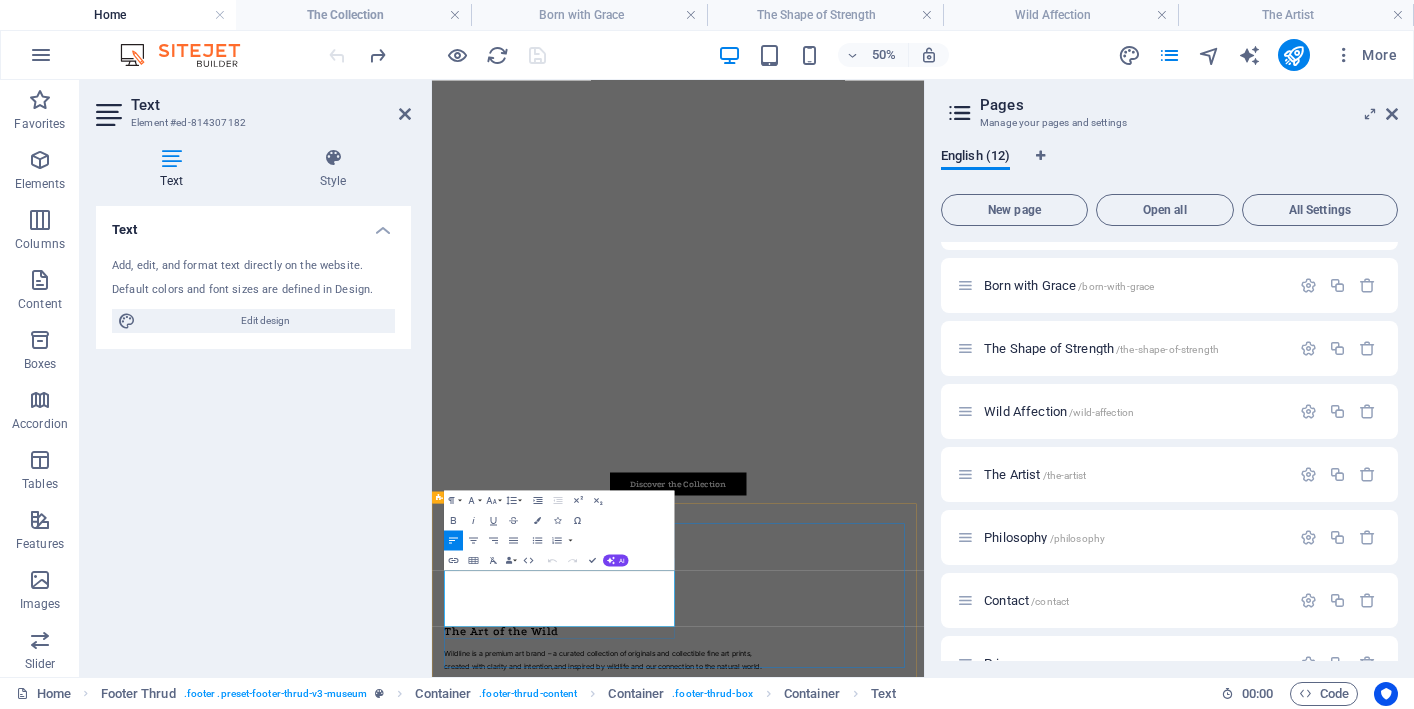 drag, startPoint x: 690, startPoint y: 1136, endPoint x: 454, endPoint y: 1050, distance: 251.18121 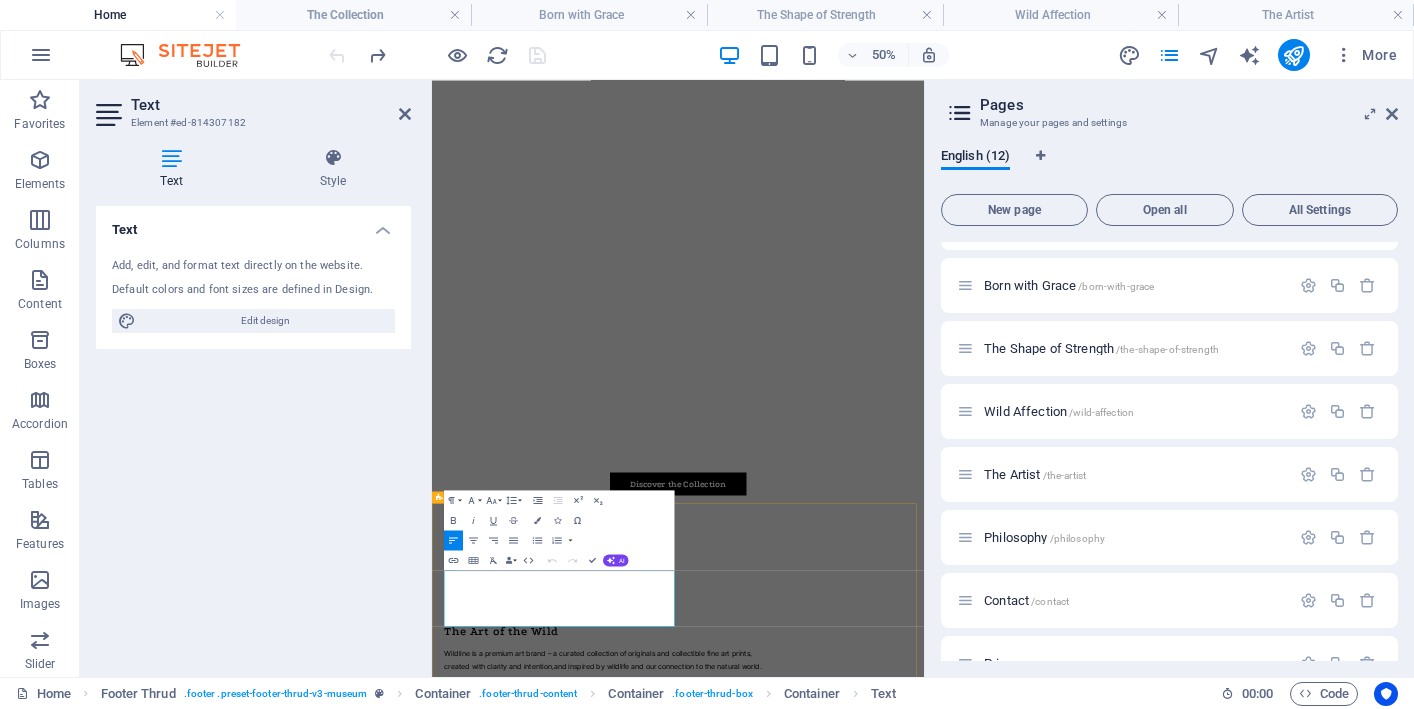 copy on "Inspired by wildlife and our connection to the natural world.  For every artwork acquired, we plant a tree - a gesture of respect and responsibility towards nature. [FIRST] [LAST], Founder & Artist" 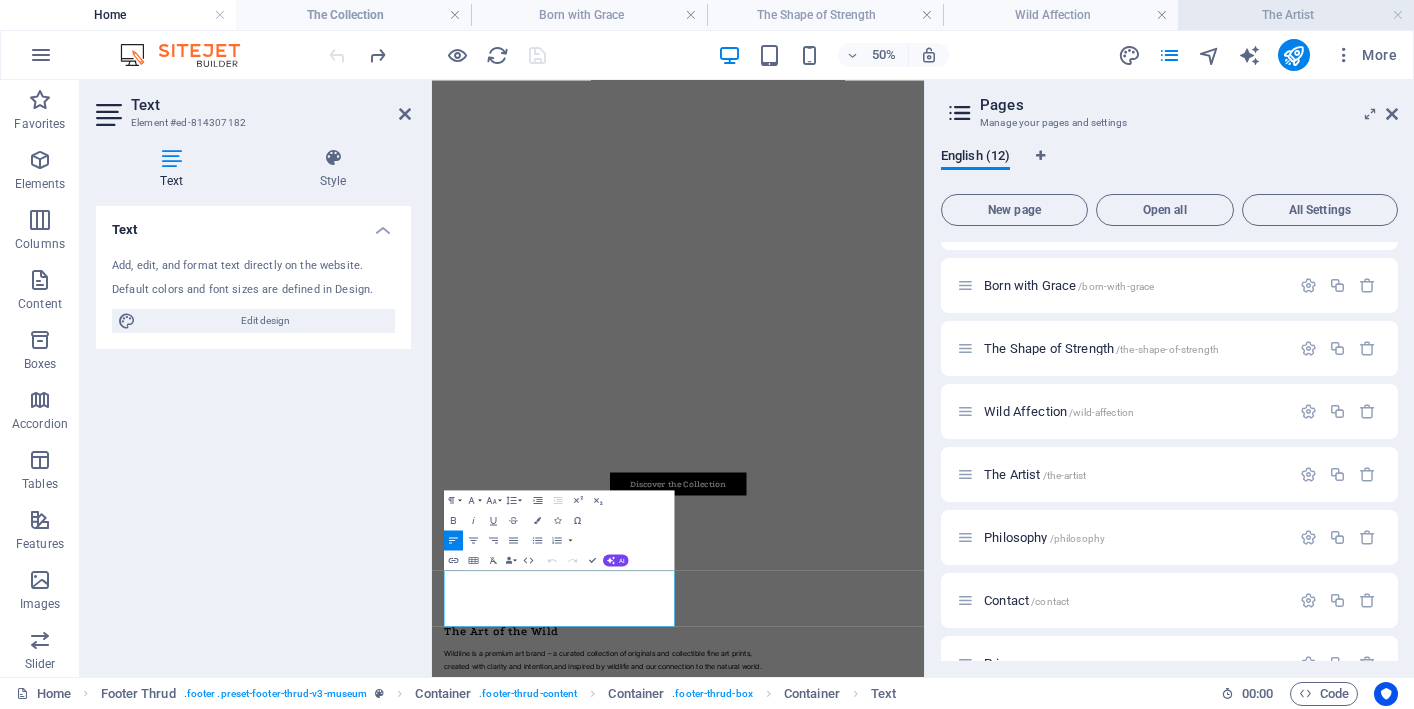 click on "The Artist" at bounding box center (1296, 15) 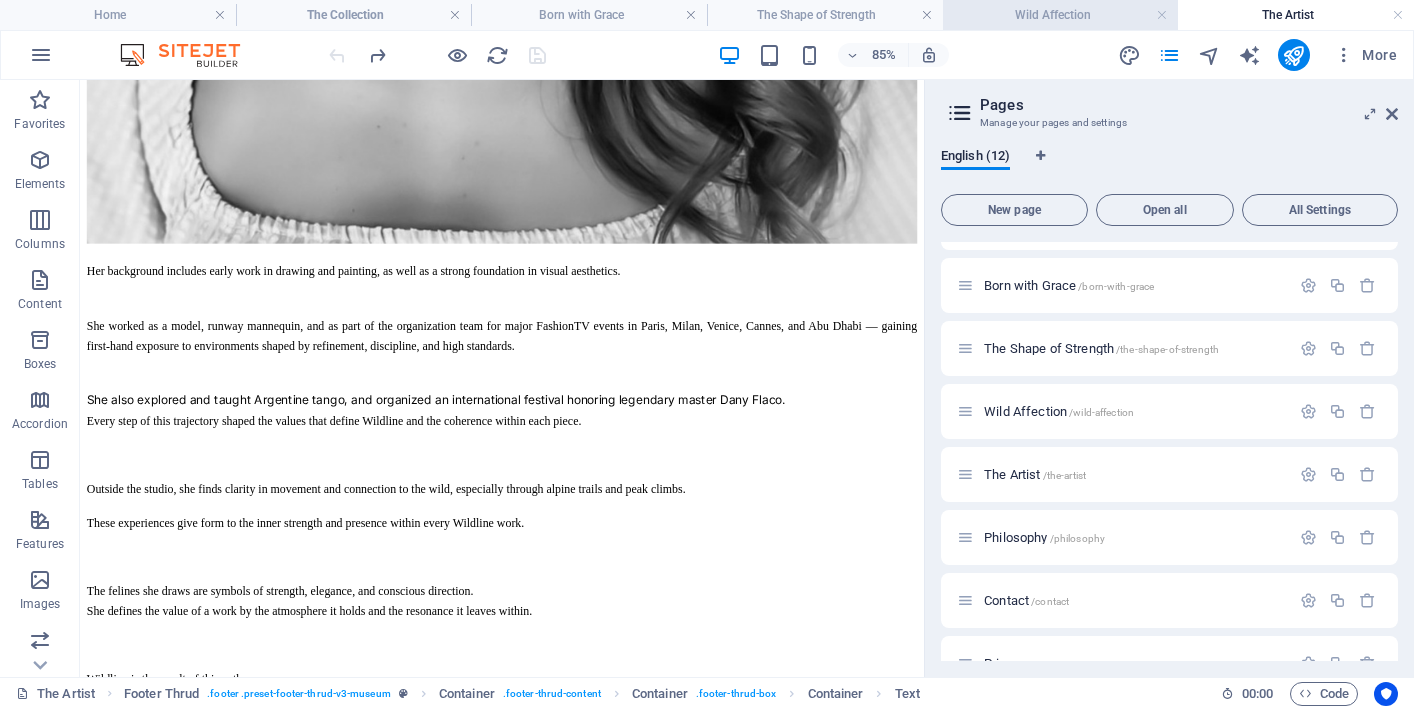 click on "Wild Affection" at bounding box center [1061, 15] 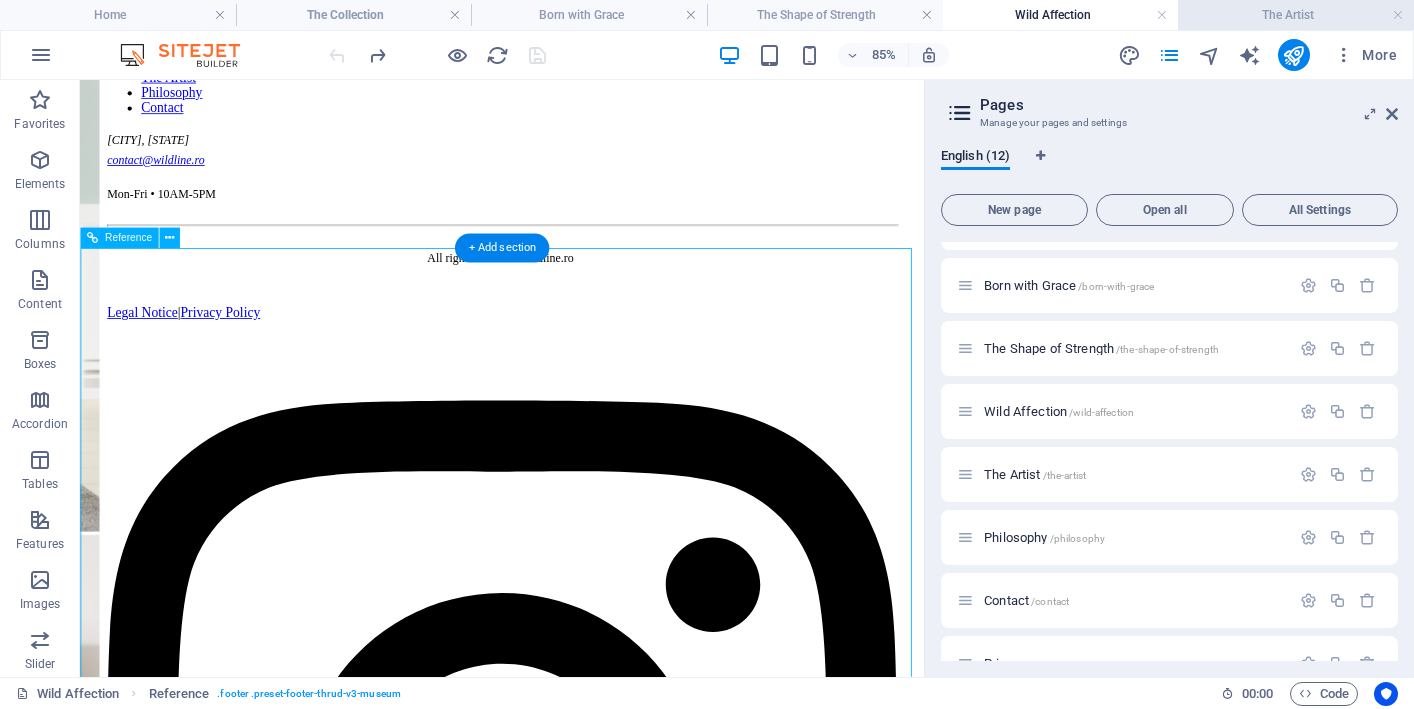 click on "The Artist" at bounding box center [1296, 15] 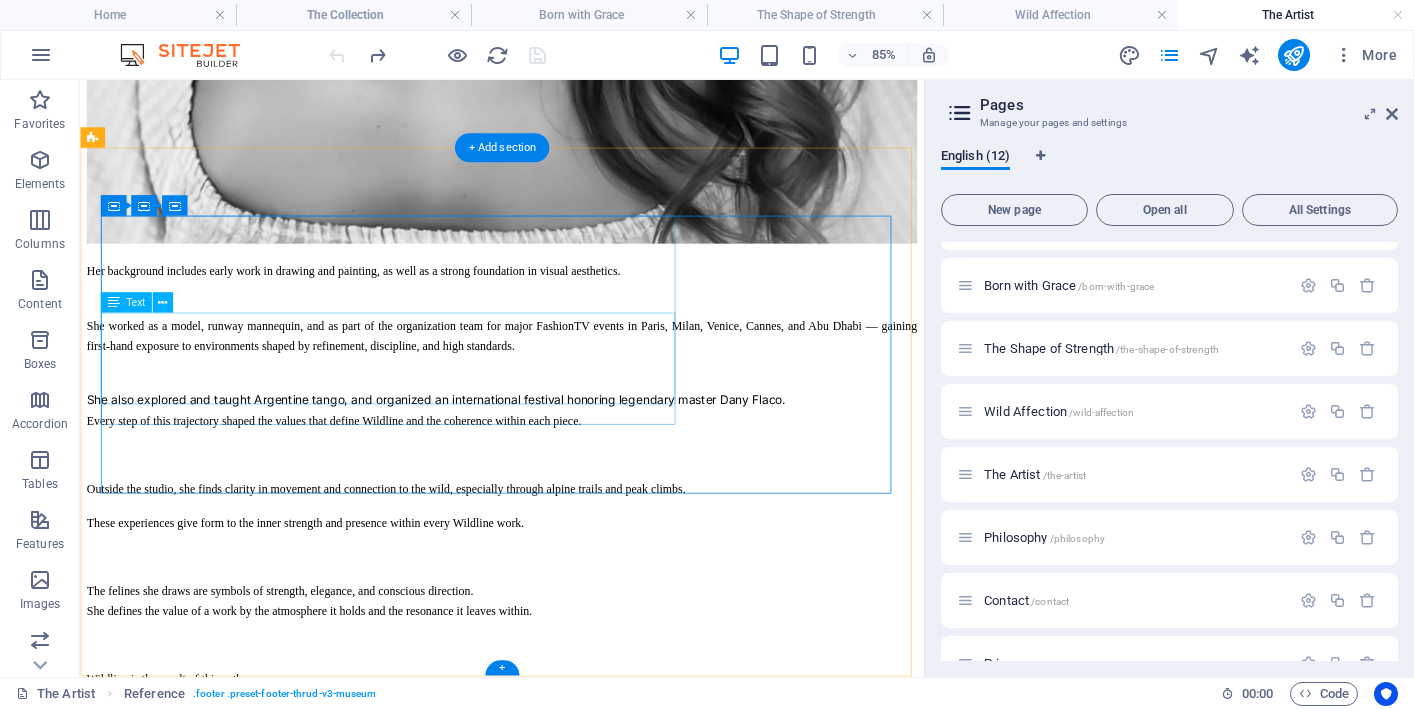 click on "Inspired by the wild. Created with intention. For every artwork acquired, we plant a tree. [FIRST] [LAST], Founder & Artist" at bounding box center [576, 2415] 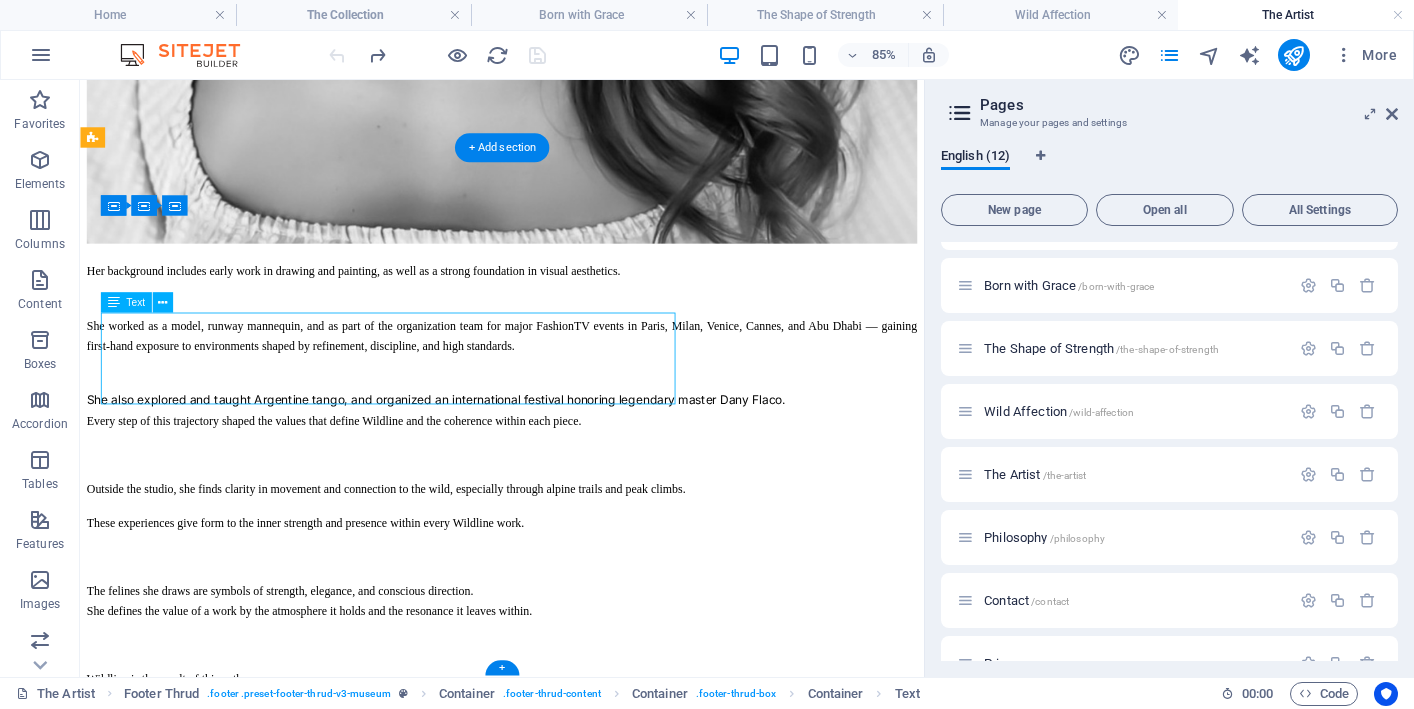 click on "Inspired by the wild. Created with intention. For every artwork acquired, we plant a tree. [FIRST] [LAST], Founder & Artist" at bounding box center (576, 2415) 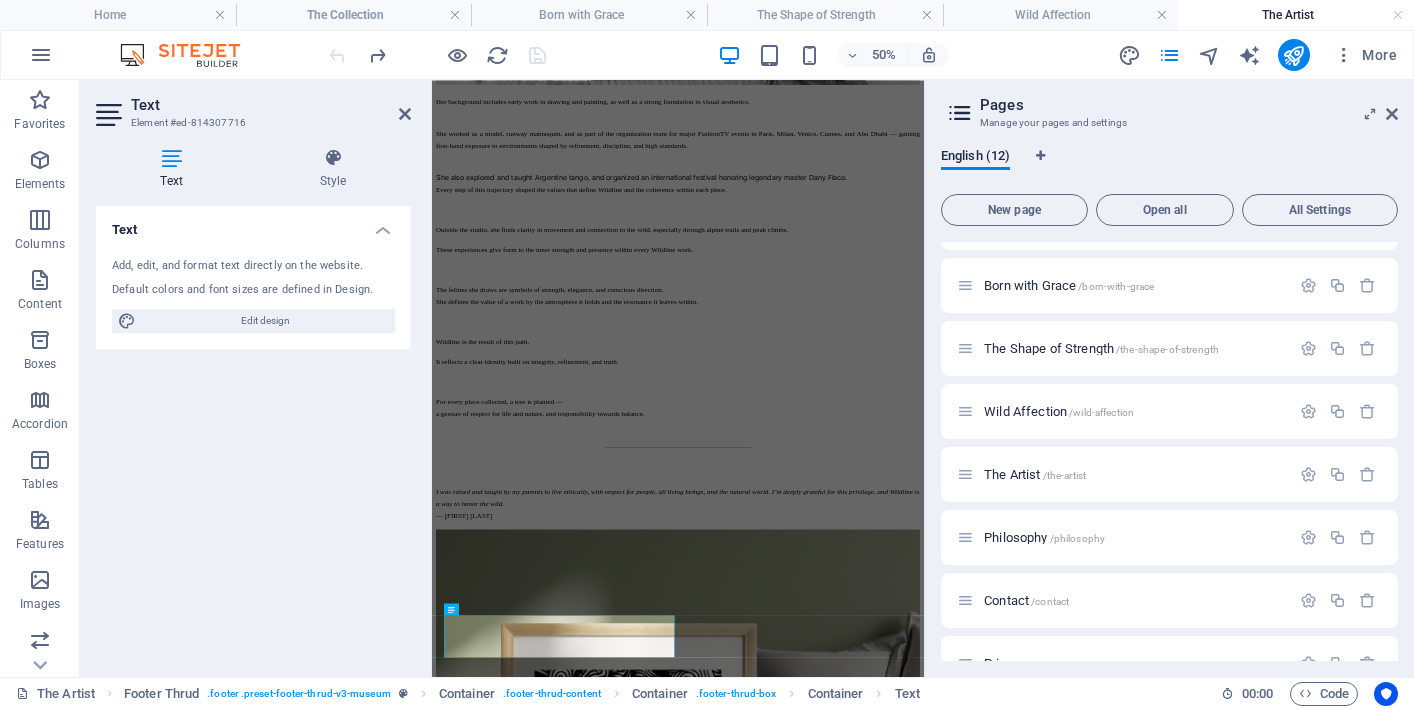 scroll, scrollTop: 868, scrollLeft: 0, axis: vertical 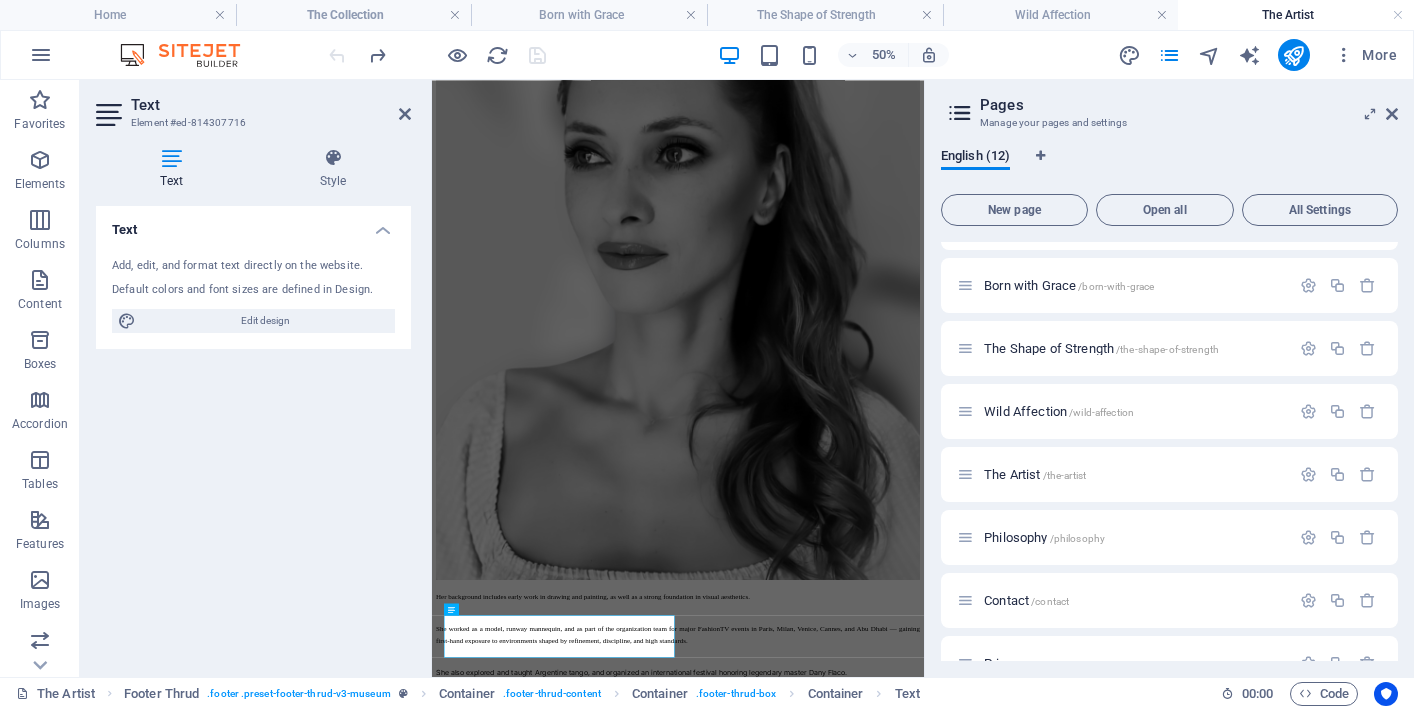 drag, startPoint x: 676, startPoint y: 1192, endPoint x: 334, endPoint y: 1146, distance: 345.0797 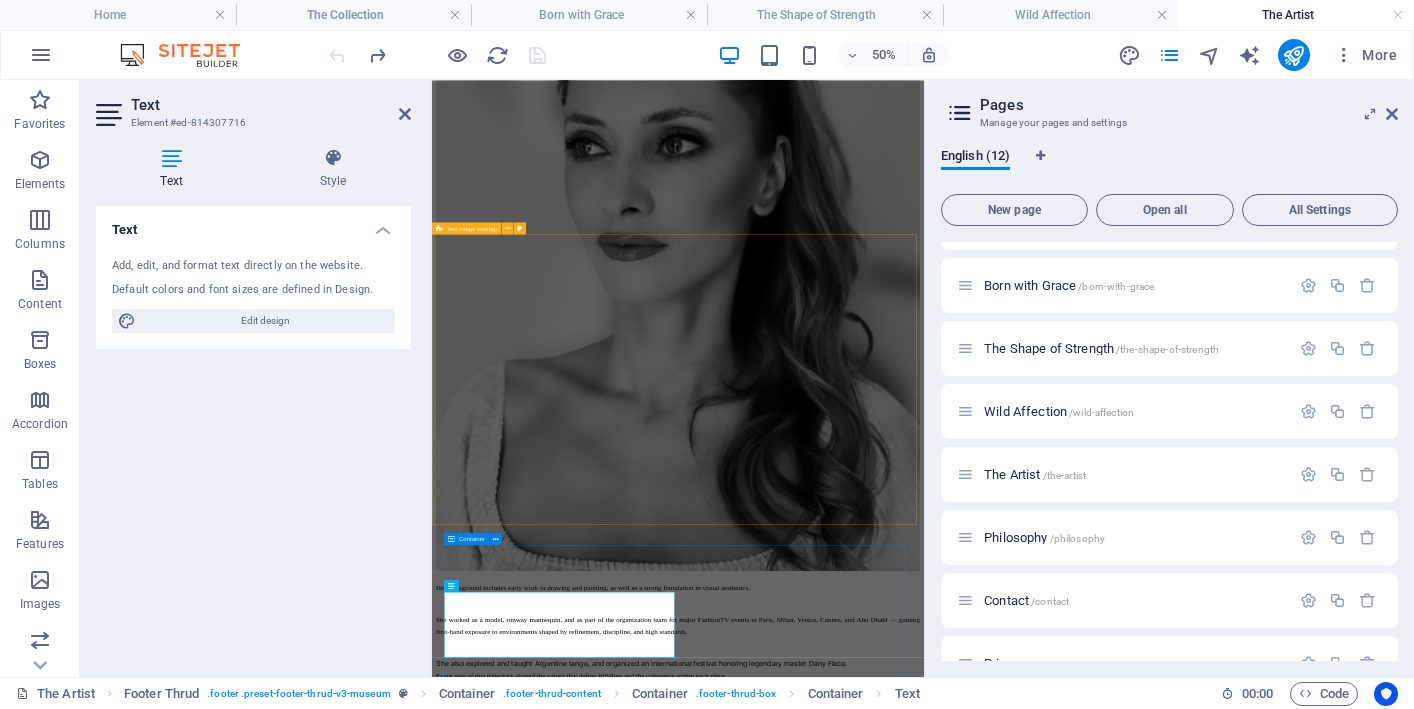 scroll, scrollTop: 915, scrollLeft: 0, axis: vertical 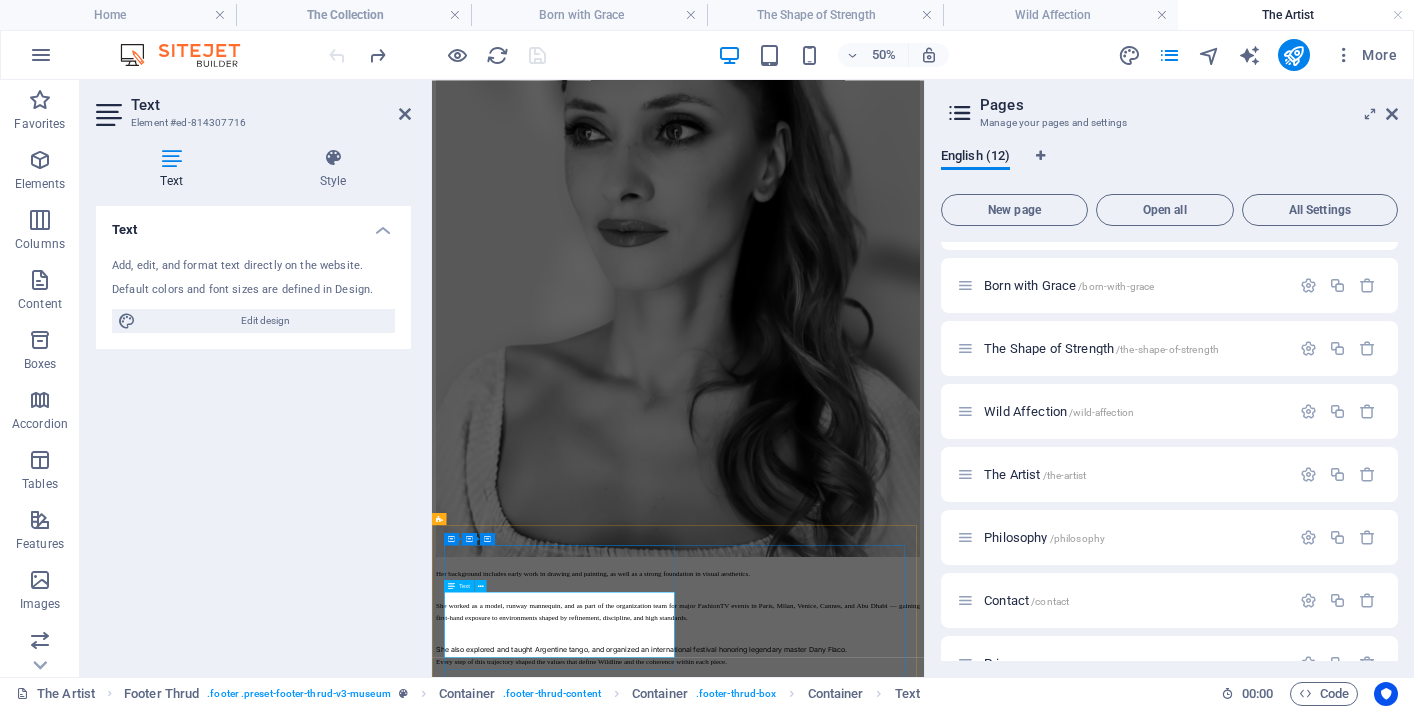 click at bounding box center (924, 3234) 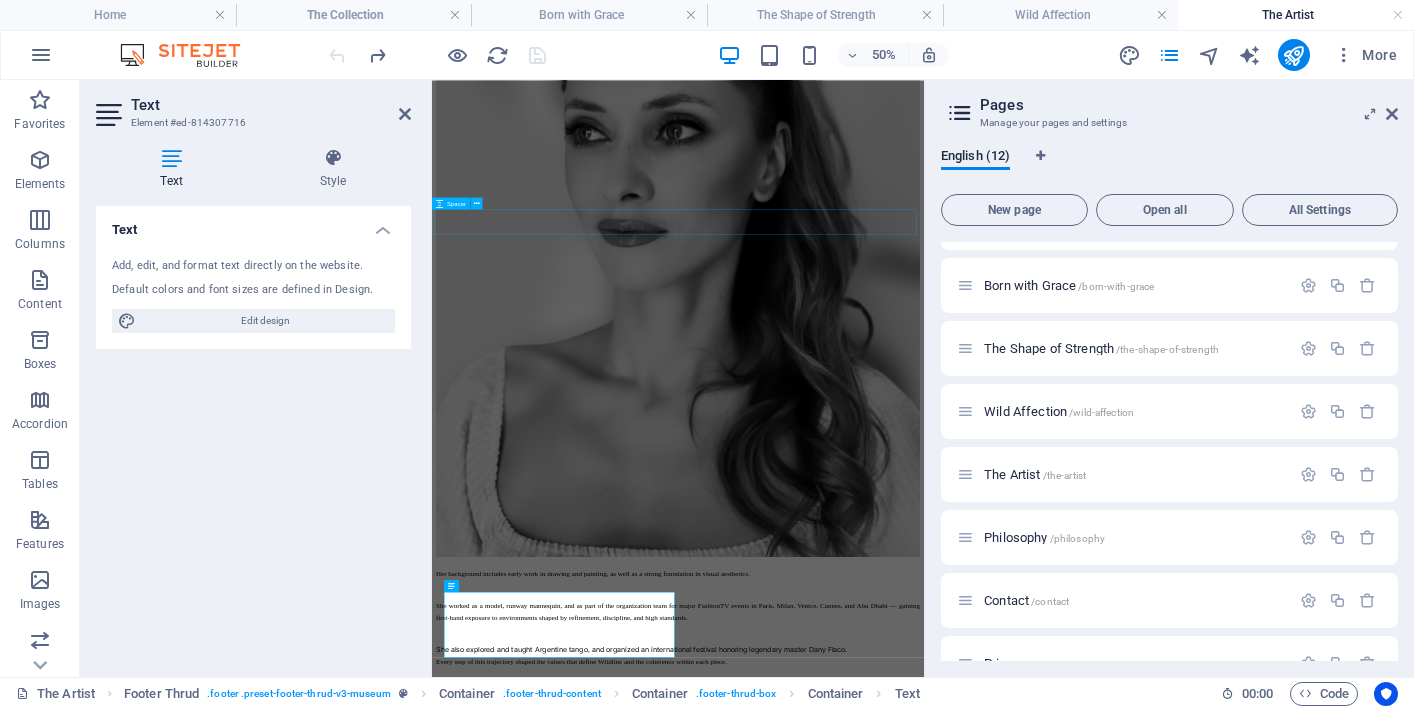 click at bounding box center (924, 1793) 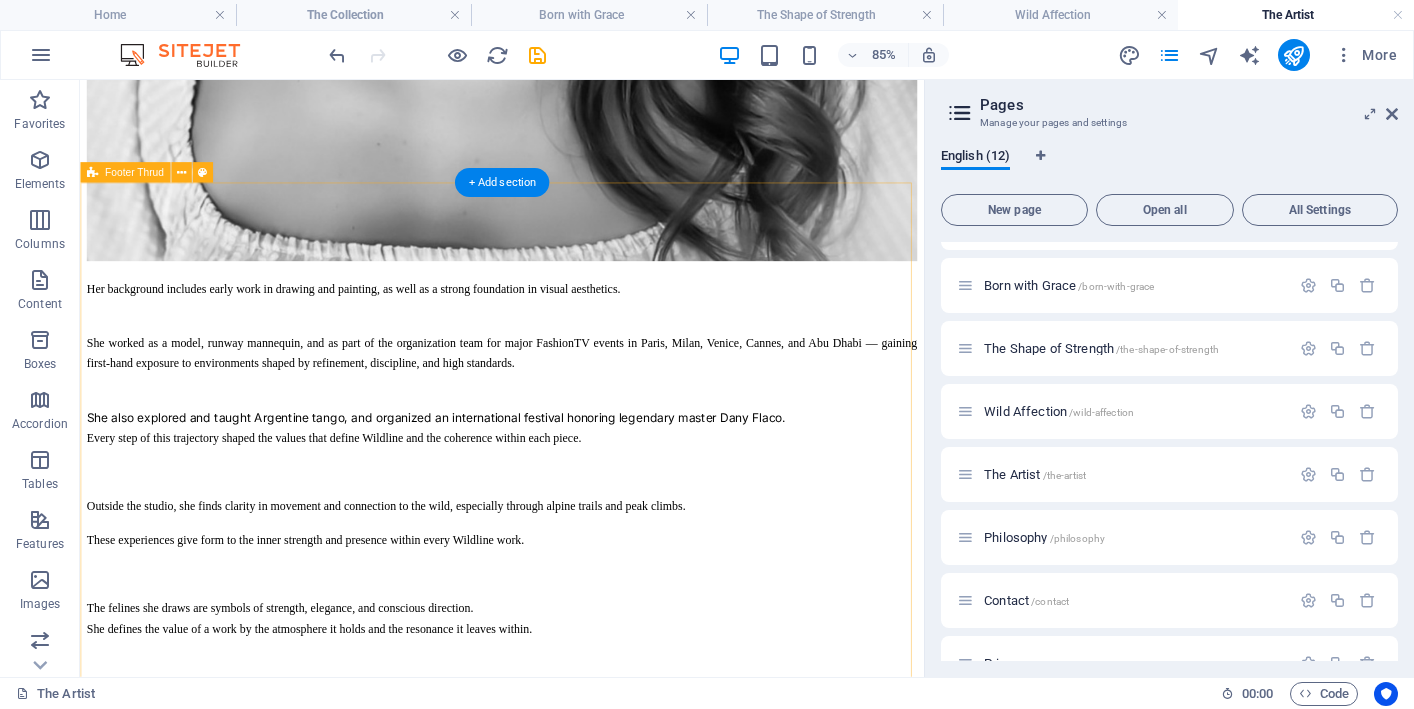 scroll, scrollTop: 1887, scrollLeft: 0, axis: vertical 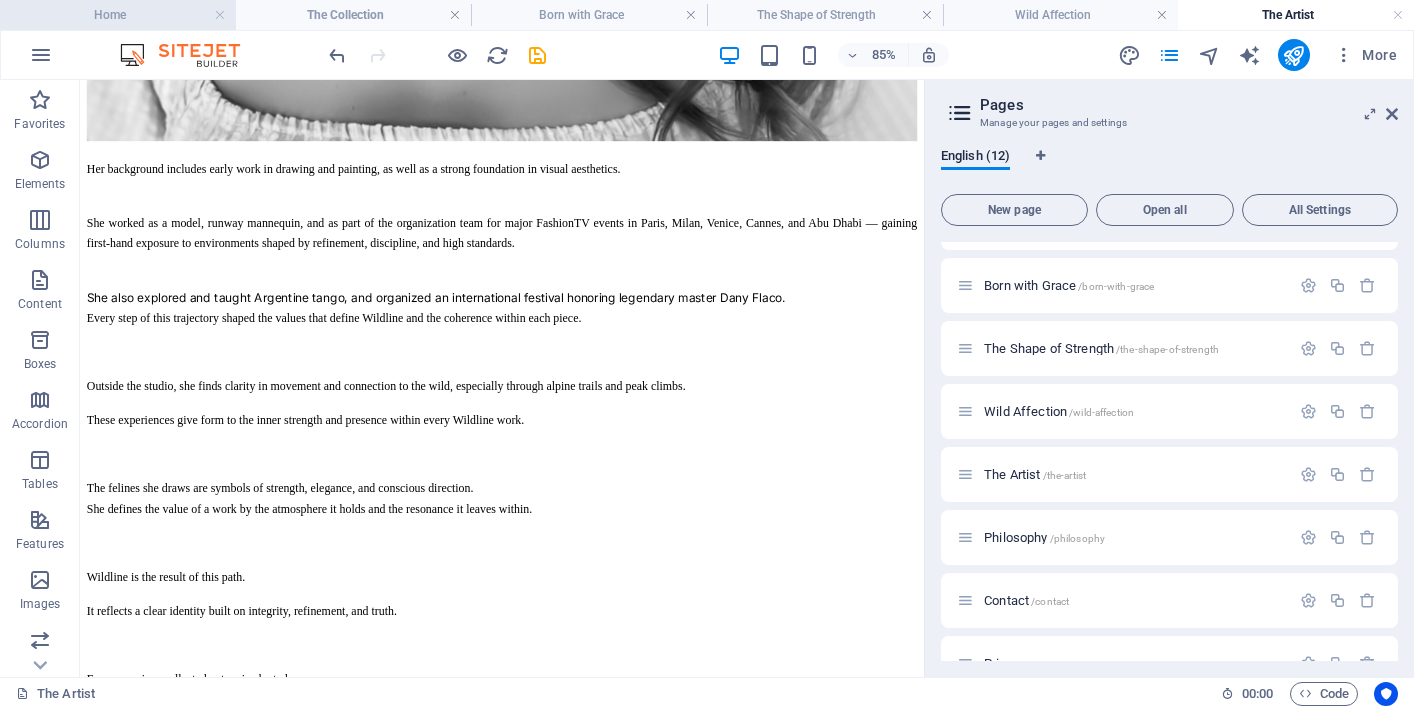 click on "Home" at bounding box center (118, 15) 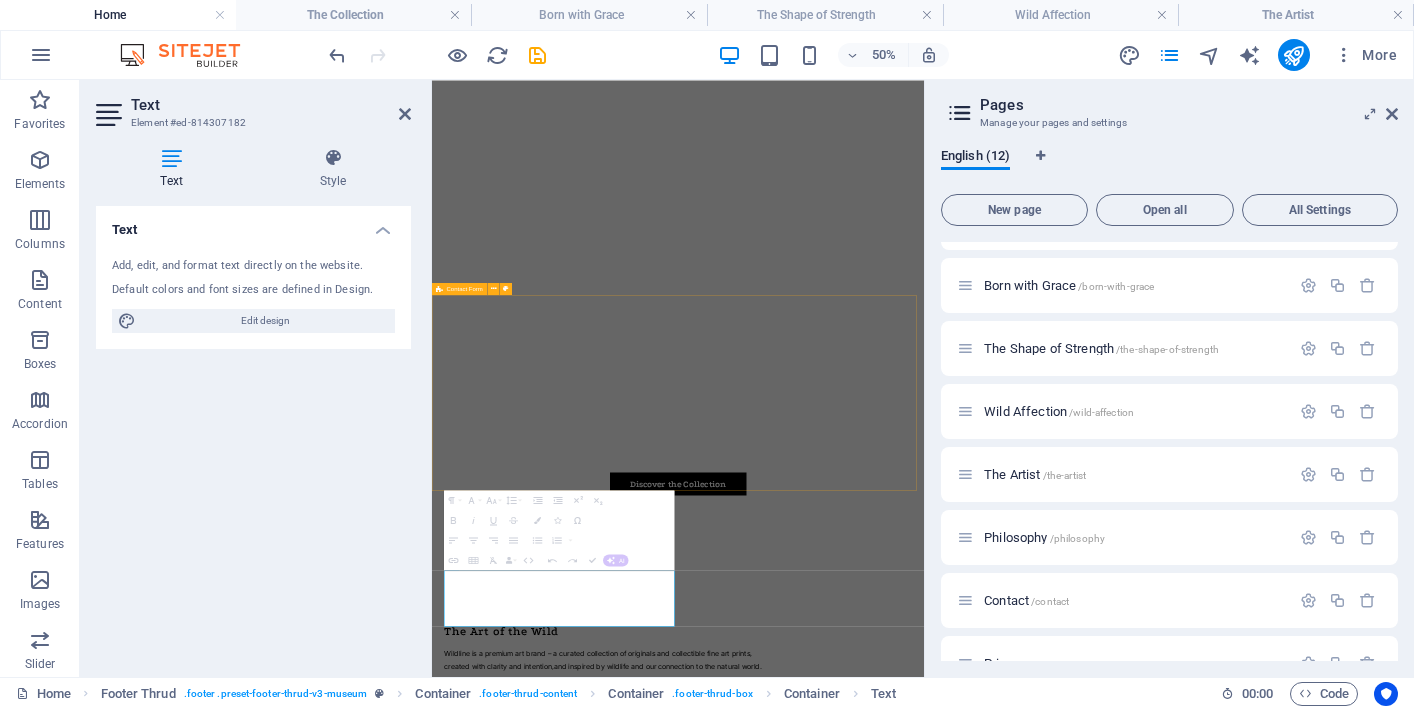 click on "I have read and understand the  privacy policy . Unreadable? Load new Sent message" at bounding box center (924, 7681) 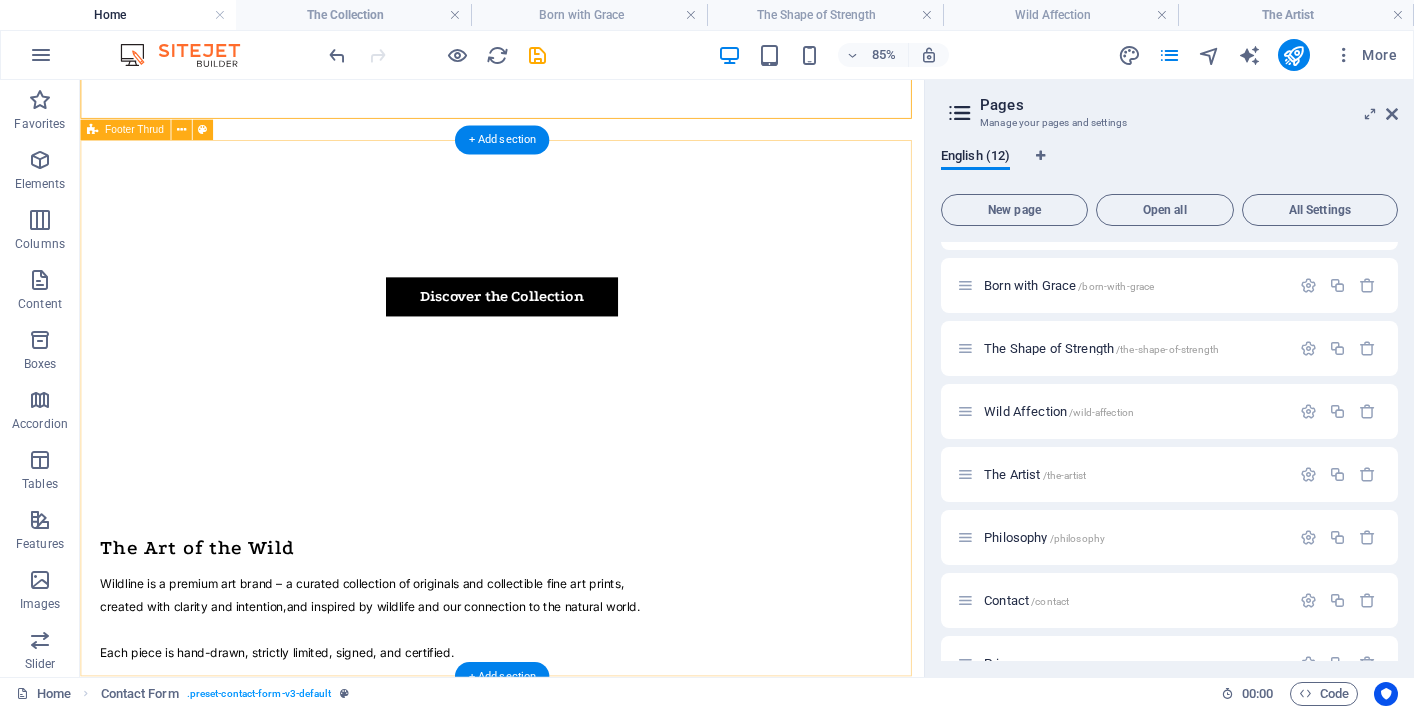 scroll, scrollTop: 4050, scrollLeft: 0, axis: vertical 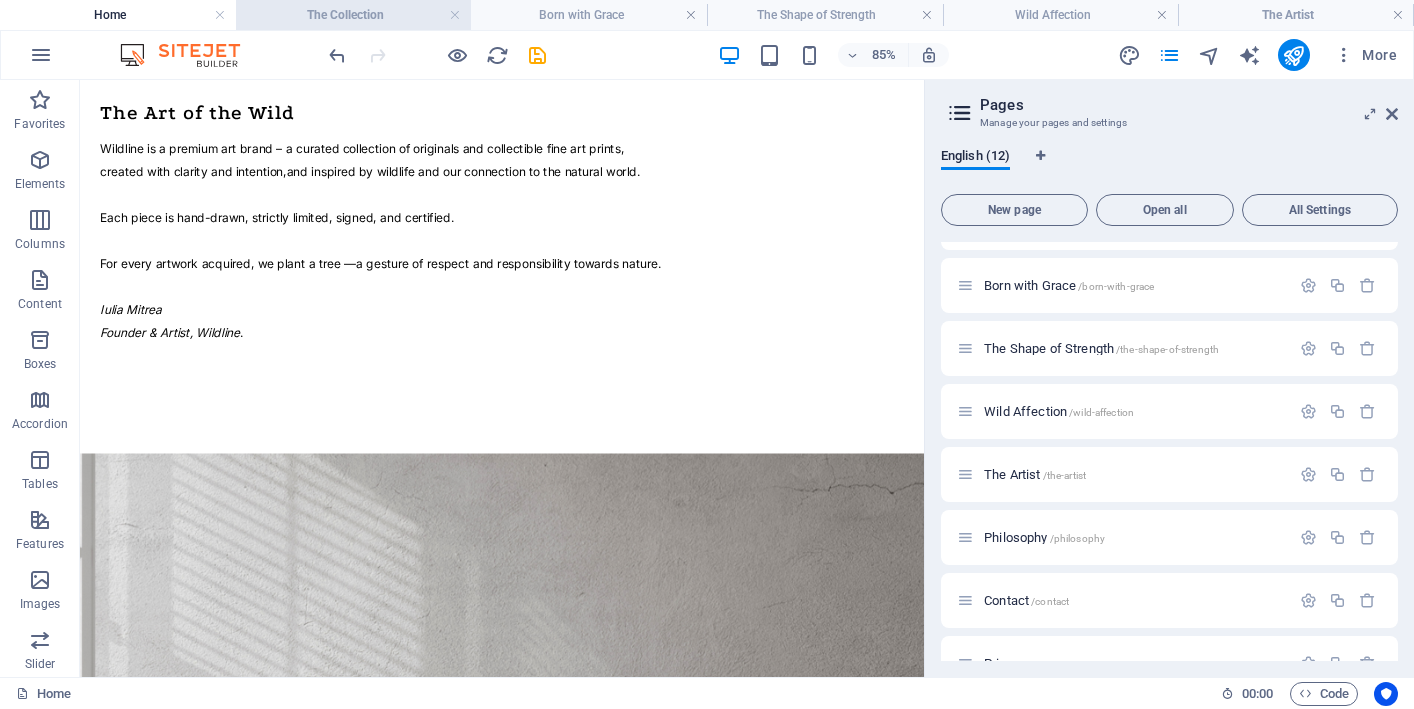 click on "The Collection" at bounding box center (354, 15) 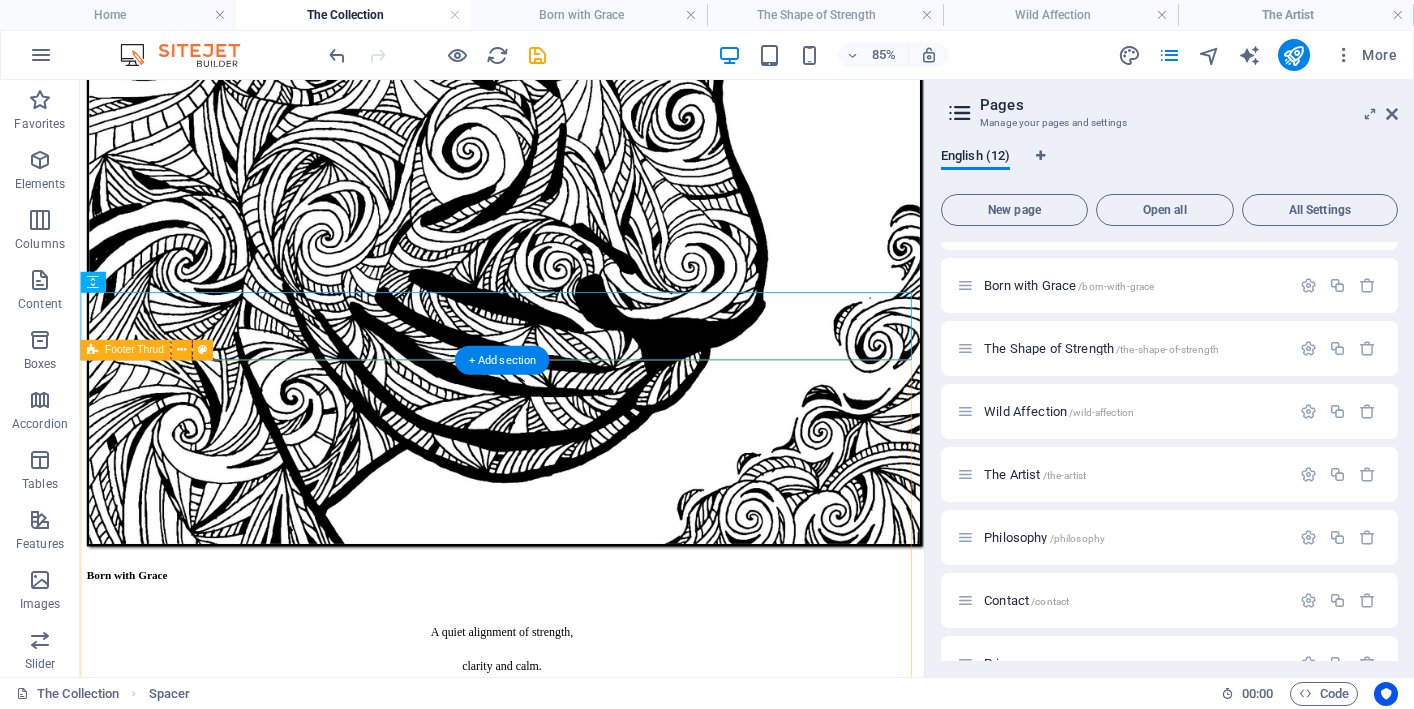 scroll, scrollTop: 1438, scrollLeft: 0, axis: vertical 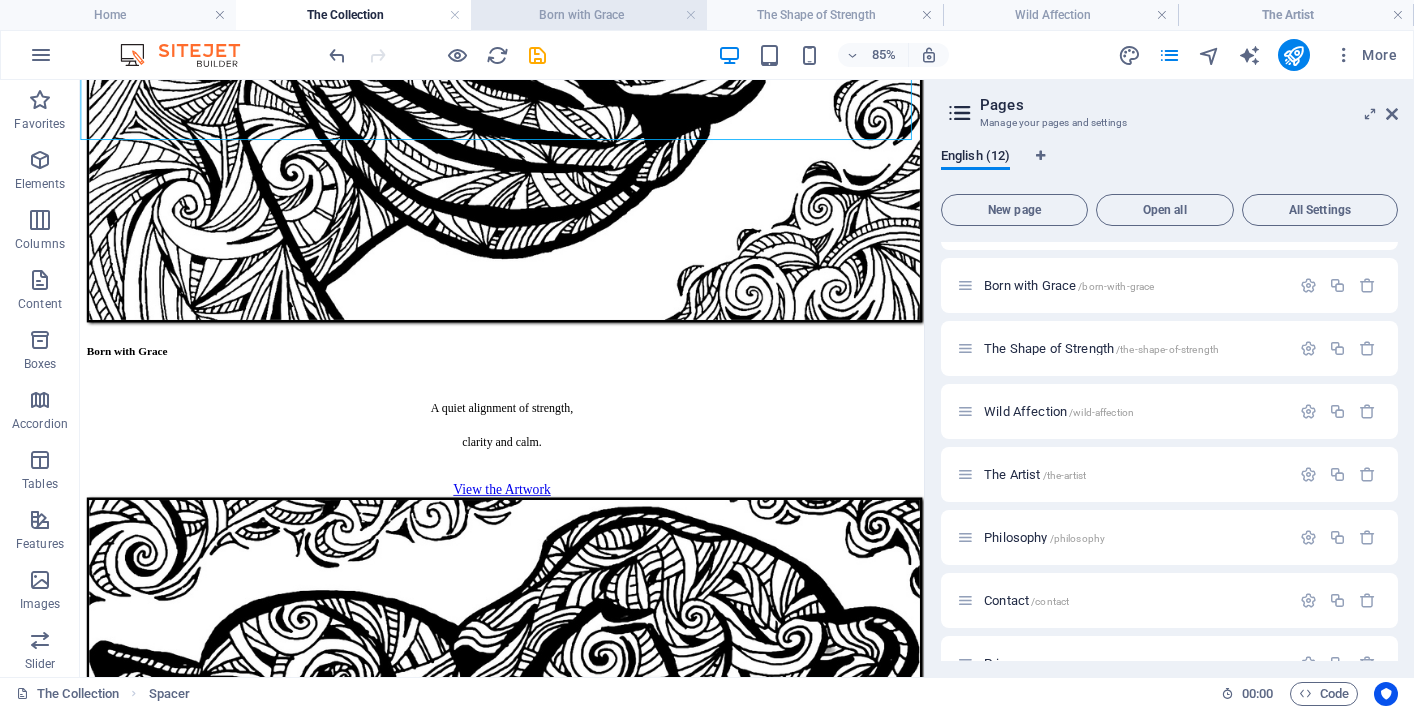 click on "Born with Grace" at bounding box center [589, 15] 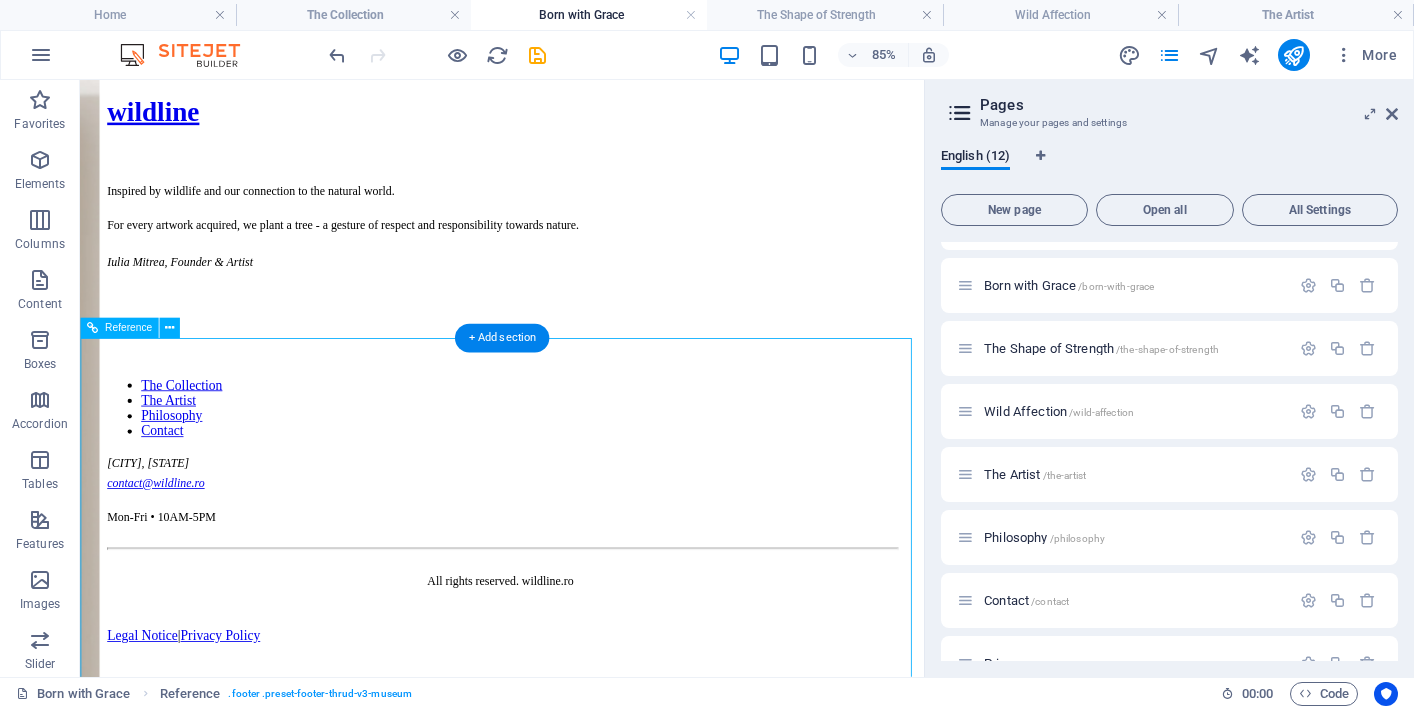 scroll, scrollTop: 3677, scrollLeft: 0, axis: vertical 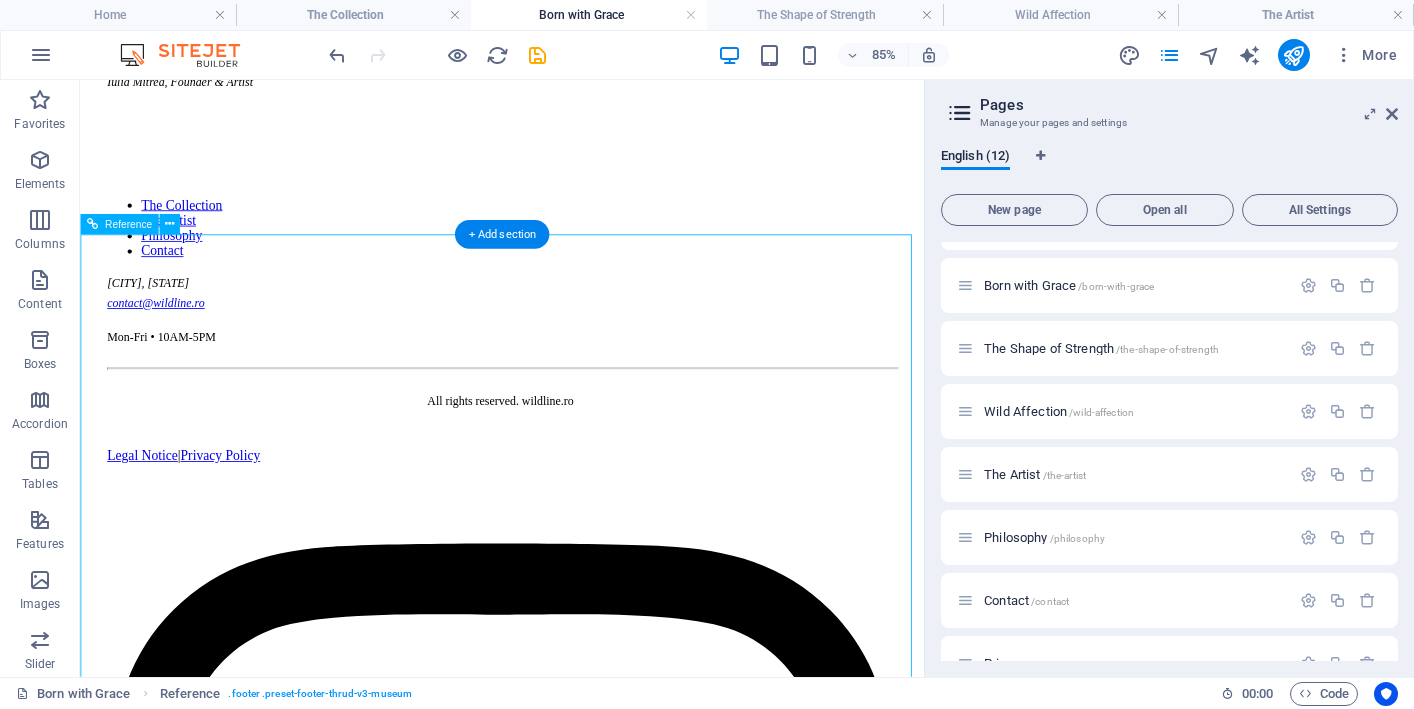 click on "Inspired by wildlife and our connection to the natural world.  For every artwork acquired, we plant a tree - a gesture of respect and responsibility towards nature. [FIRST] [LAST], Founder & Artist" at bounding box center (576, 63) 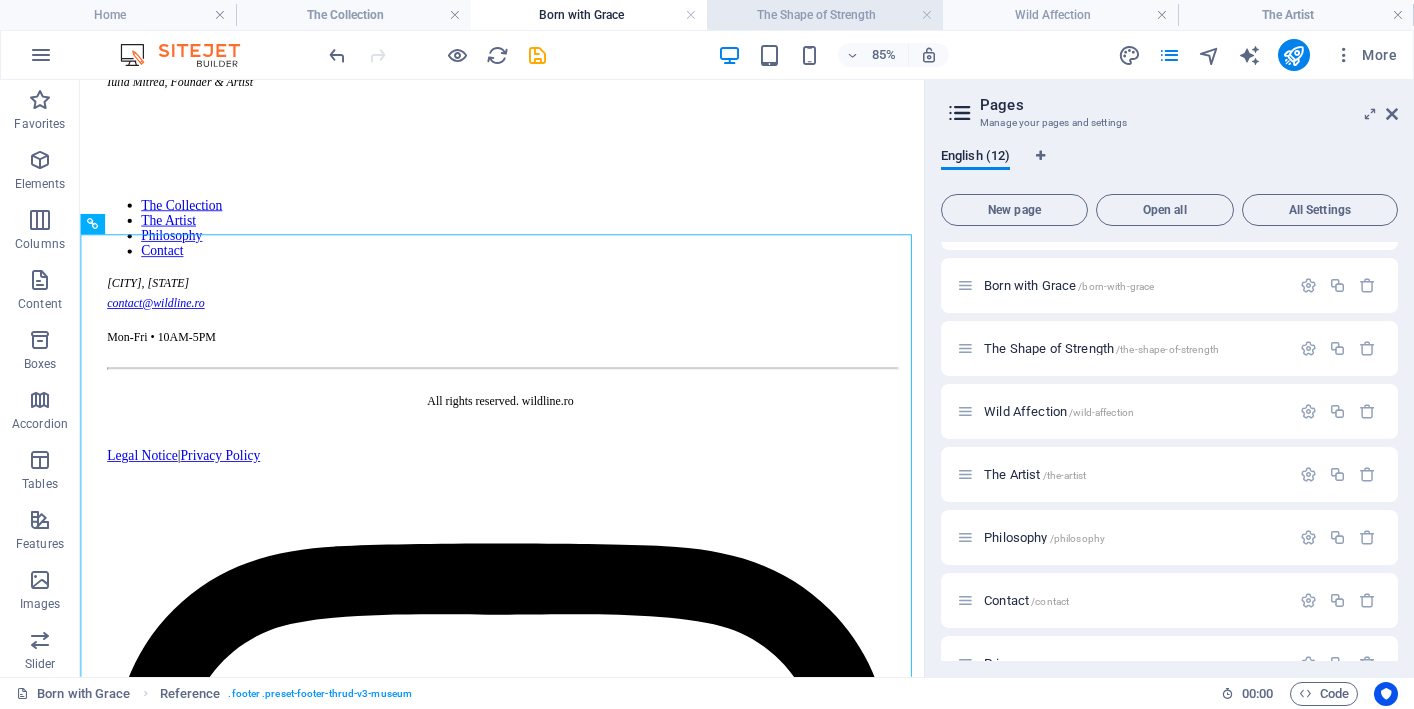 click on "The Shape of Strength" at bounding box center (825, 15) 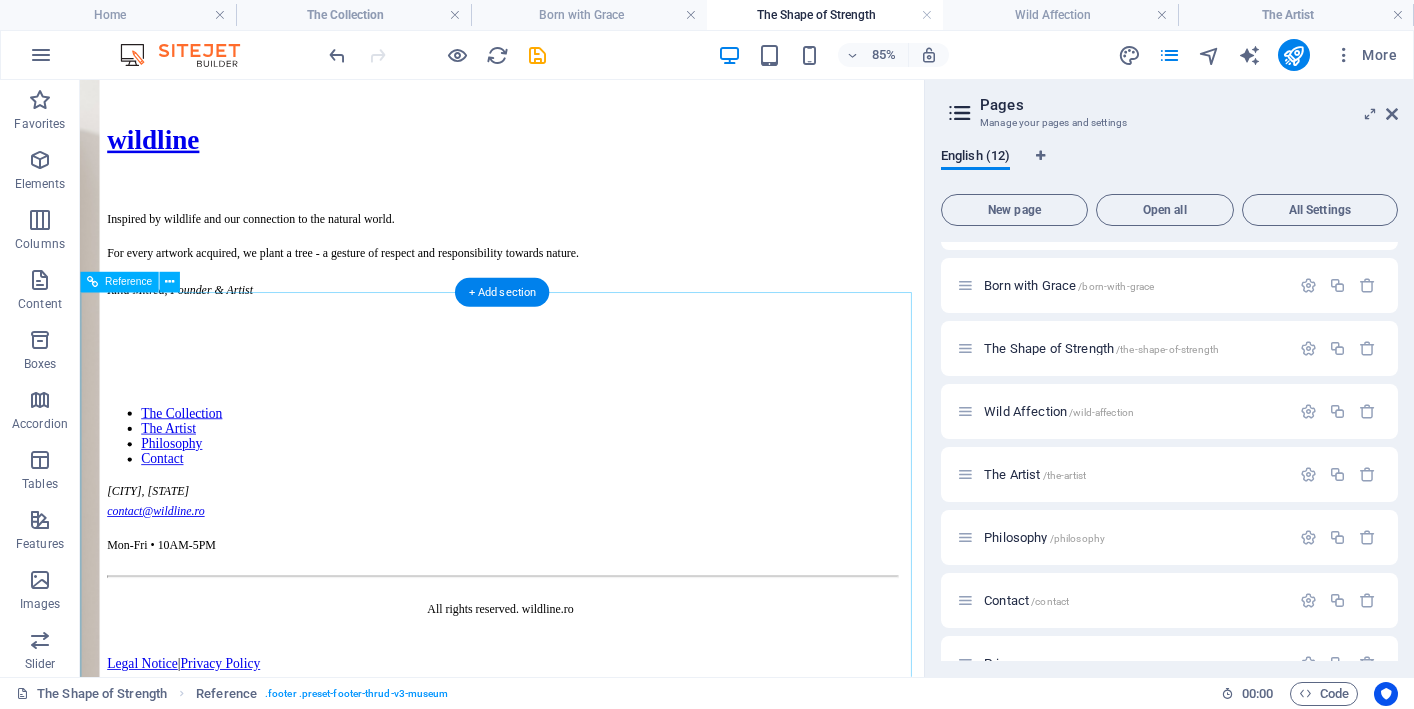 scroll, scrollTop: 3788, scrollLeft: 0, axis: vertical 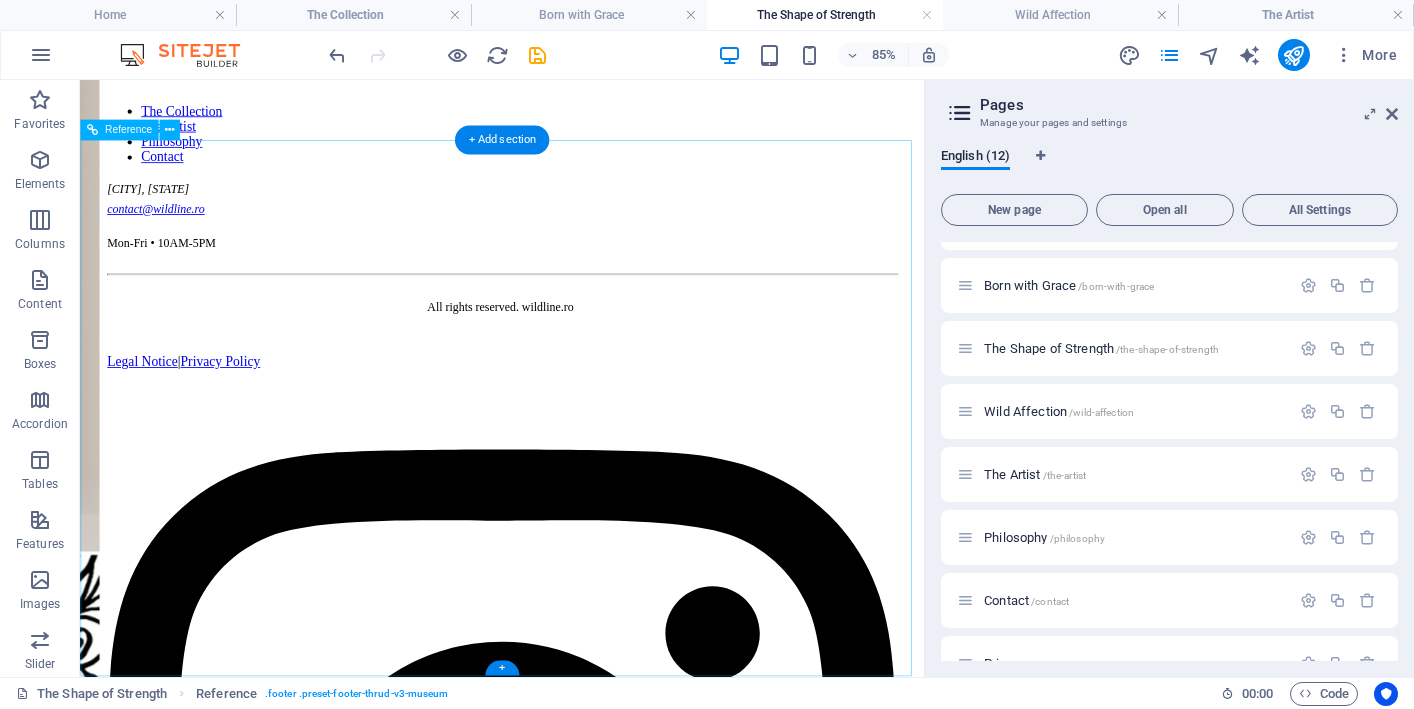 click on "Inspired by wildlife and our connection to the natural world.  For every artwork acquired, we plant a tree - a gesture of respect and responsibility towards nature. [FIRST] [LAST], Founder & Artist" at bounding box center [576, -48] 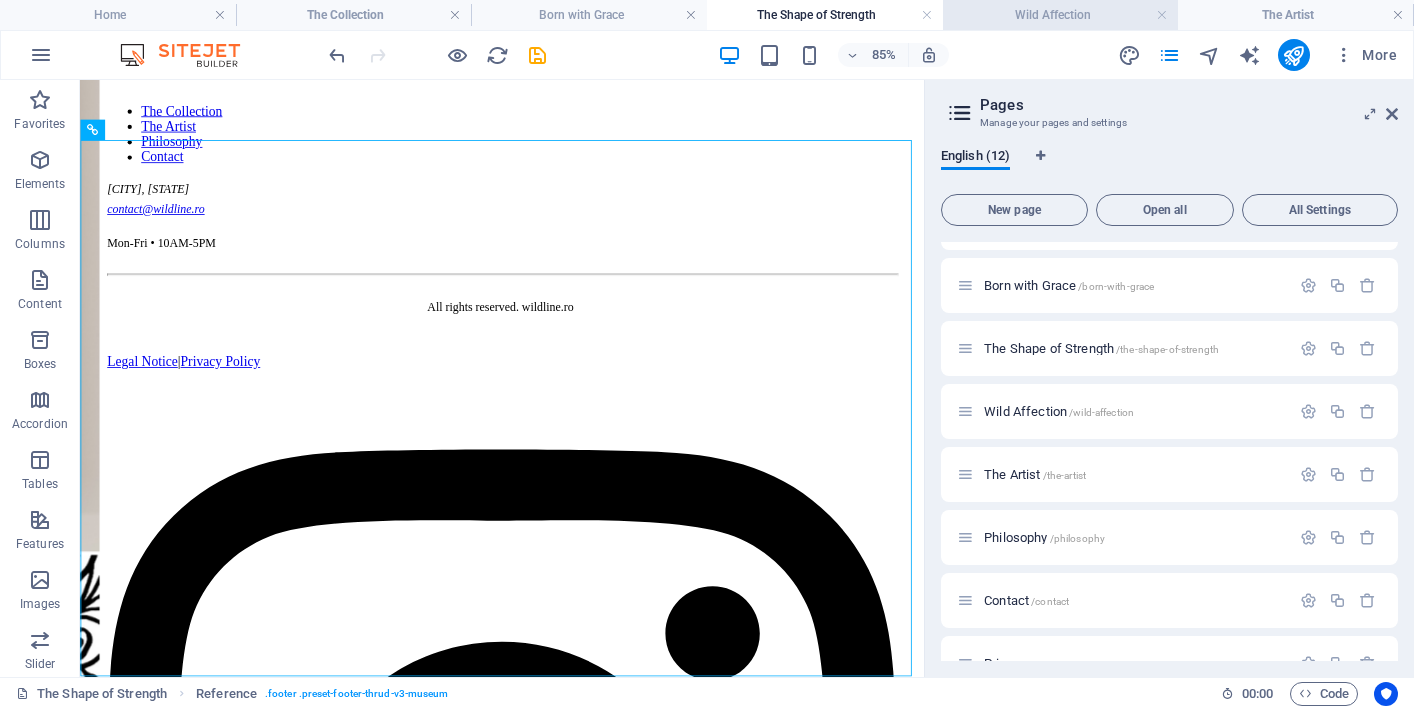 click on "Wild Affection" at bounding box center [1061, 15] 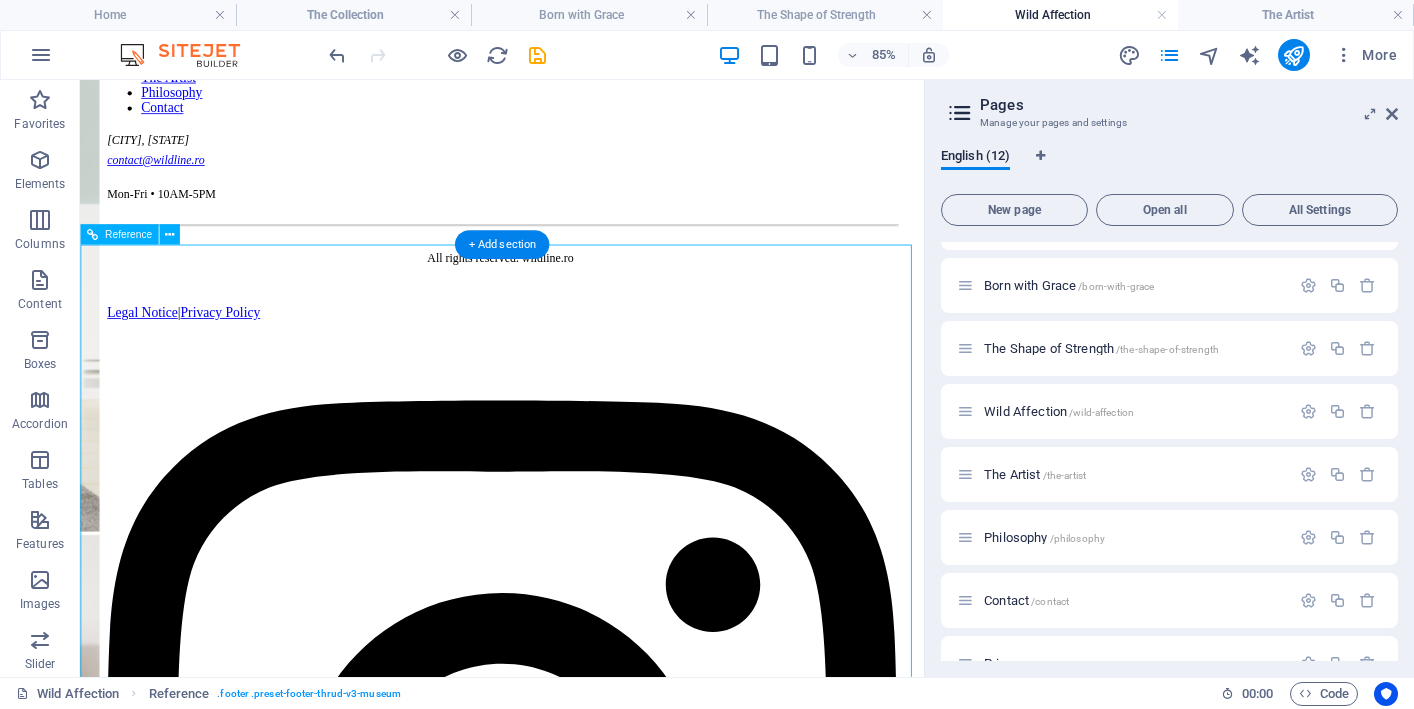 scroll, scrollTop: 2799, scrollLeft: 0, axis: vertical 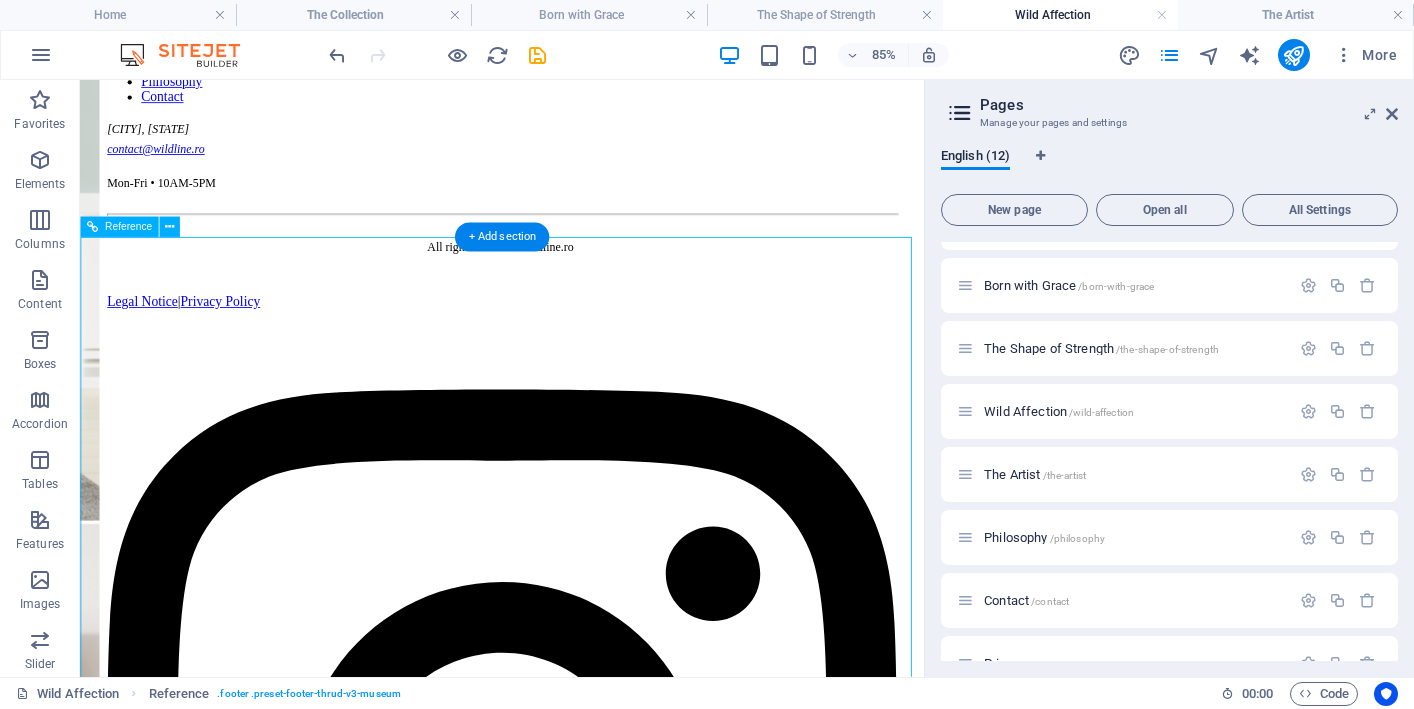 click on "Inspired by wildlife and our connection to the natural world.  For every artwork acquired, we plant a tree - a gesture of respect and responsibility towards nature. [FIRST] [LAST], Founder & Artist" at bounding box center [576, -119] 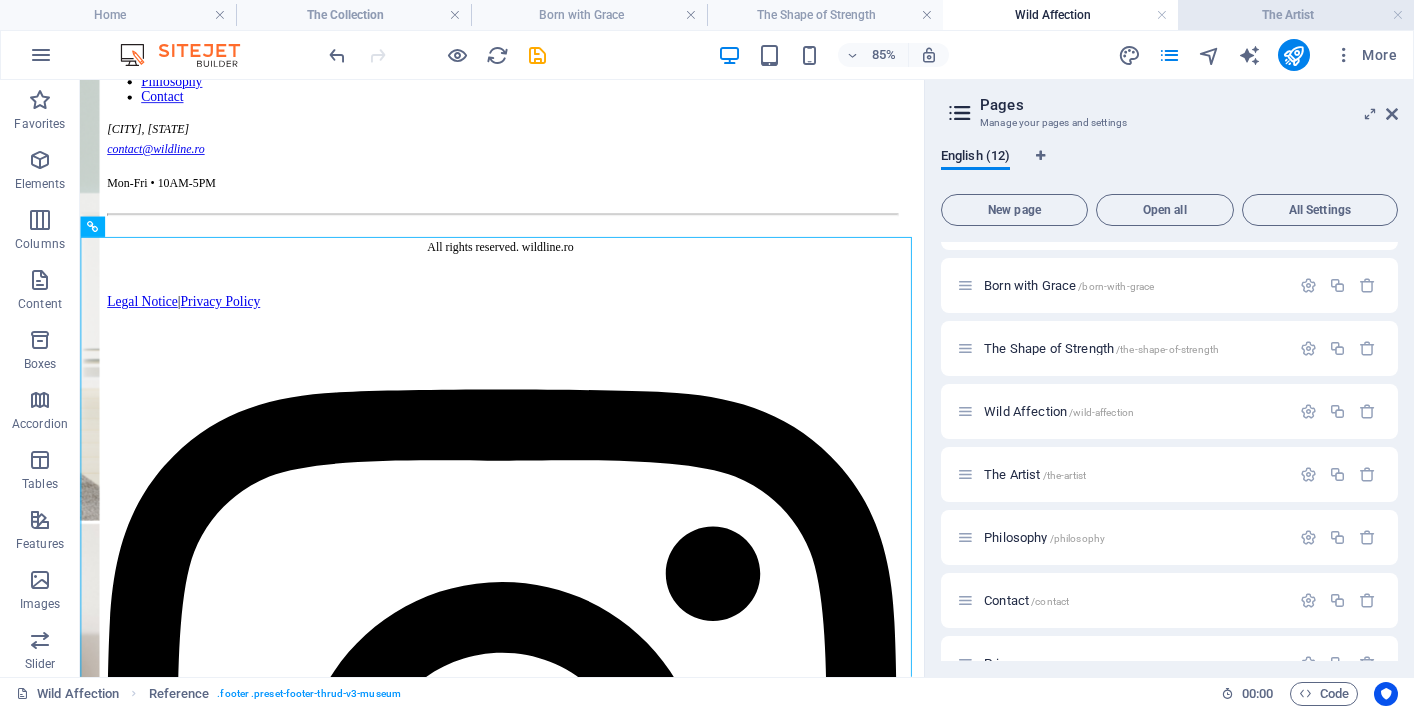 click on "The Artist" at bounding box center [1296, 15] 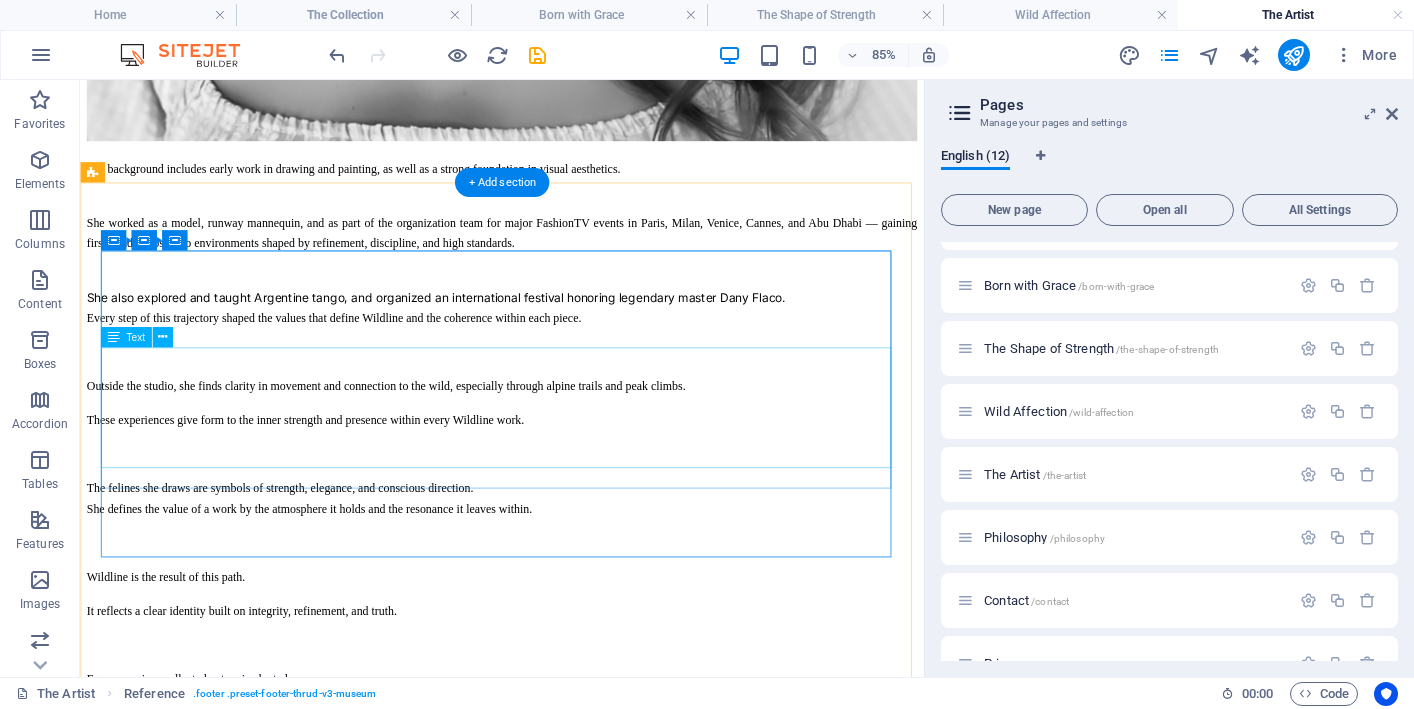 click on "Inspired by wildlife and our connection to the natural world.  For every artwork acquired, we plant a tree - a gesture of respect and responsibility towards nature. [FIRST] [LAST], Founder & Artist" at bounding box center (576, 2315) 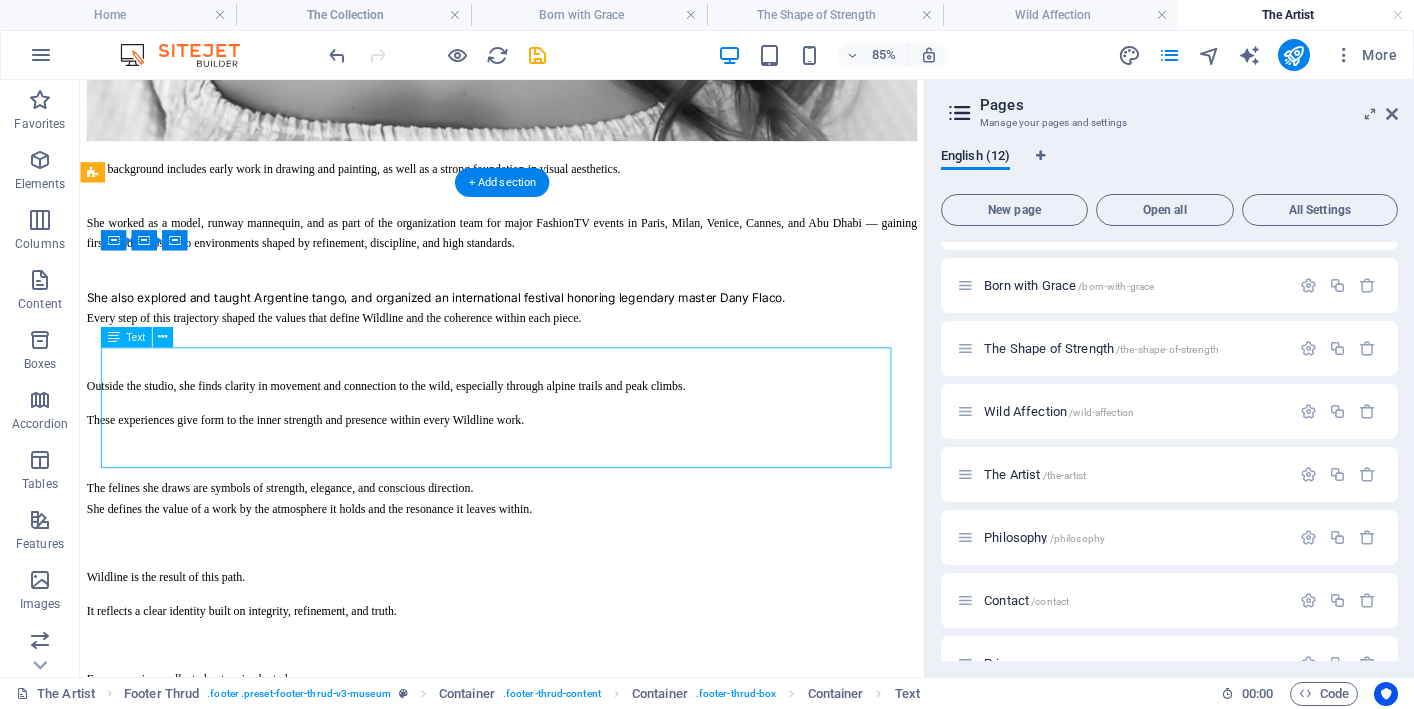 click on "Inspired by wildlife and our connection to the natural world.  For every artwork acquired, we plant a tree - a gesture of respect and responsibility towards nature. [FIRST] [LAST], Founder & Artist" at bounding box center [576, 2315] 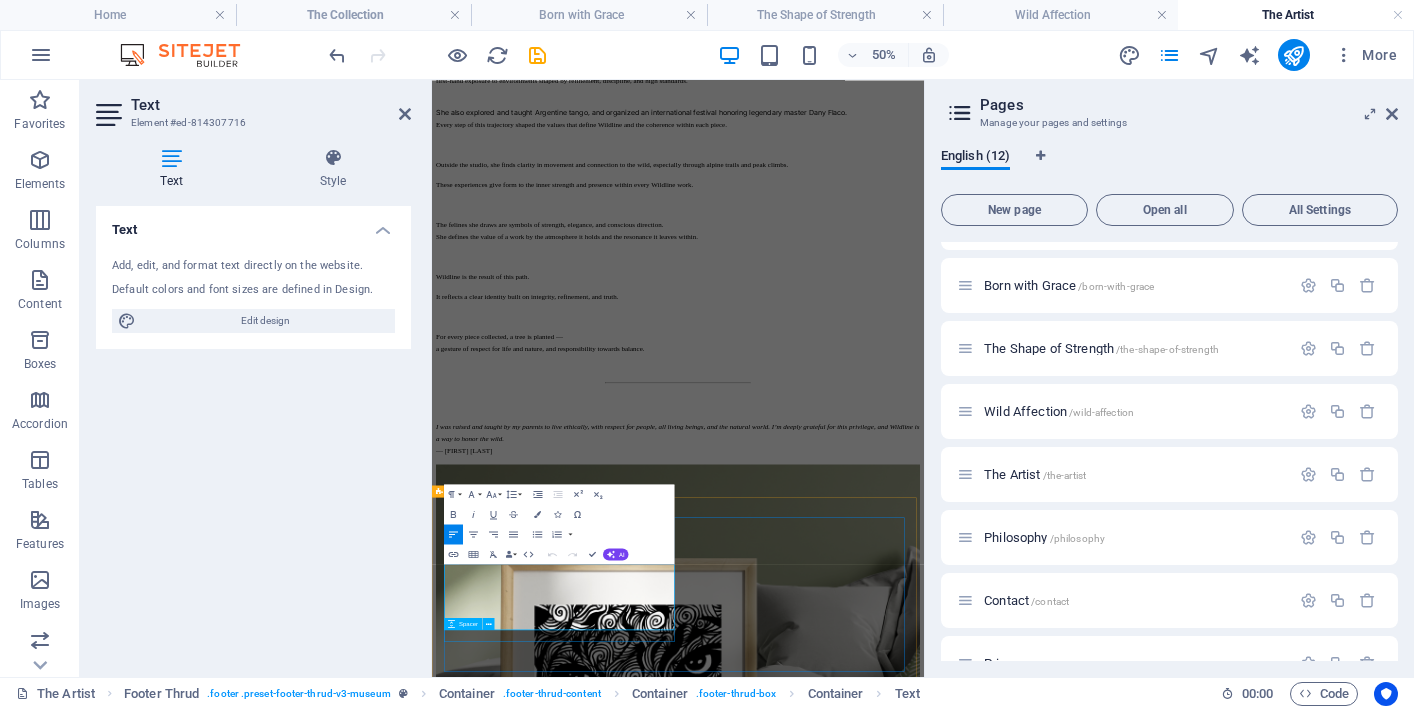 scroll, scrollTop: 970, scrollLeft: 0, axis: vertical 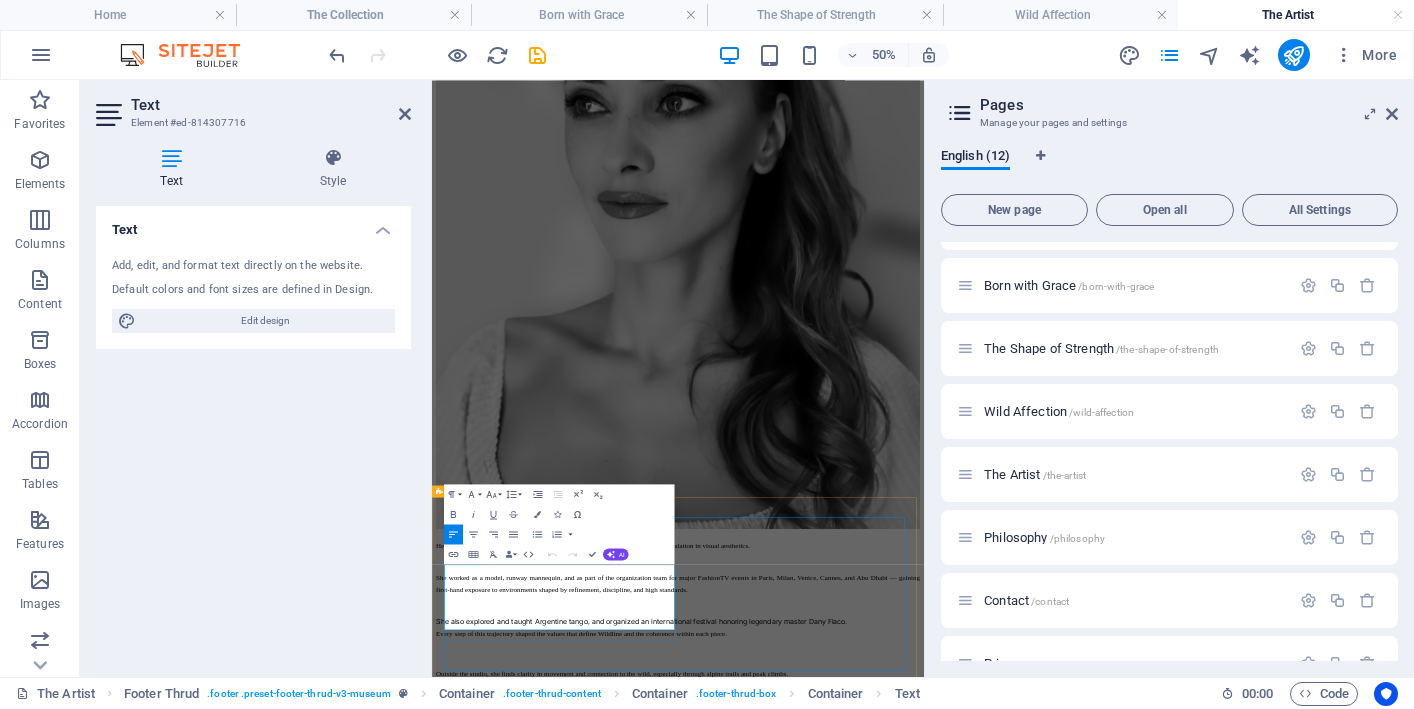 click at bounding box center [924, 3179] 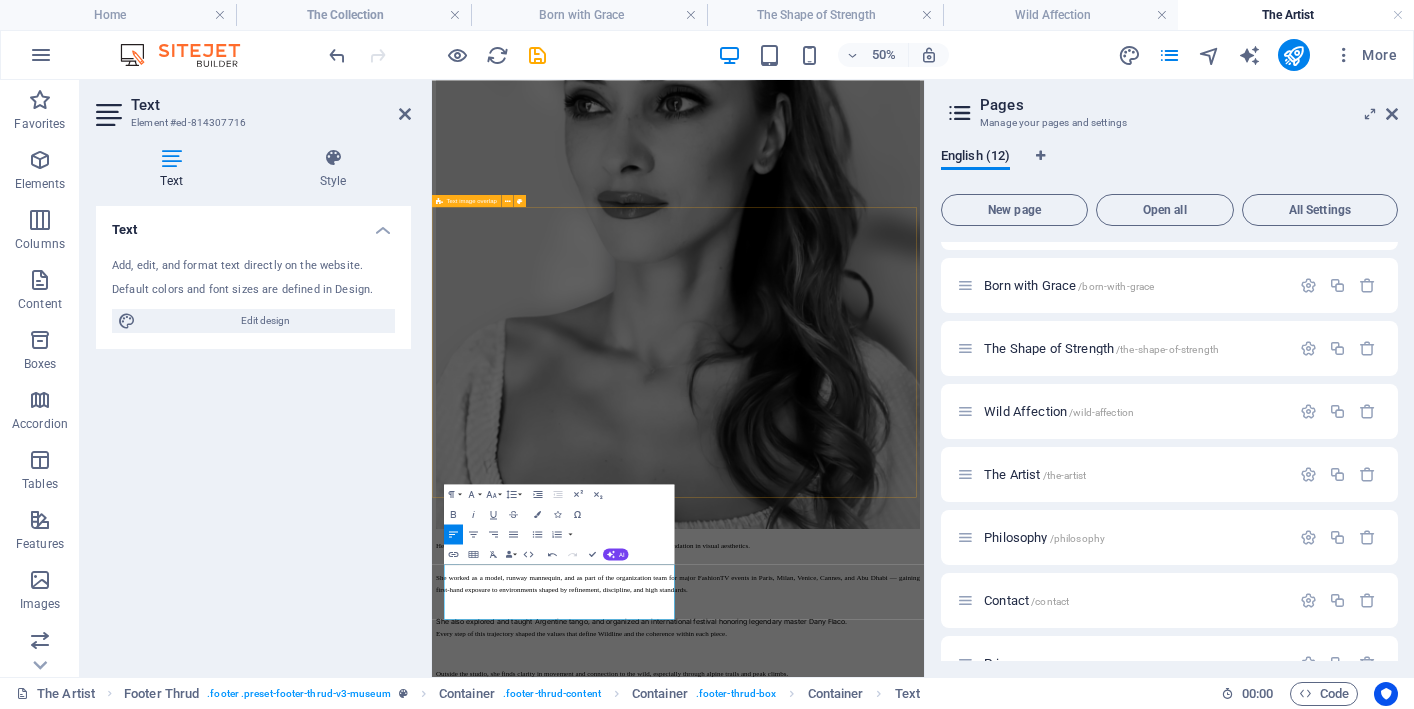 click on "I was raised and taught by my parents to live ethically, with respect for people, all living beings, and the natural world. I’m deeply grateful for this privilege, and Wildline is a way to honor the wild. — [FIRST] [LAST]" at bounding box center [924, 2301] 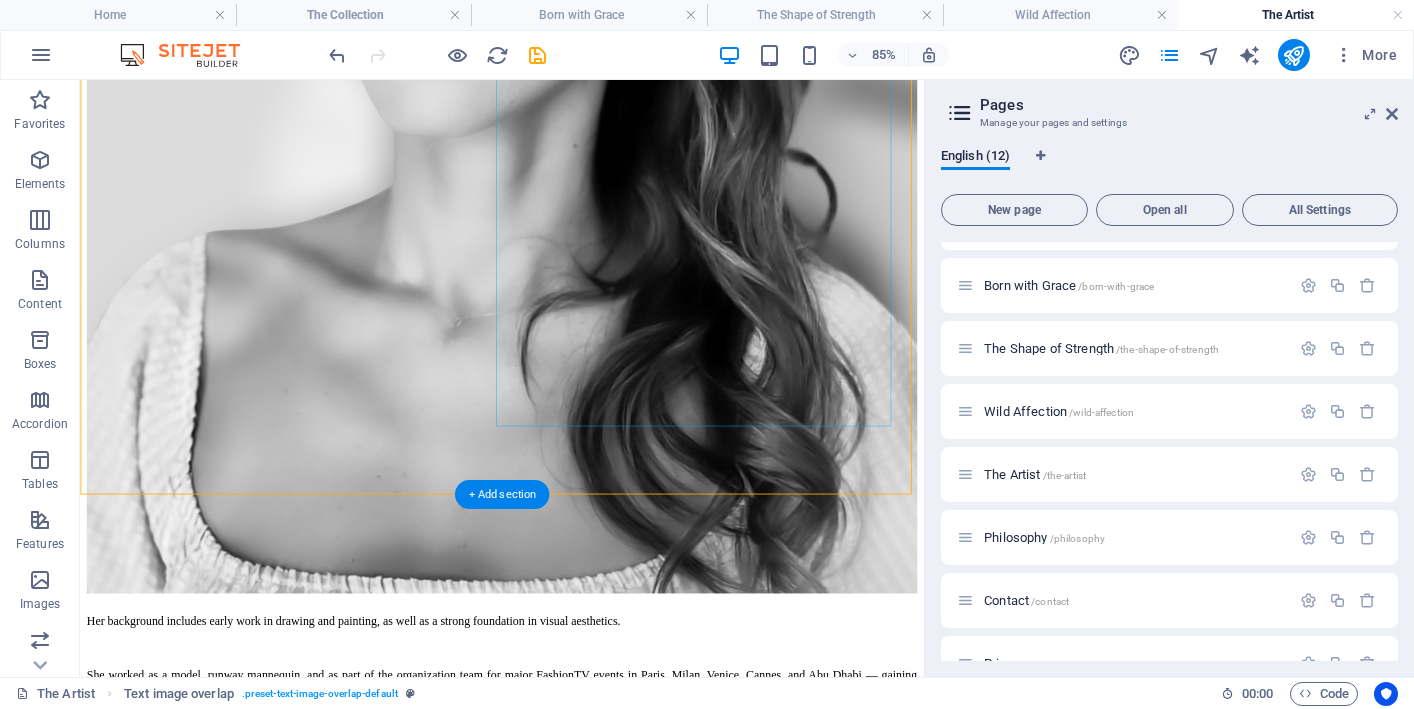 scroll, scrollTop: 1935, scrollLeft: 0, axis: vertical 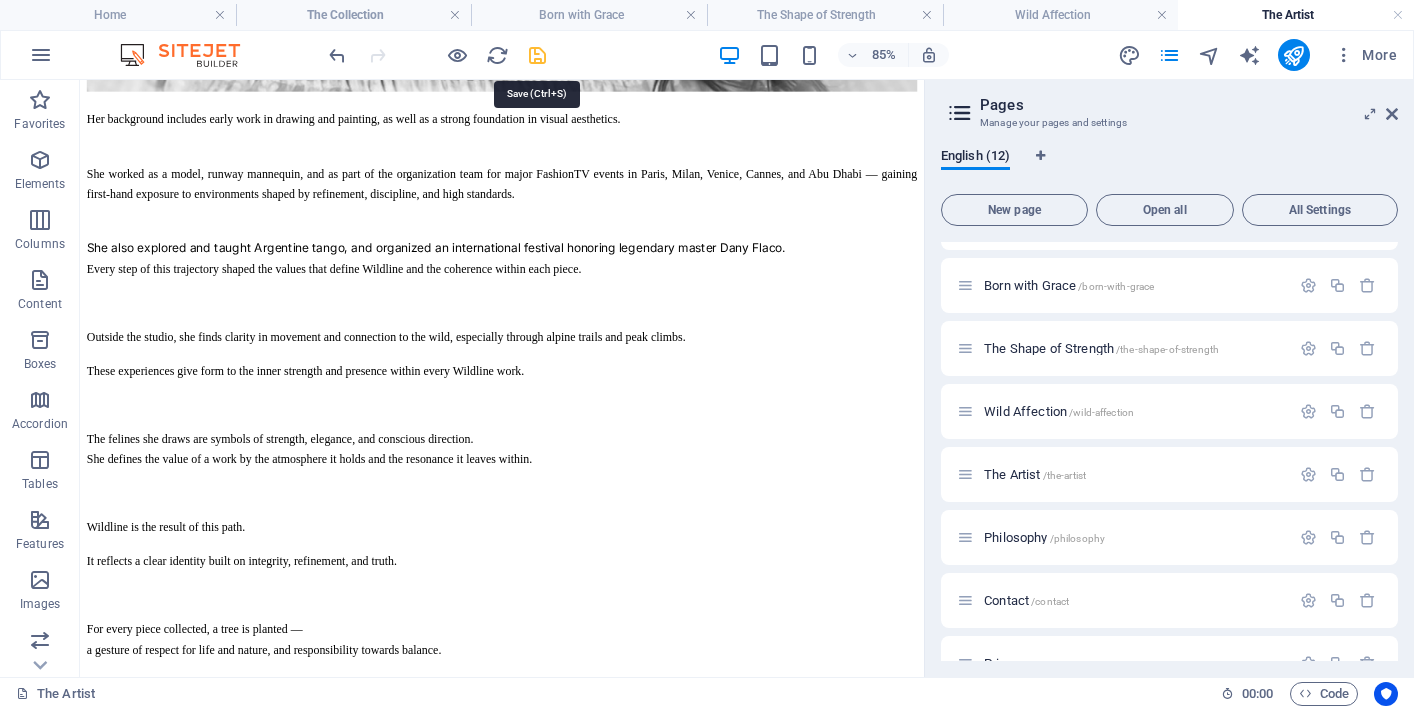 click at bounding box center [537, 55] 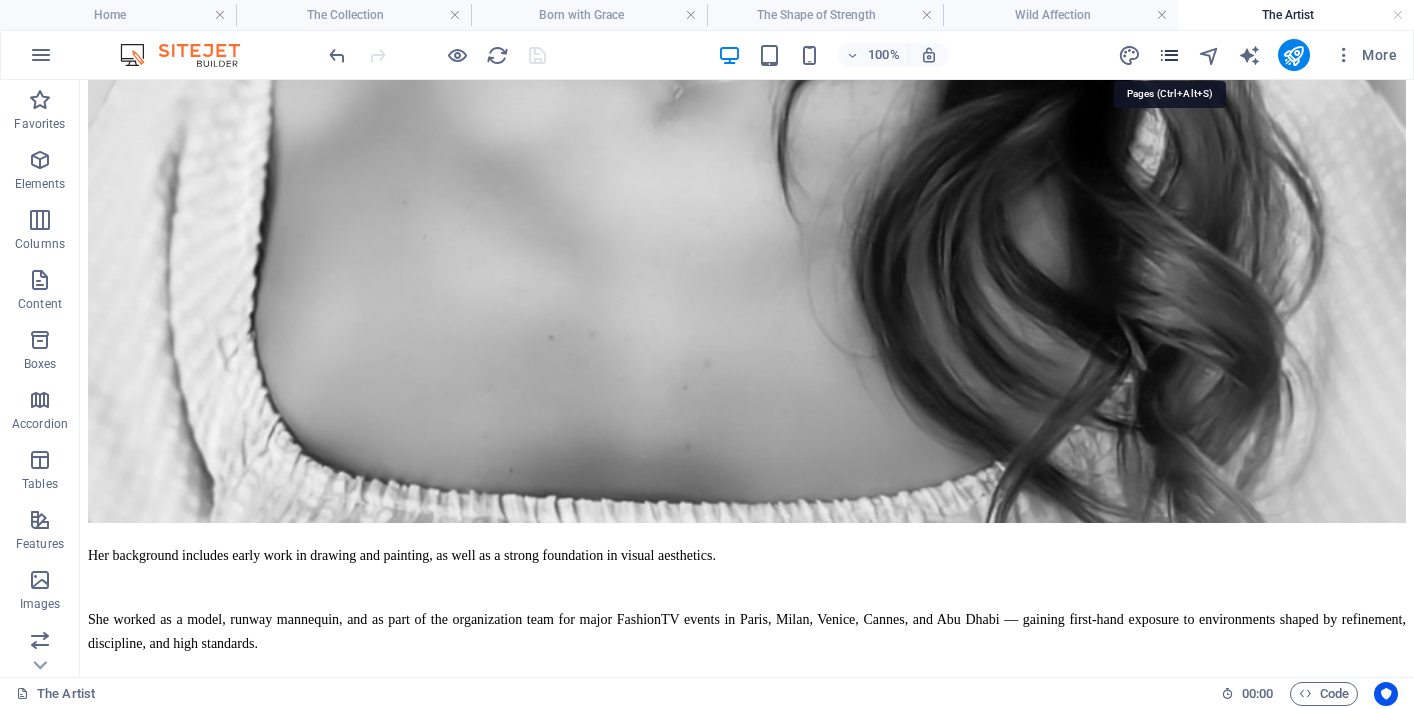click at bounding box center (1169, 55) 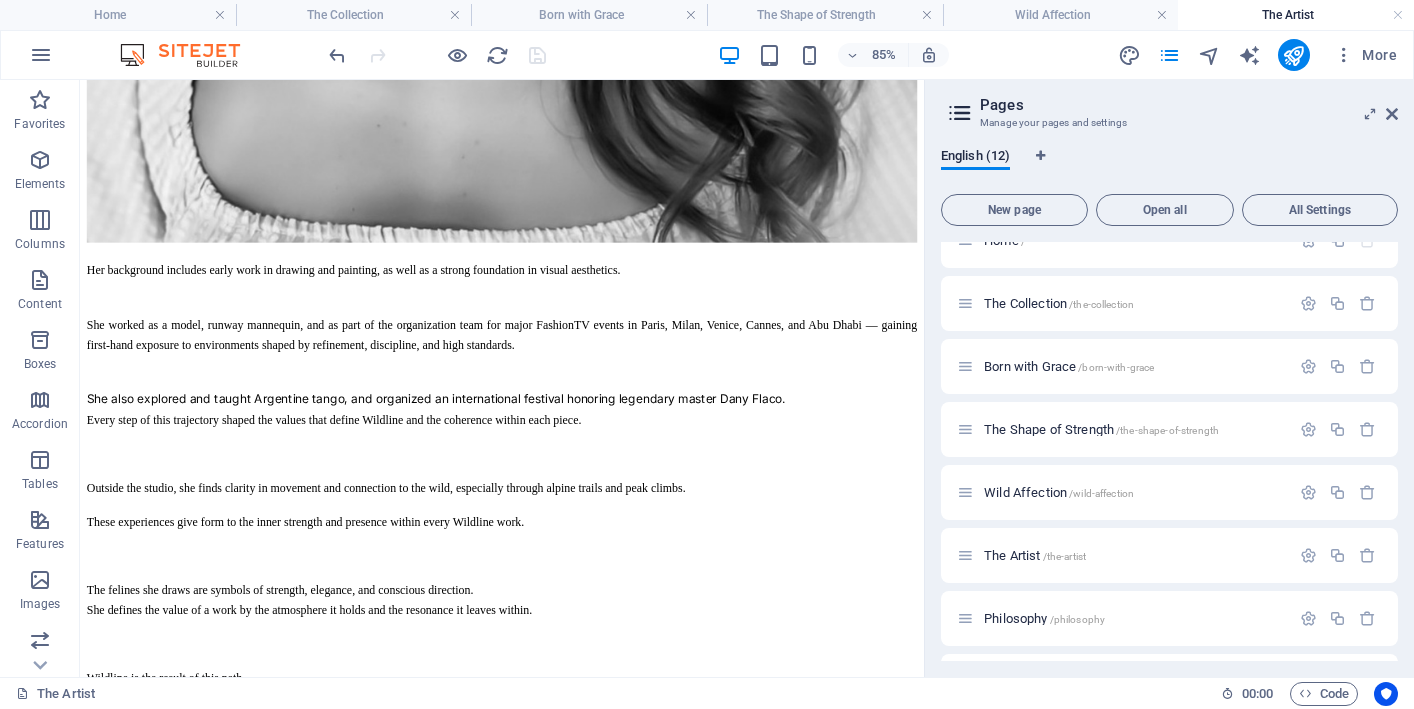 scroll, scrollTop: 50, scrollLeft: 0, axis: vertical 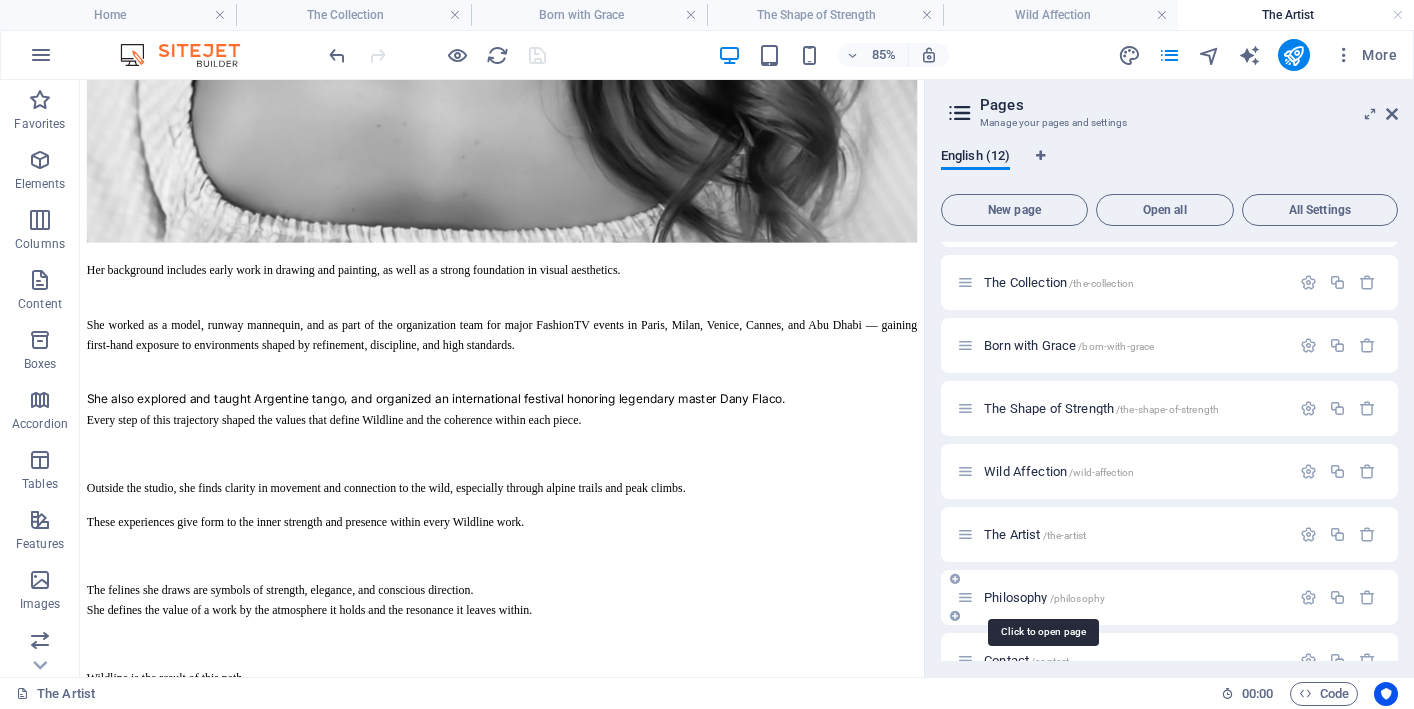 click on "Philosophy /philosophy" at bounding box center [1044, 597] 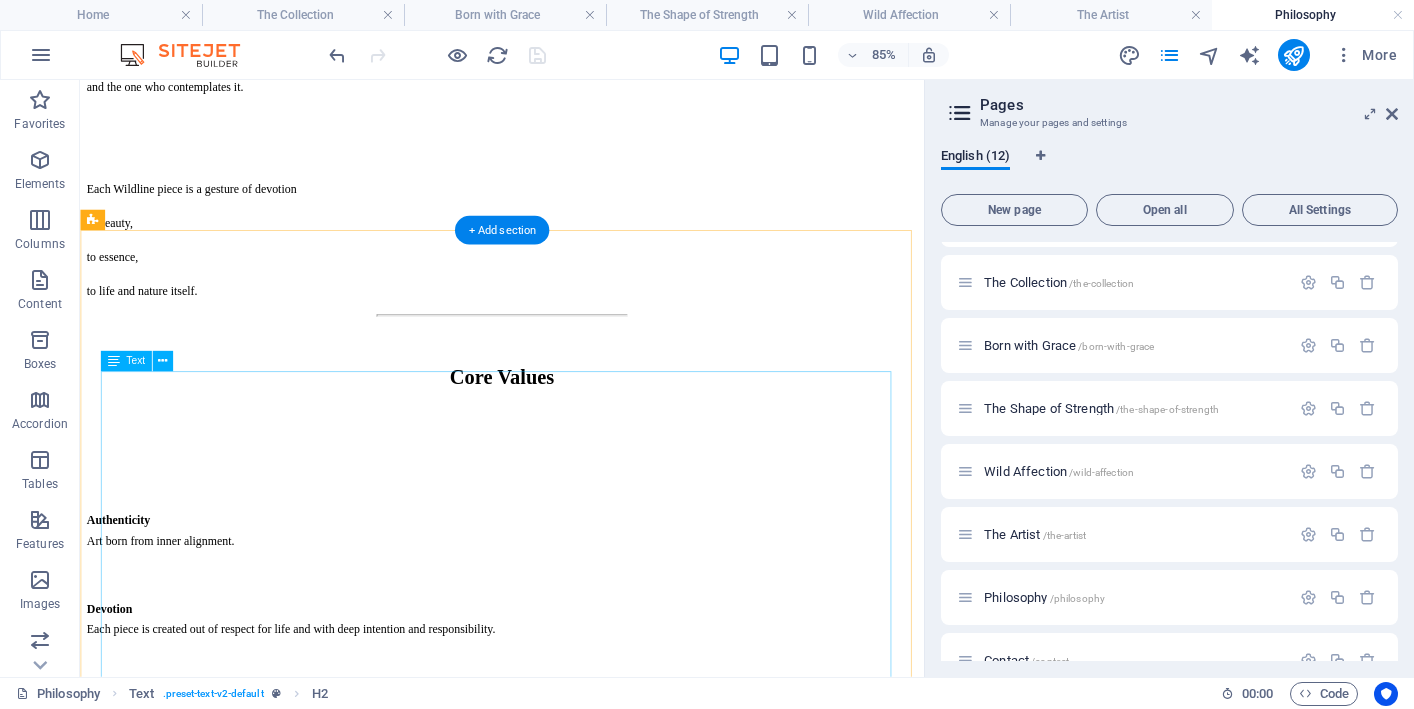 scroll, scrollTop: 1772, scrollLeft: 0, axis: vertical 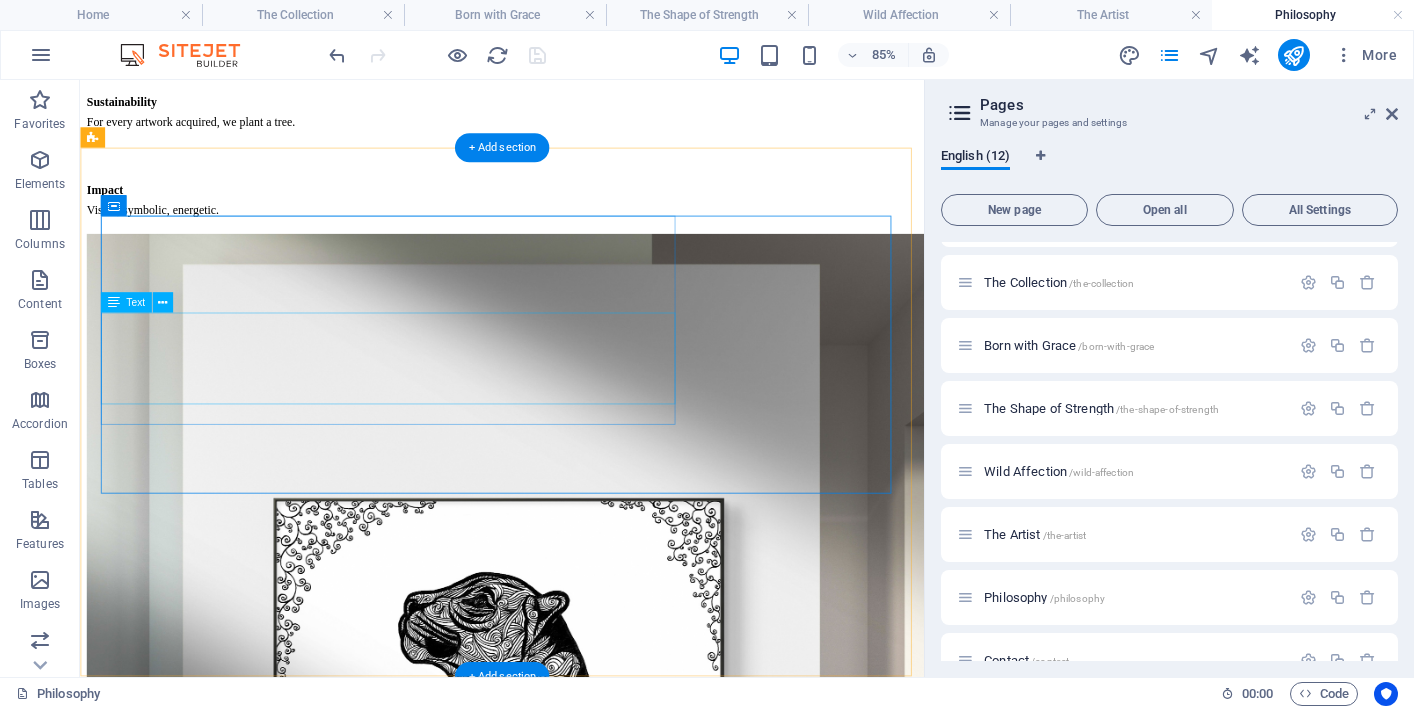 click on "Inspired by the wild. Created with intention. For every artwork acquired, we plant a tree. [FIRST] [LAST], Founder & Artist" at bounding box center (576, 1673) 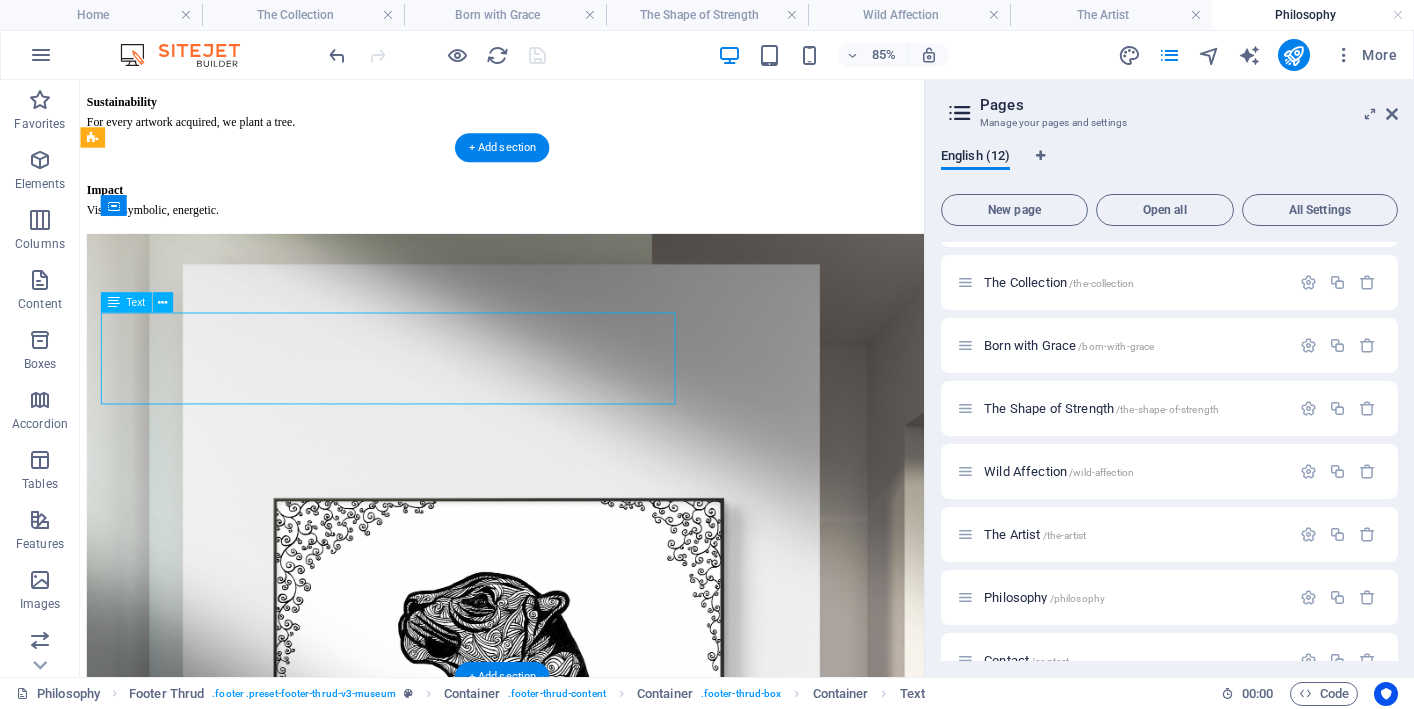 click on "Inspired by the wild. Created with intention. For every artwork acquired, we plant a tree. [FIRST] [LAST], Founder & Artist" at bounding box center [576, 1673] 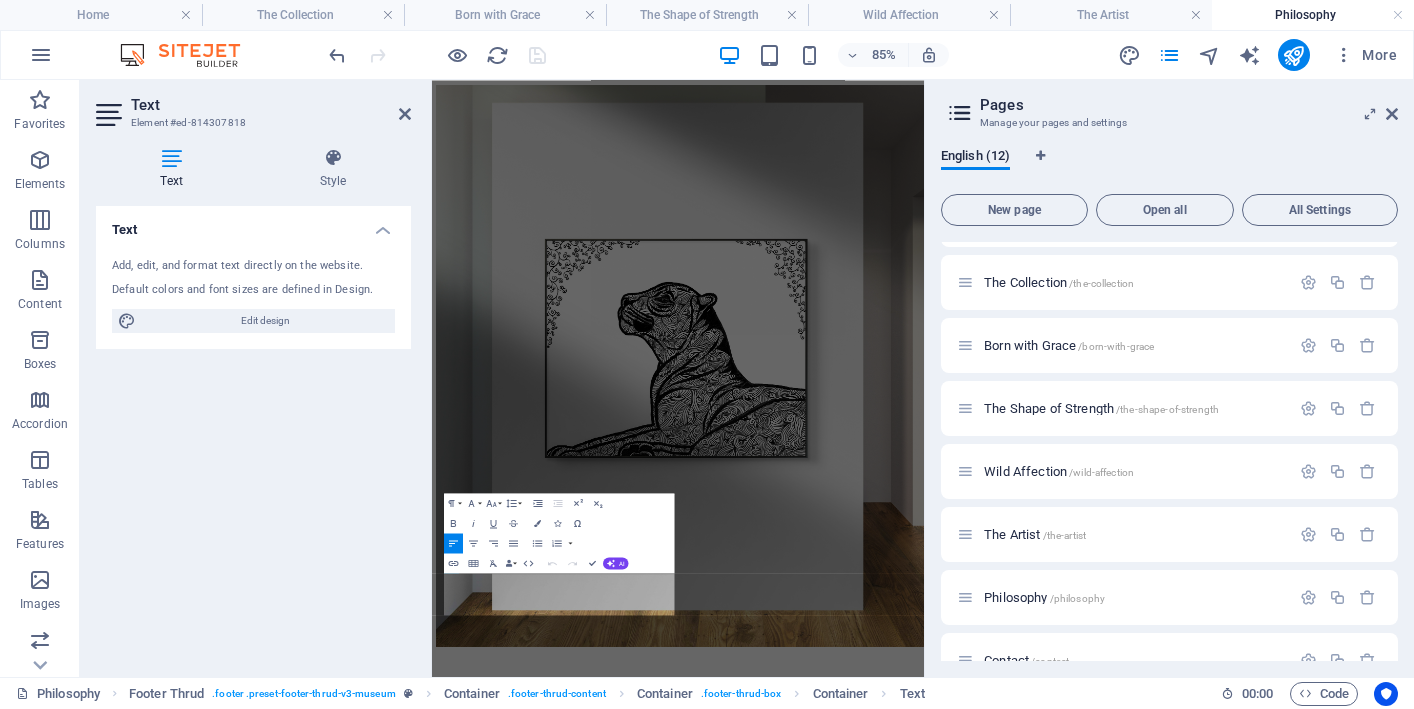 scroll, scrollTop: 790, scrollLeft: 0, axis: vertical 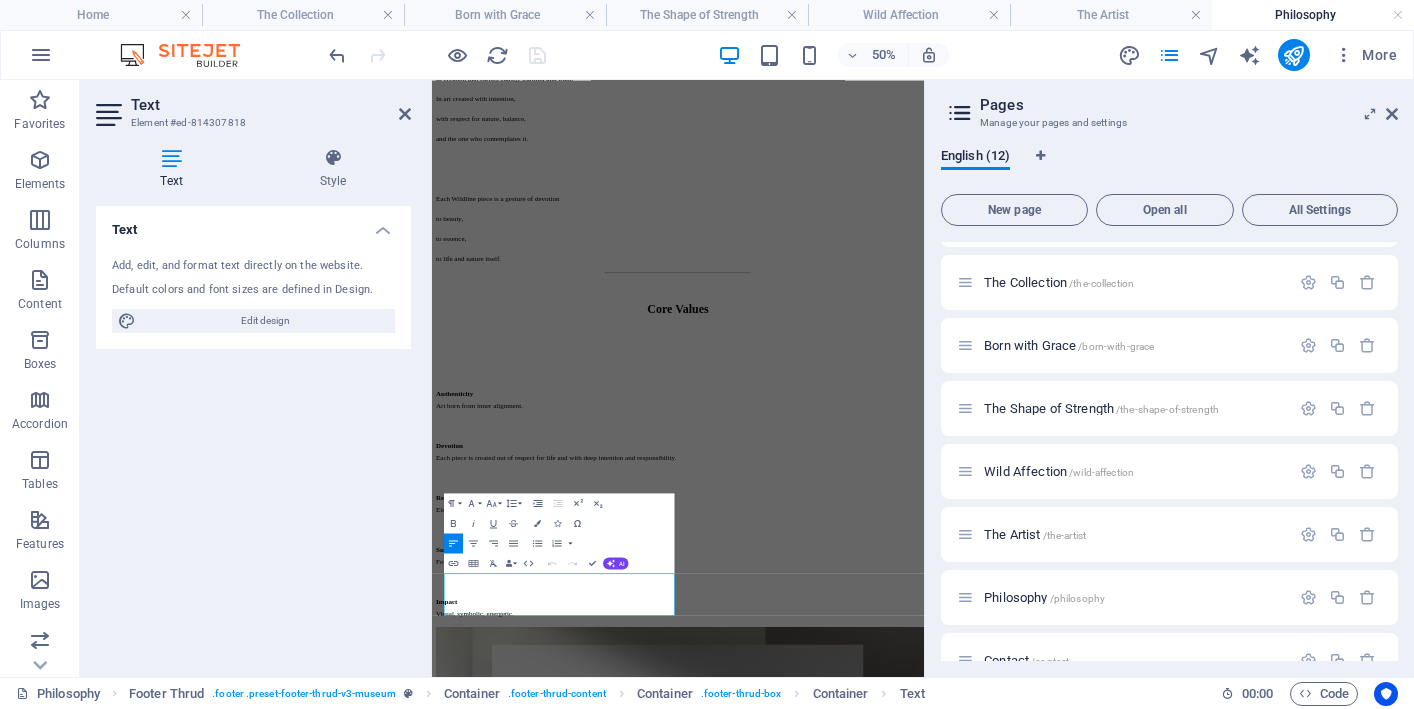 drag, startPoint x: 702, startPoint y: 1120, endPoint x: 346, endPoint y: 1004, distance: 374.4222 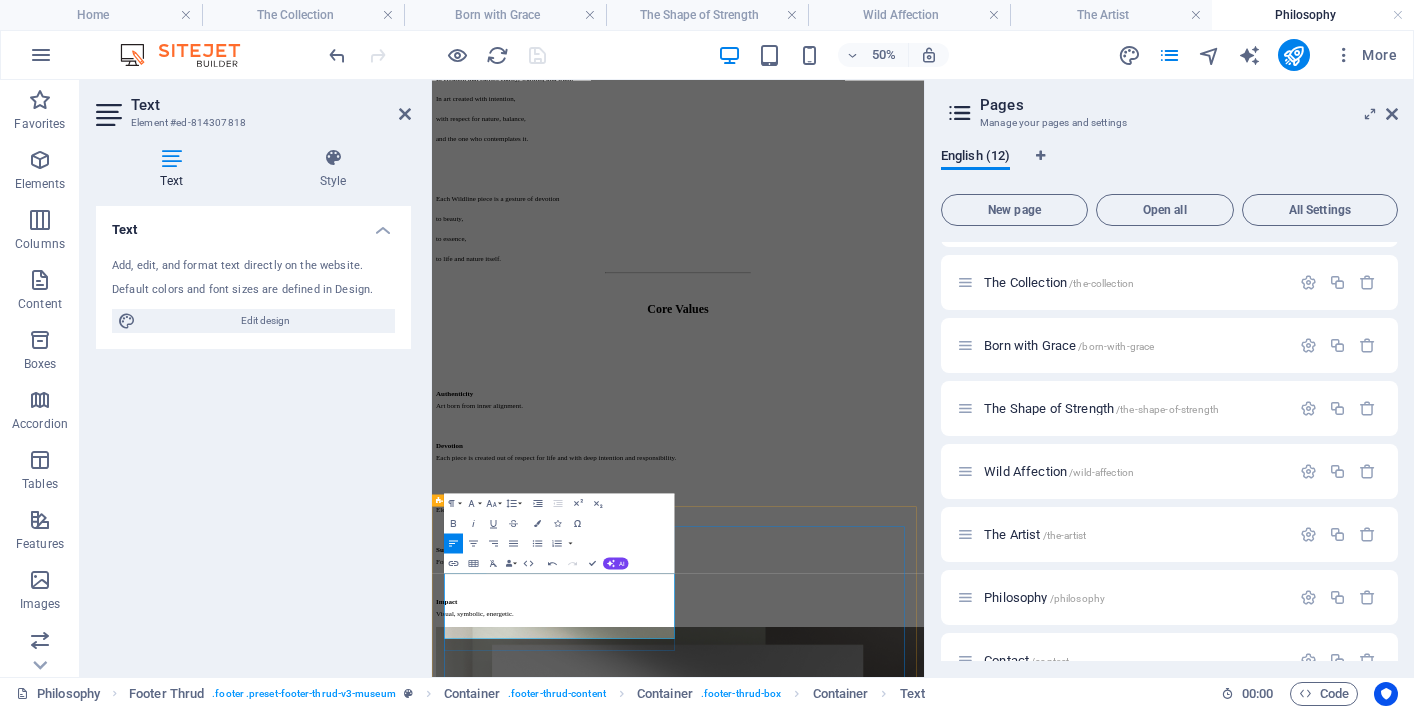 click at bounding box center (924, 2679) 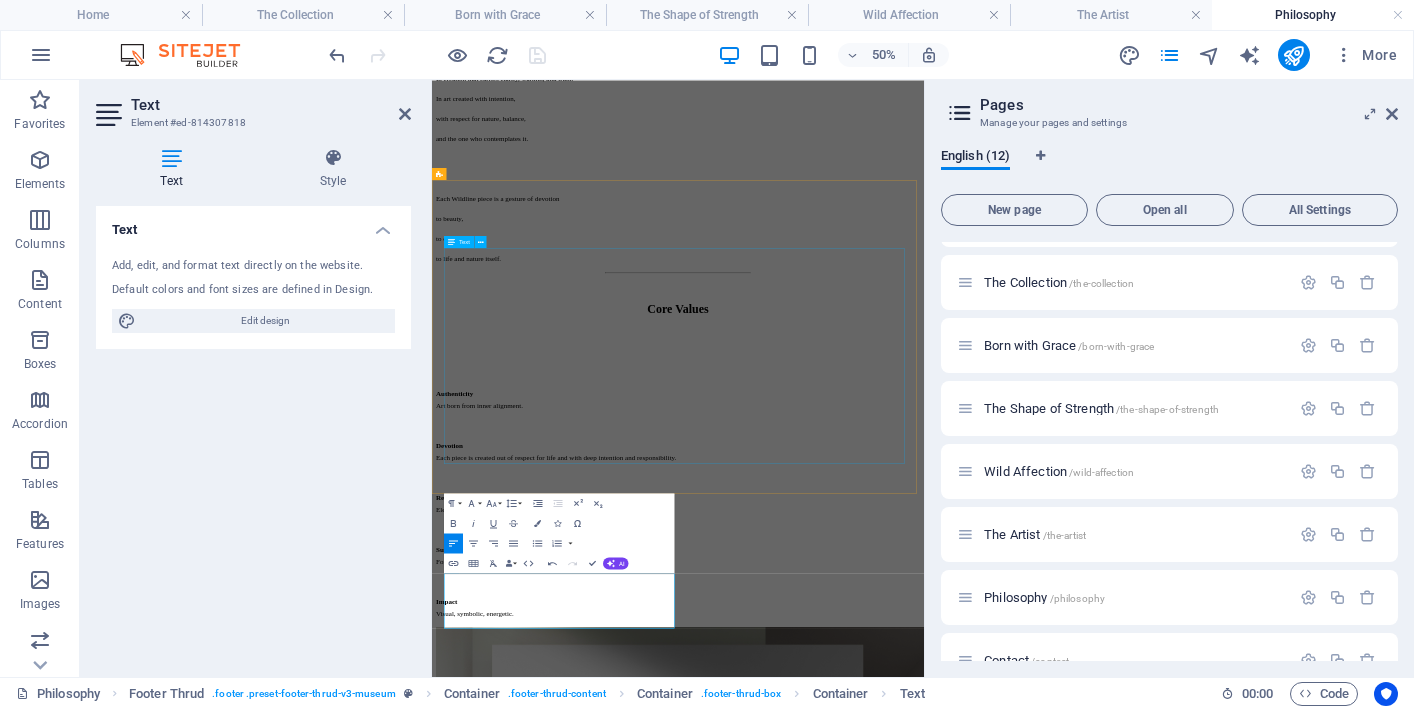 click on "Authenticity Art born from inner alignment. Devotion Each piece is created out of respect for life and with deep intention and responsibility. Refinement Elegance in design, form, execution, energy, and message. Sustainability For every artwork acquired, we plant a tree. Impact Visual, symbolic, energetic." at bounding box center [924, 886] 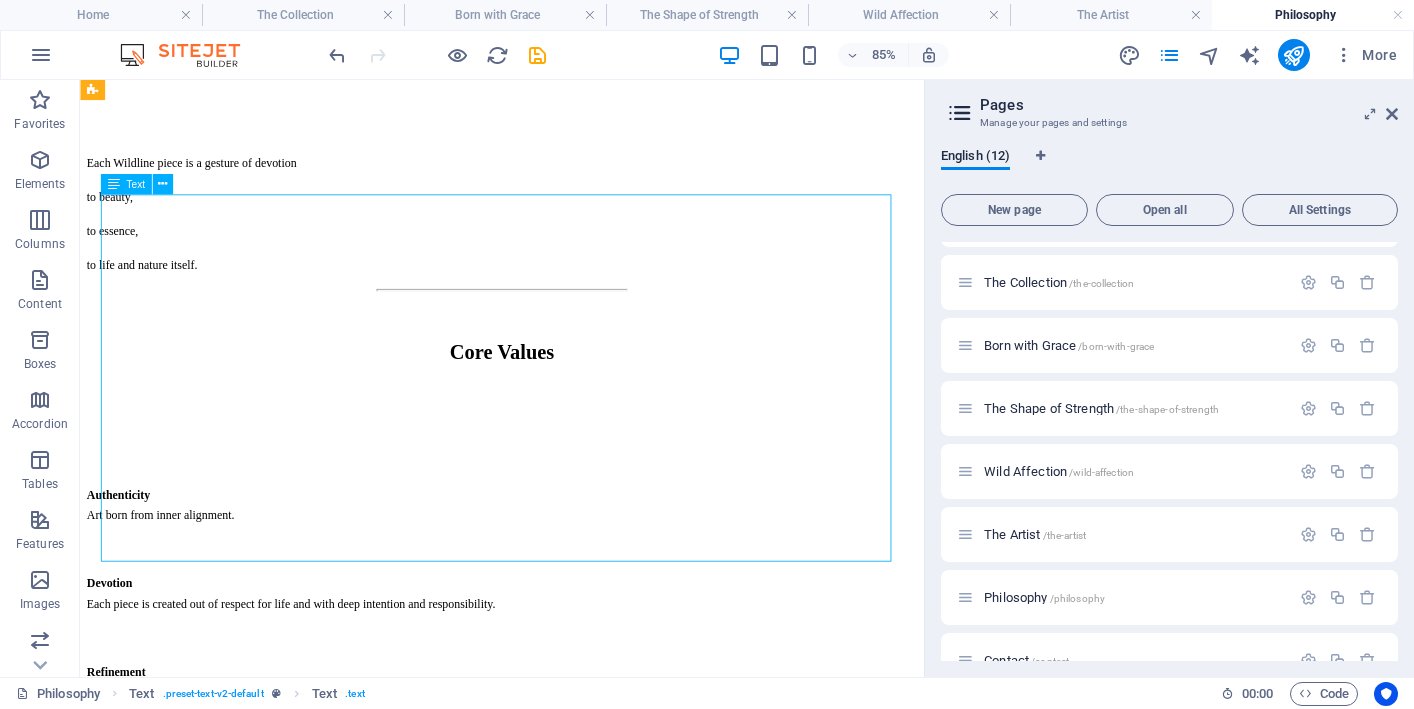 scroll, scrollTop: 1779, scrollLeft: 0, axis: vertical 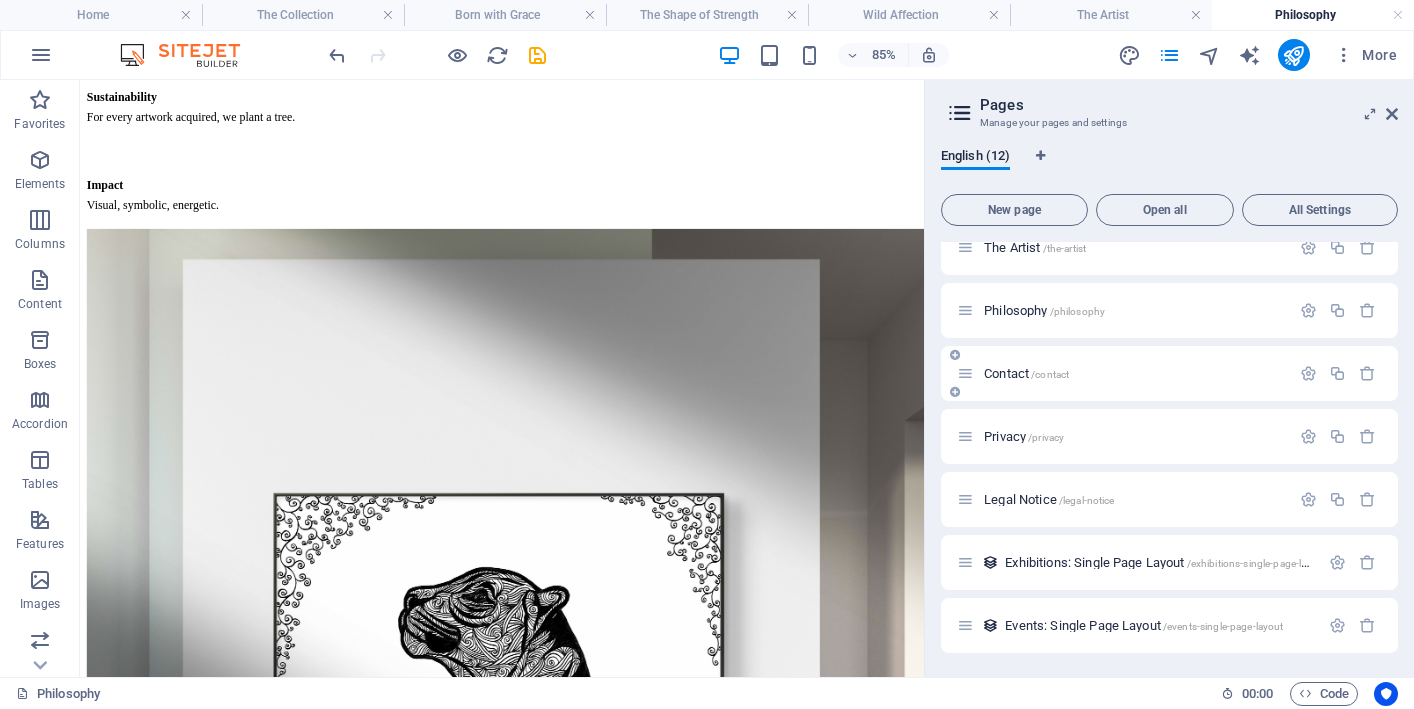 click on "Contact /contact" at bounding box center [1123, 373] 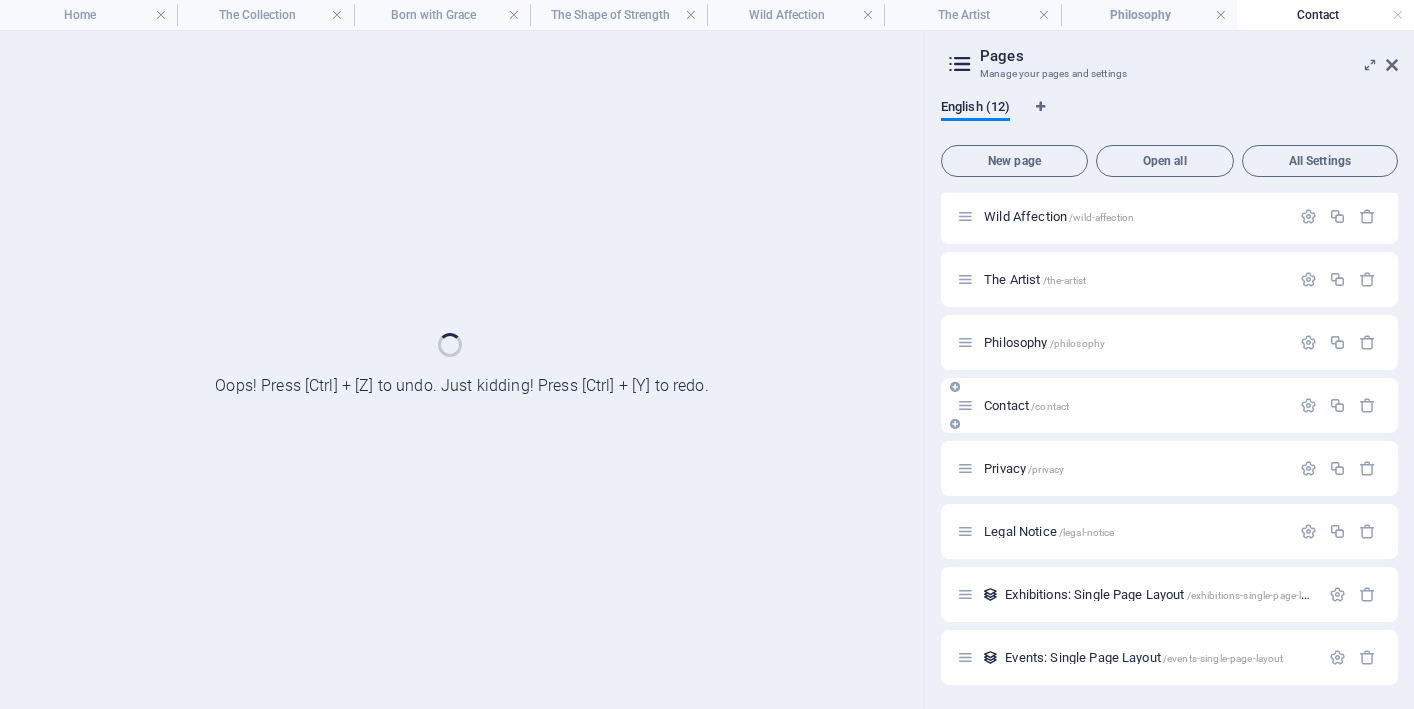 scroll, scrollTop: 256, scrollLeft: 0, axis: vertical 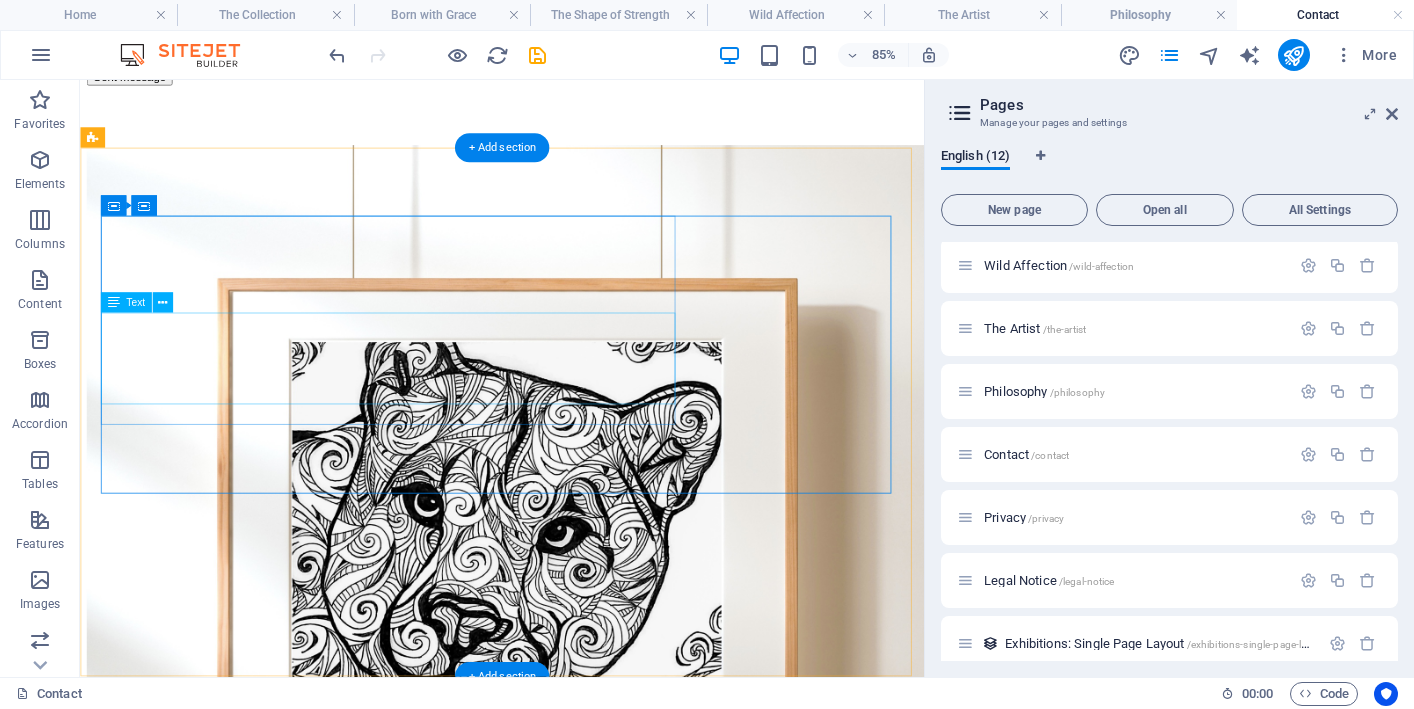 click on "Inspired by the wild. Created with intention. For every artwork acquired, we plant a tree . [FIRST] [LAST], Founder & Artist" at bounding box center (576, 1426) 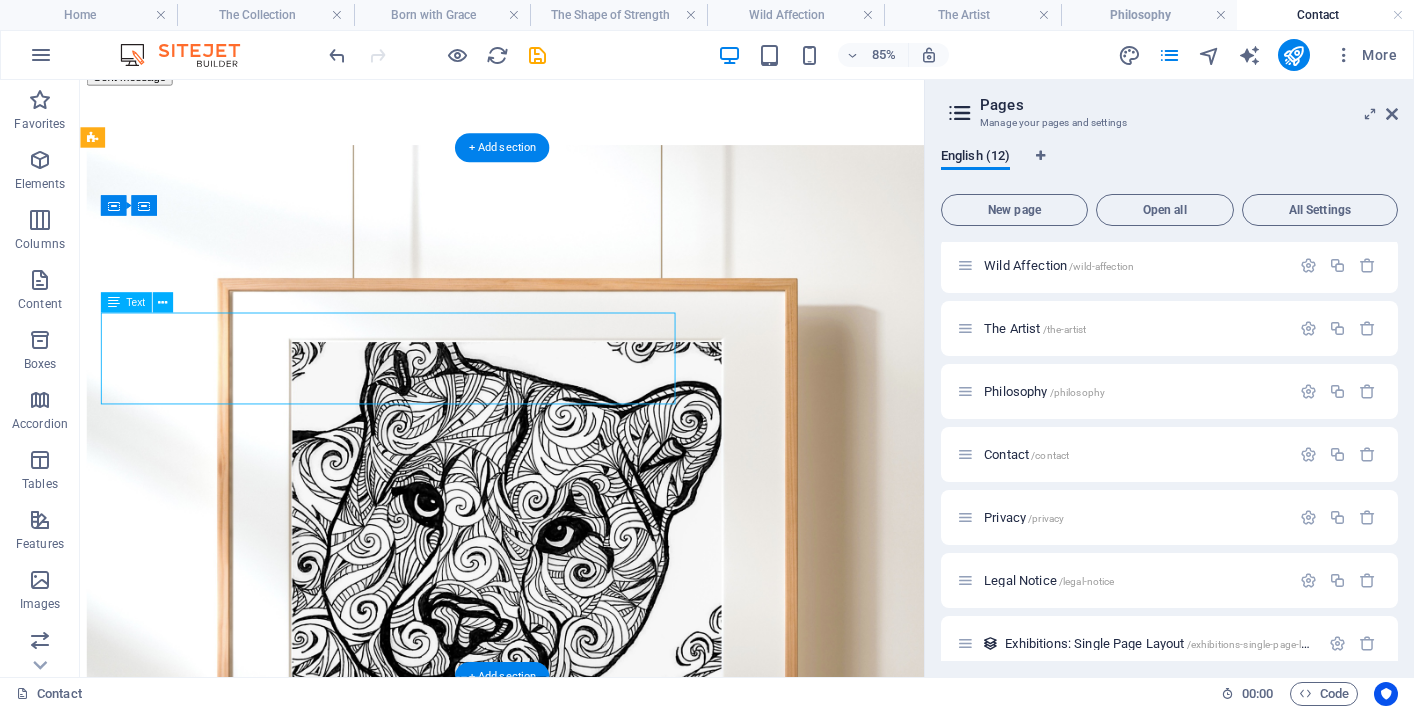 click on "Inspired by the wild. Created with intention. For every artwork acquired, we plant a tree . [FIRST] [LAST], Founder & Artist" at bounding box center [576, 1426] 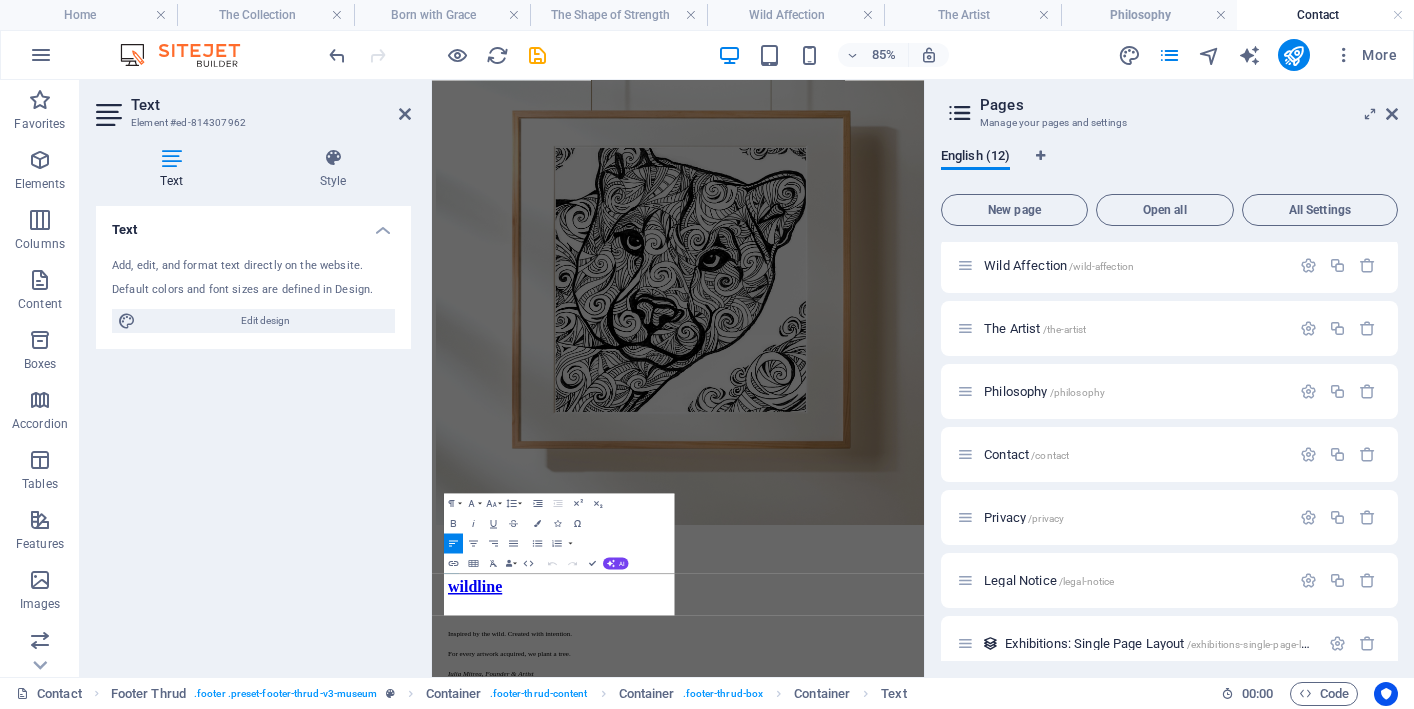 scroll, scrollTop: 237, scrollLeft: 0, axis: vertical 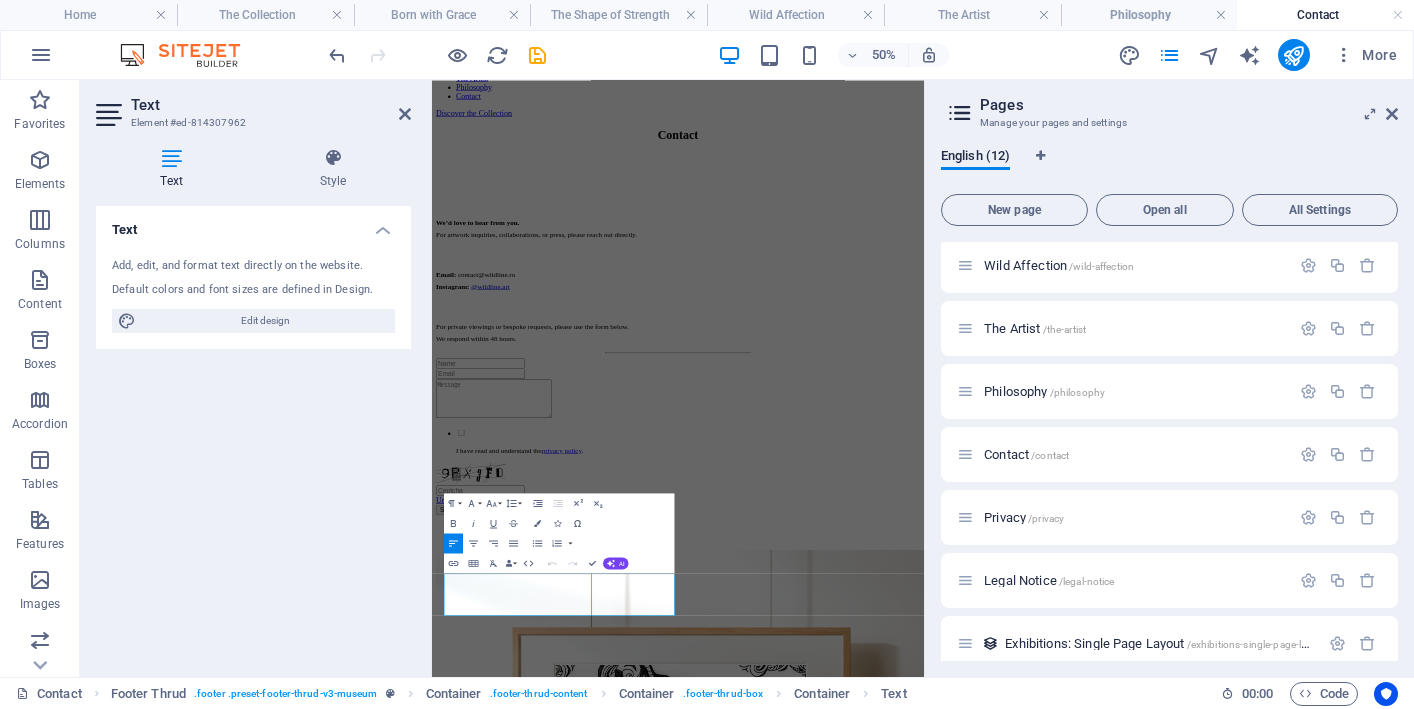 drag, startPoint x: 720, startPoint y: 1126, endPoint x: 298, endPoint y: 1026, distance: 433.68652 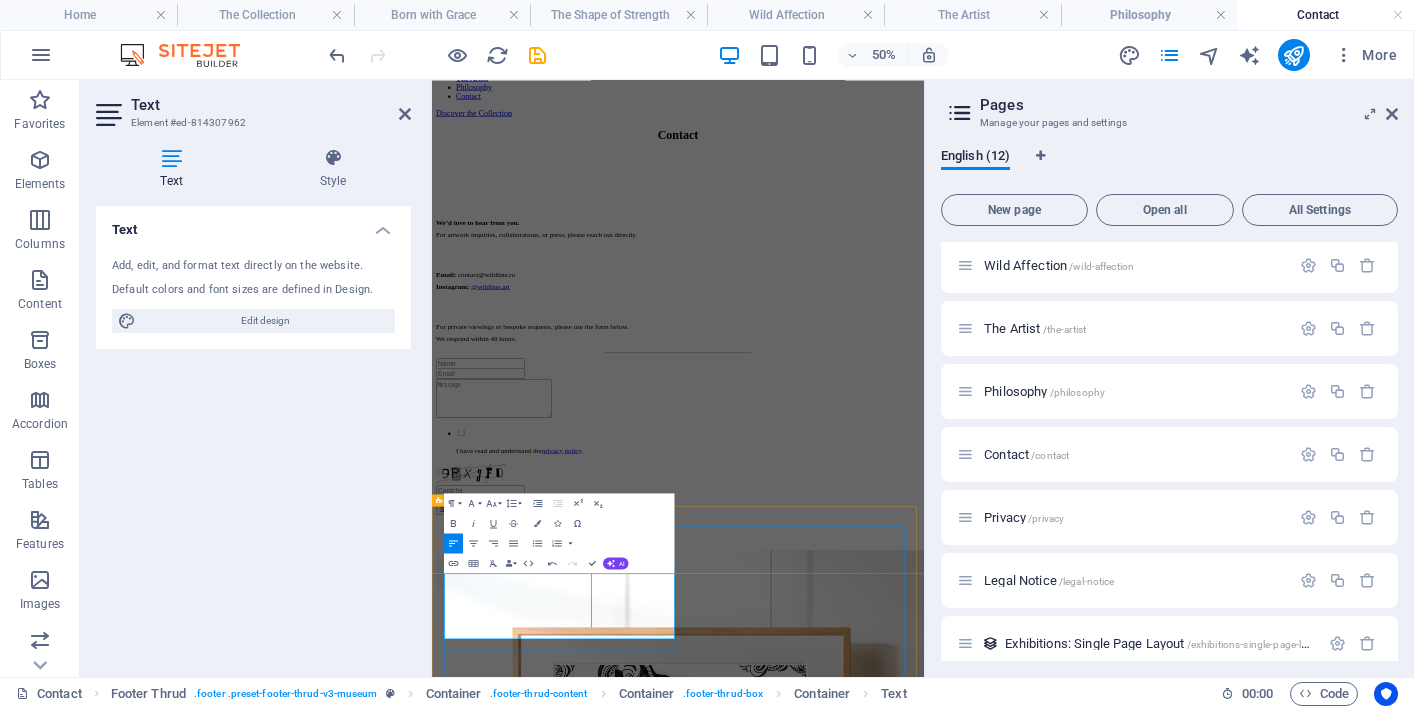click at bounding box center (924, 2347) 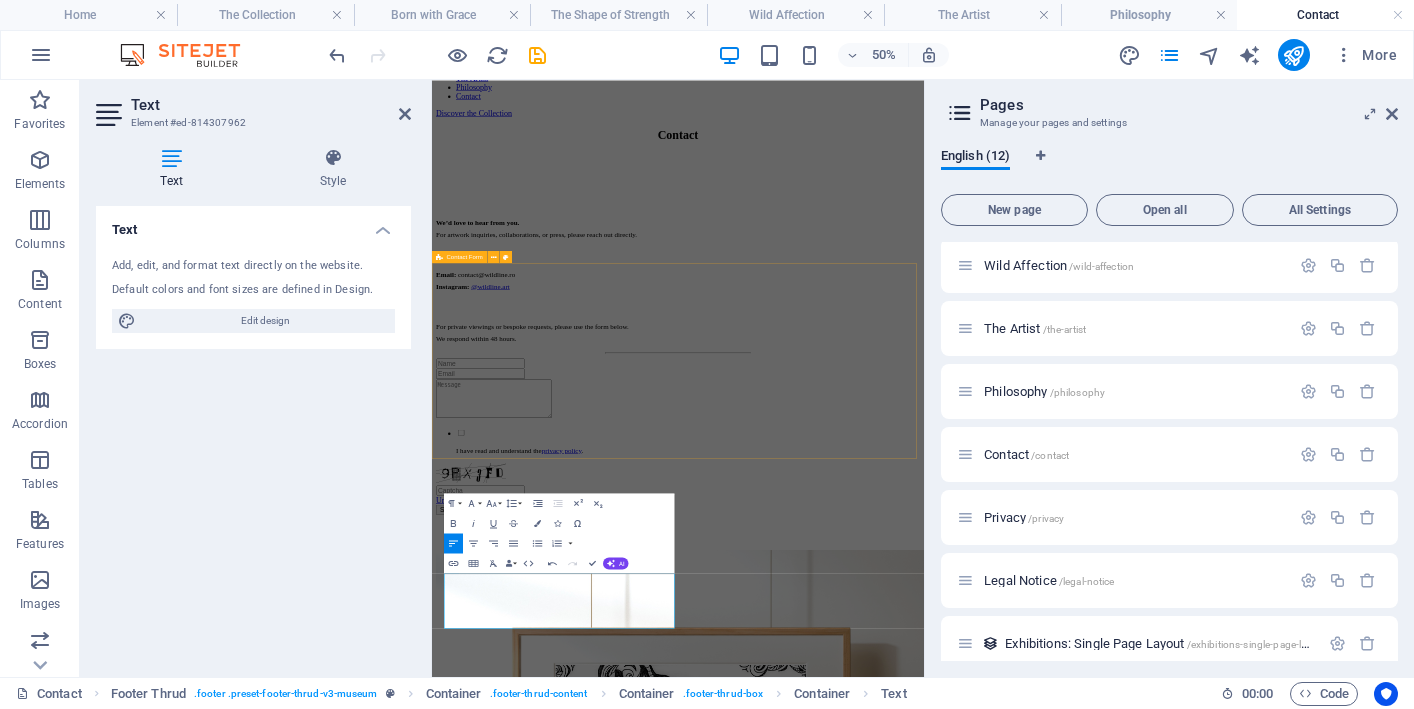 click on "I have read and understand the  privacy policy . Unreadable? Load new Sent message" at bounding box center (924, 792) 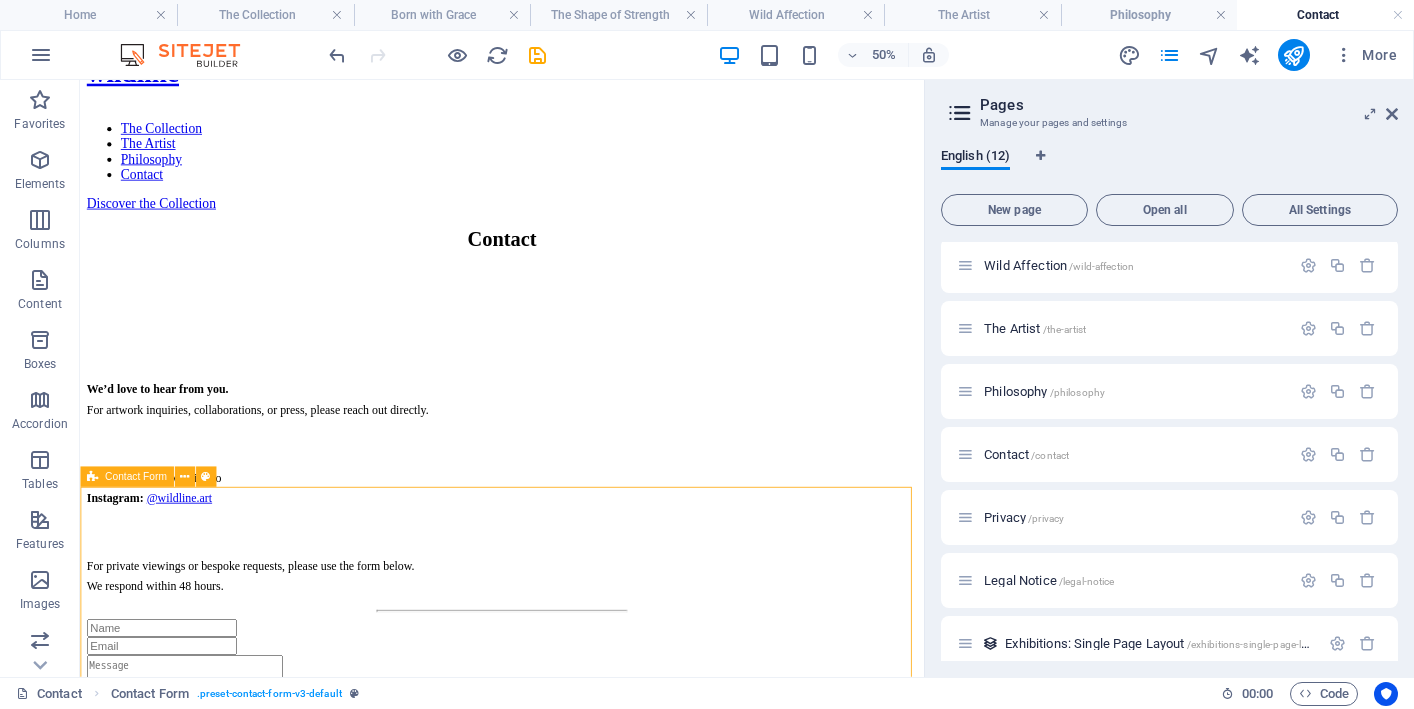 scroll, scrollTop: 1149, scrollLeft: 0, axis: vertical 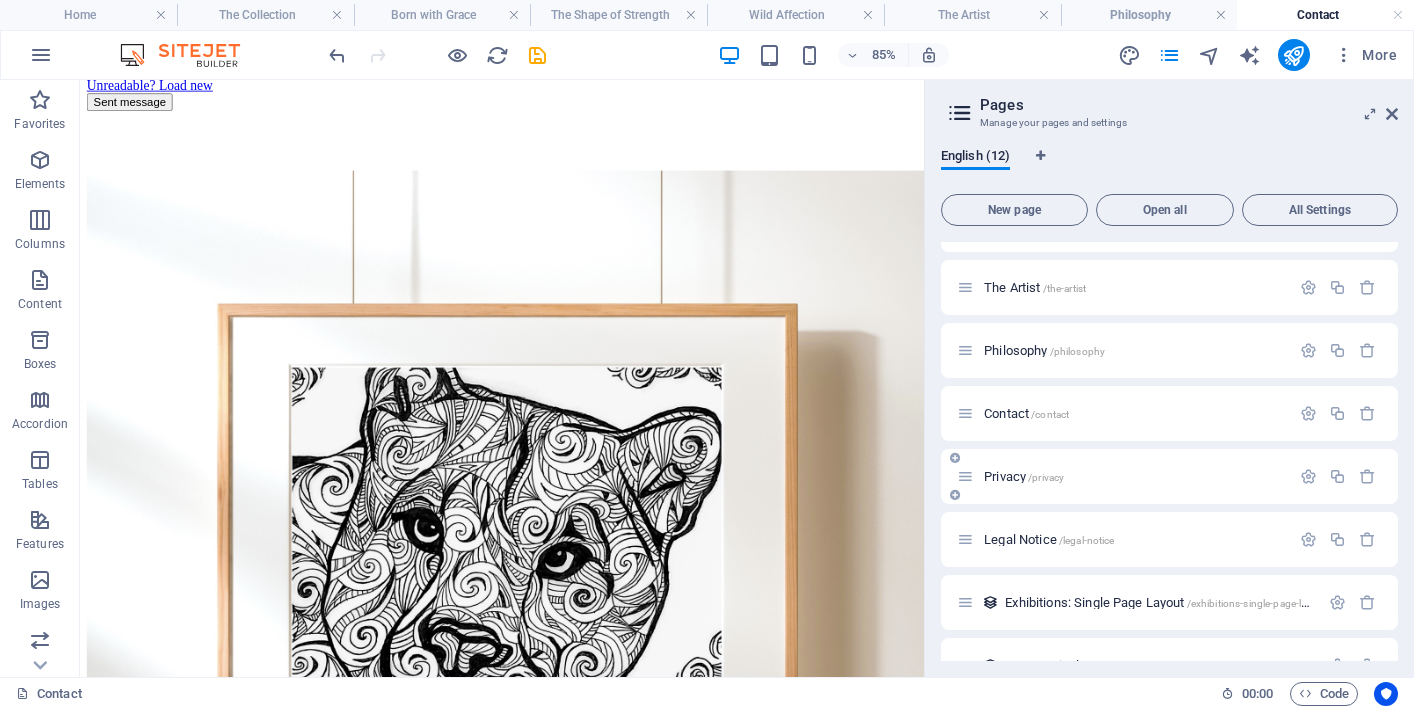 click on "Privacy /privacy" at bounding box center (1024, 476) 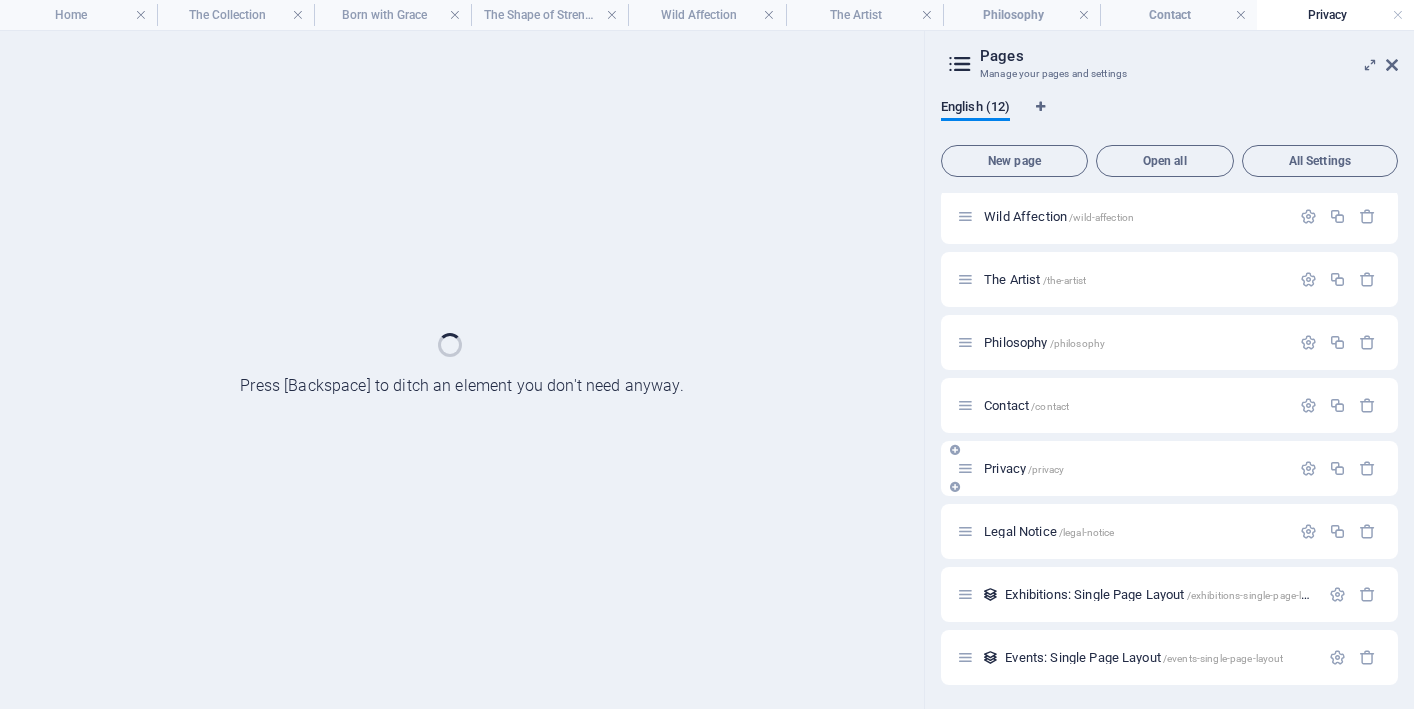 scroll, scrollTop: 256, scrollLeft: 0, axis: vertical 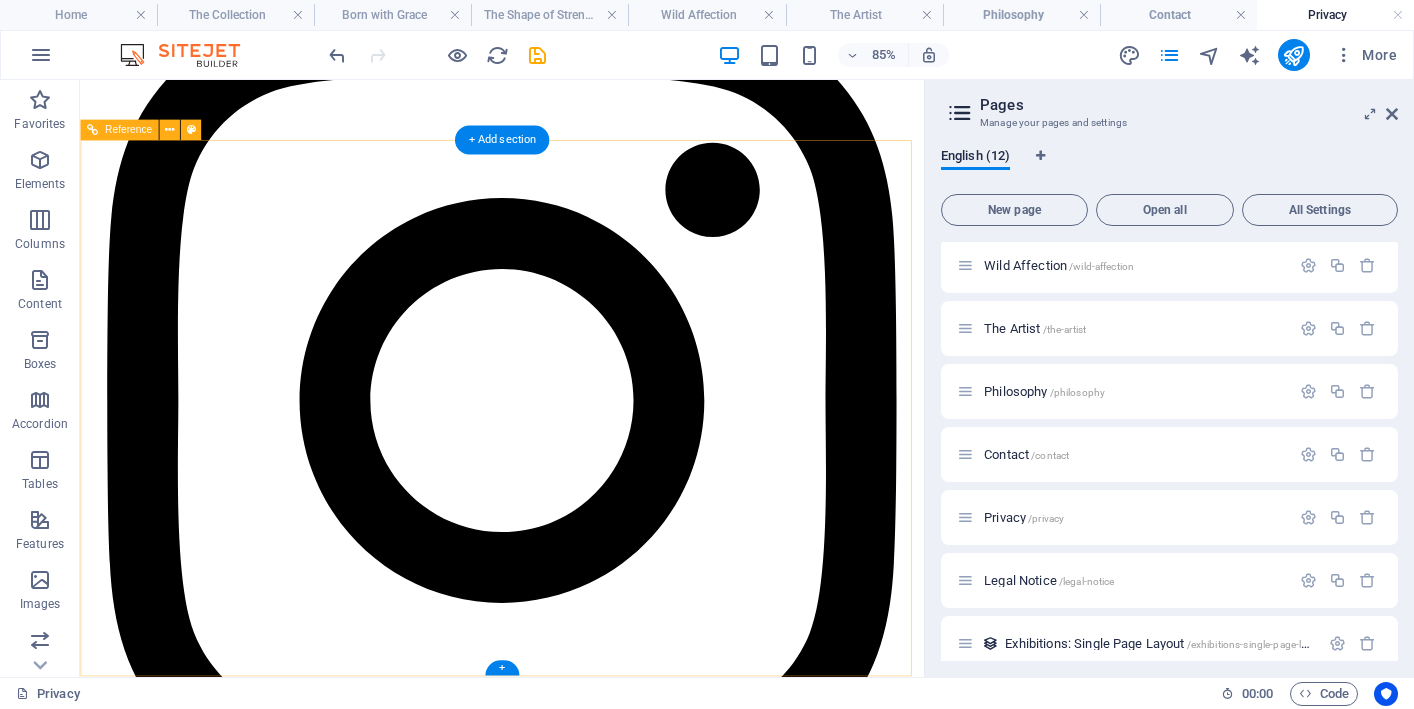 click on "Inspired by wildlife and our connection to the natural world.  For every artwork acquired, we plant a tree - a gesture of respect and responsibility towards nature. [FIRST] [LAST], Founder & Artist" at bounding box center [576, -570] 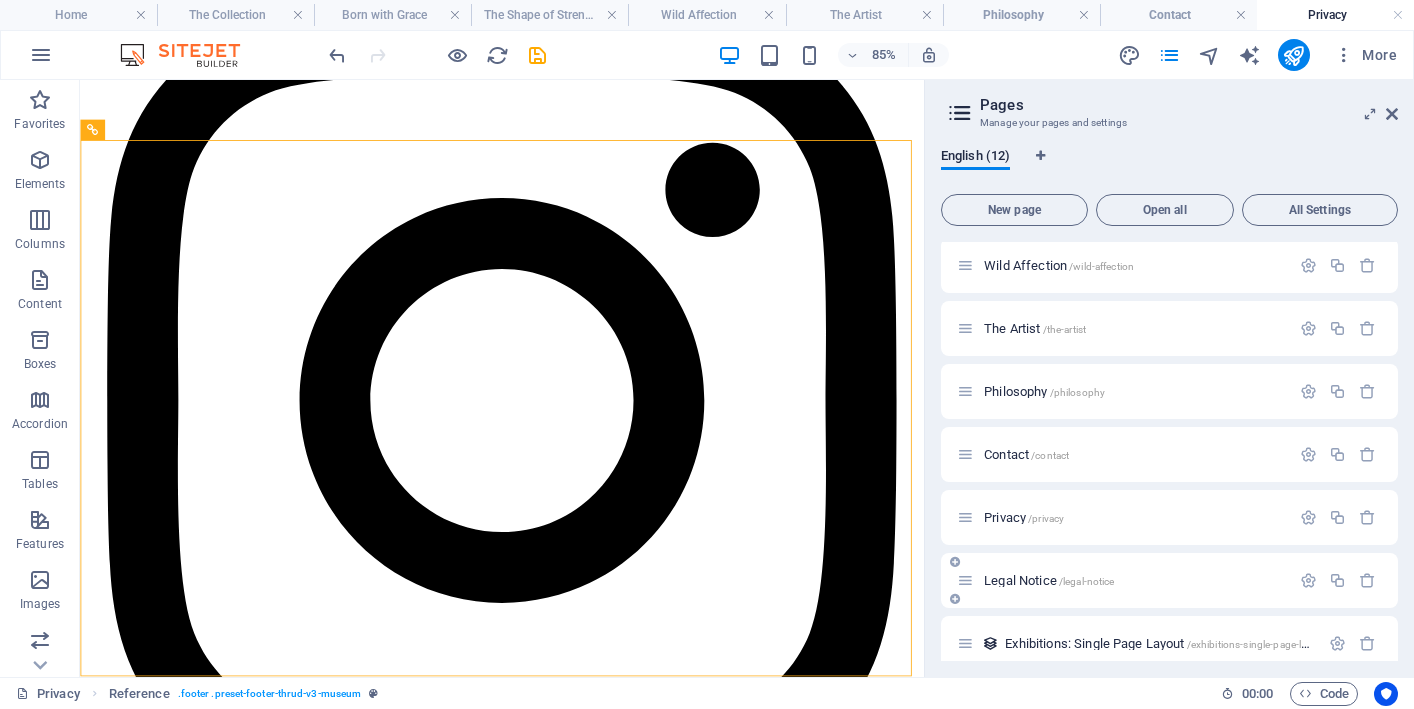 click on "Legal Notice /legal-notice" at bounding box center [1049, 580] 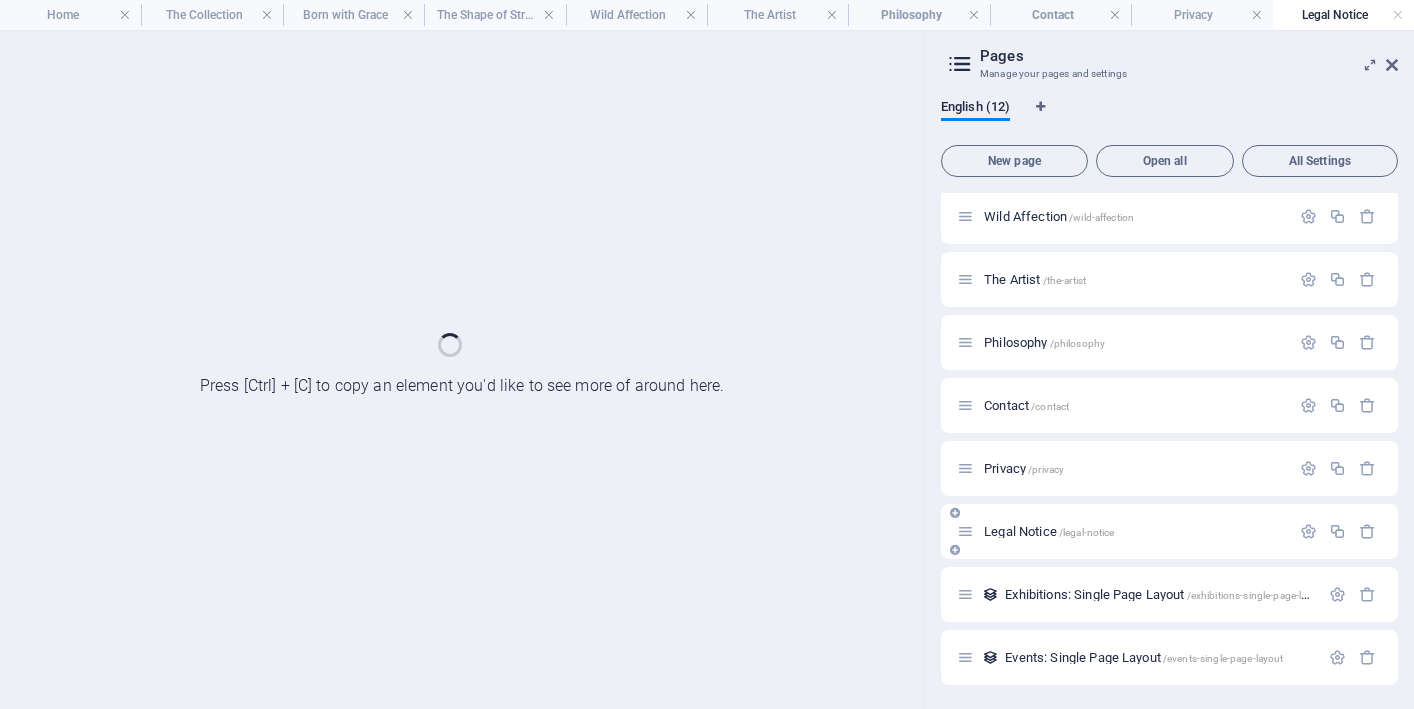 scroll, scrollTop: 3032, scrollLeft: 0, axis: vertical 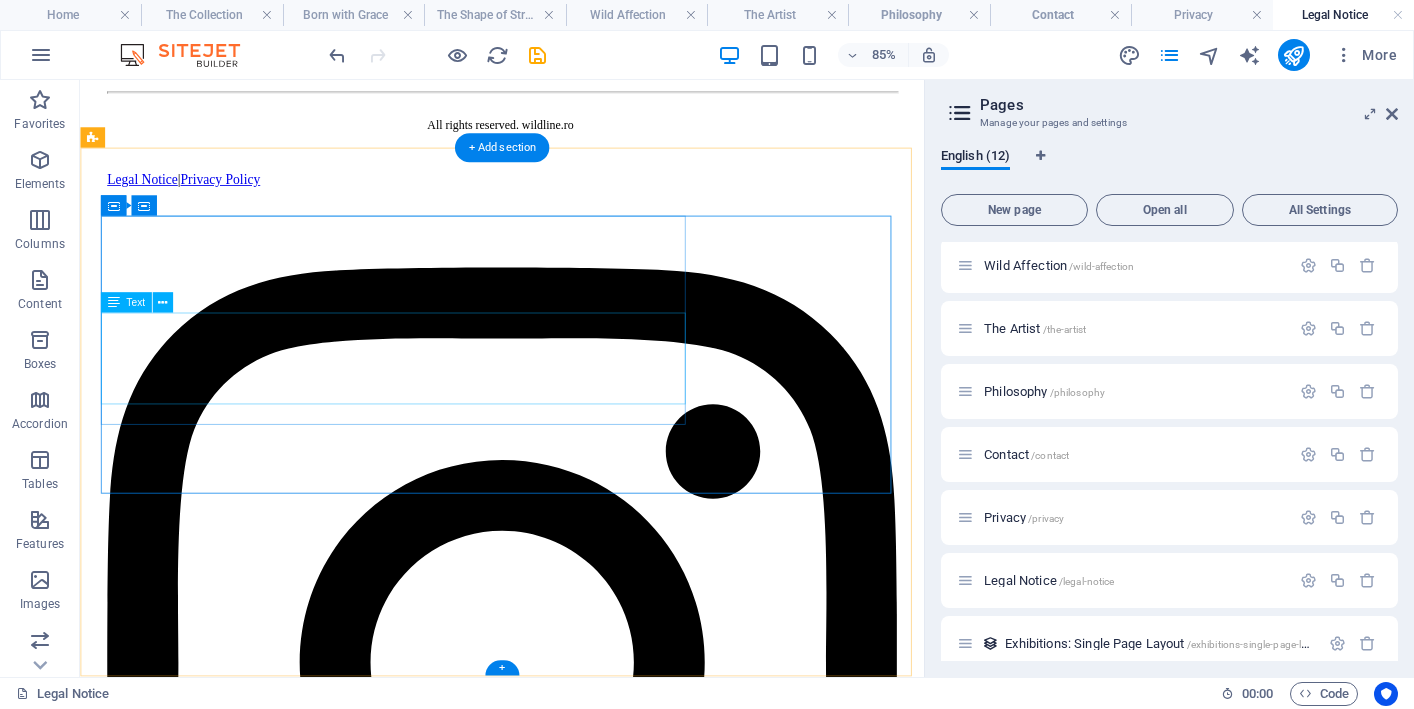 click on "Inspired by the wild. Created with intention. For every artwork acquired, we plant a tree. [FIRST] [LAST], Founder & Artist" at bounding box center (576, -258) 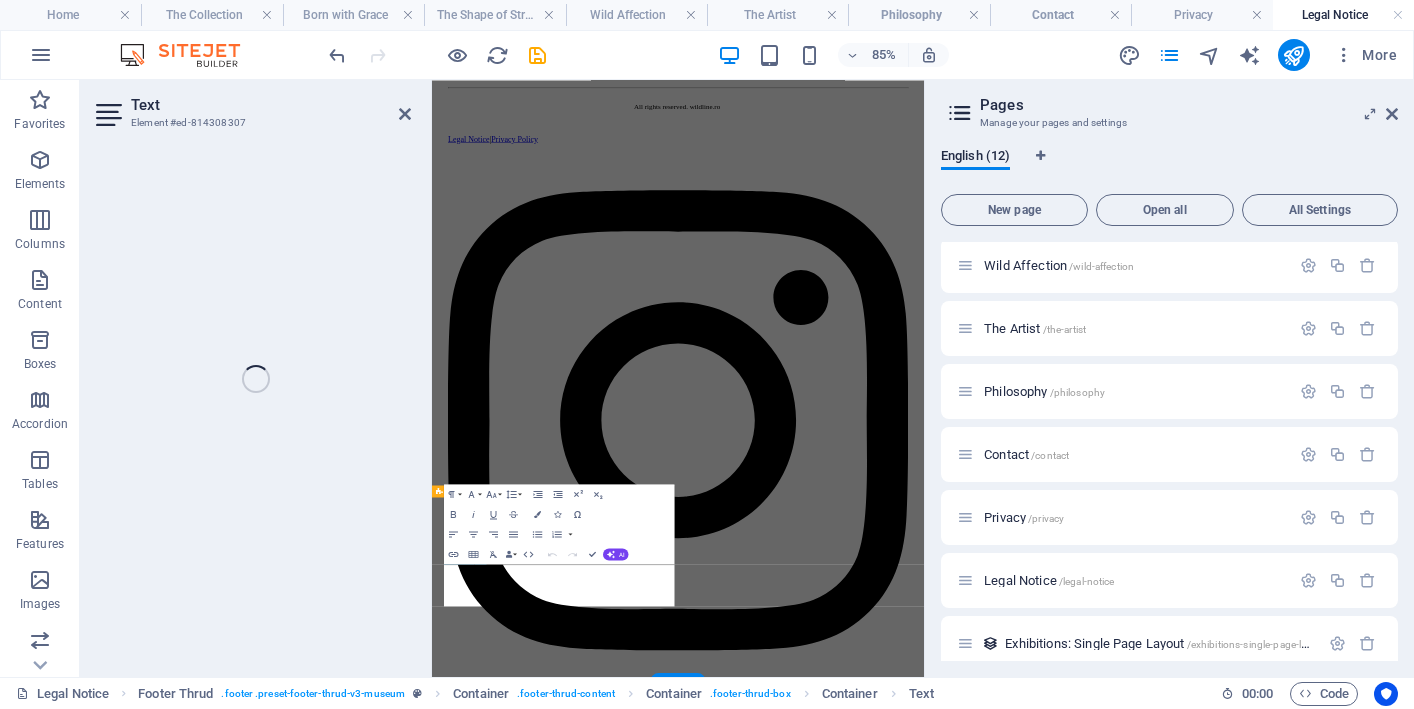 scroll, scrollTop: 954, scrollLeft: 0, axis: vertical 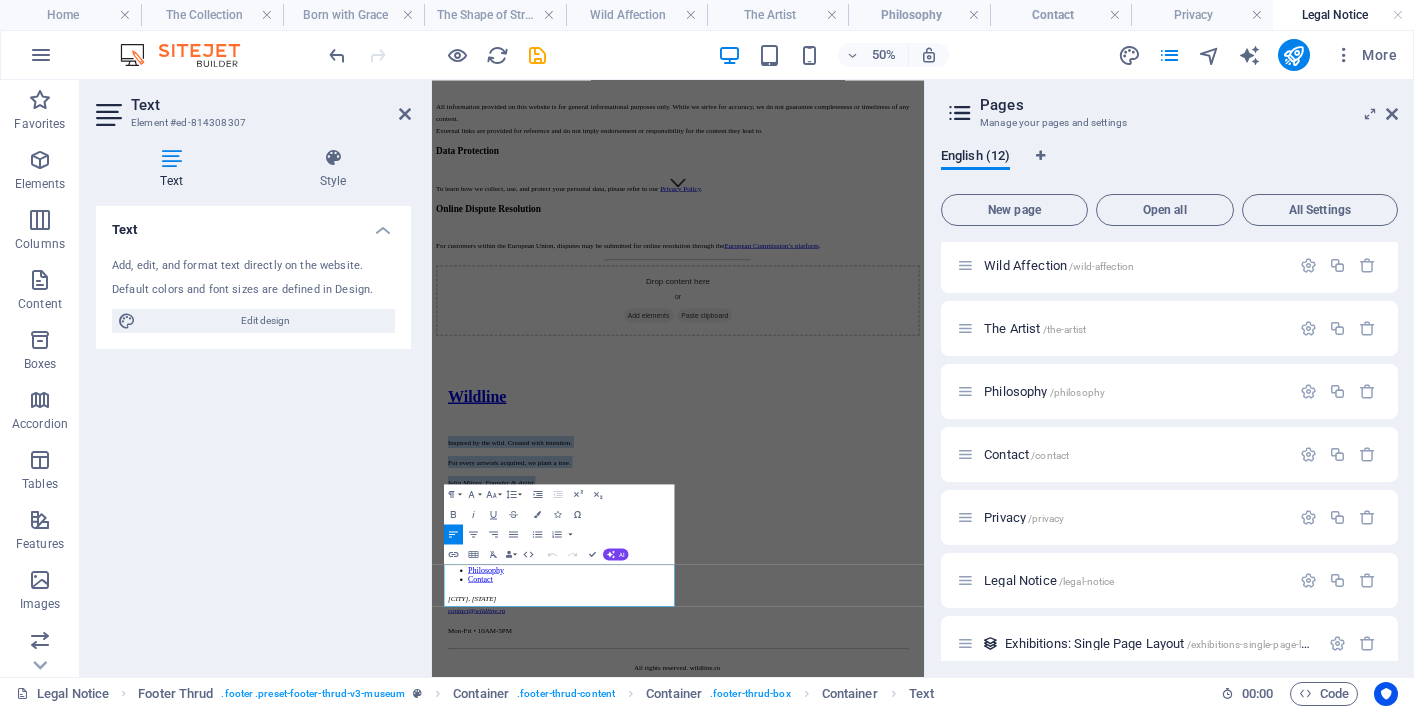 drag, startPoint x: 696, startPoint y: 1102, endPoint x: 354, endPoint y: 1012, distance: 353.6439 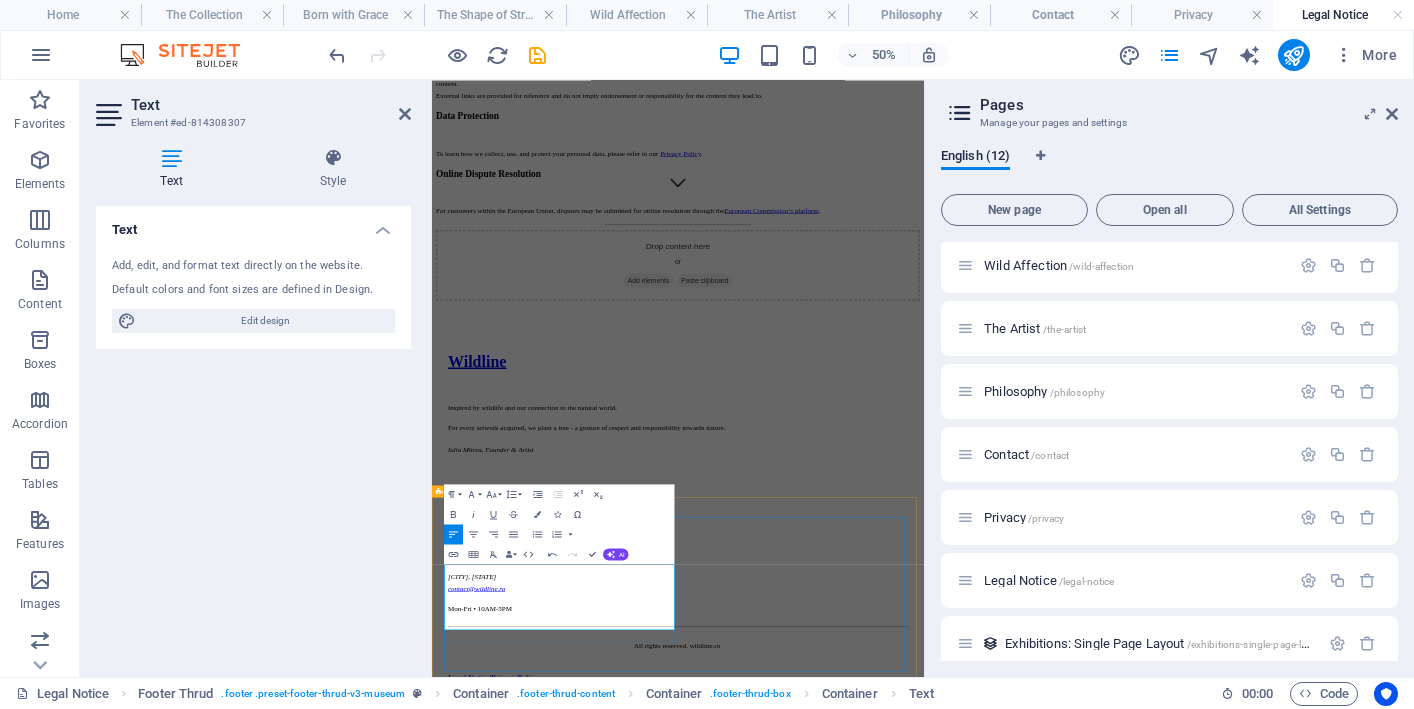 click at bounding box center (924, 862) 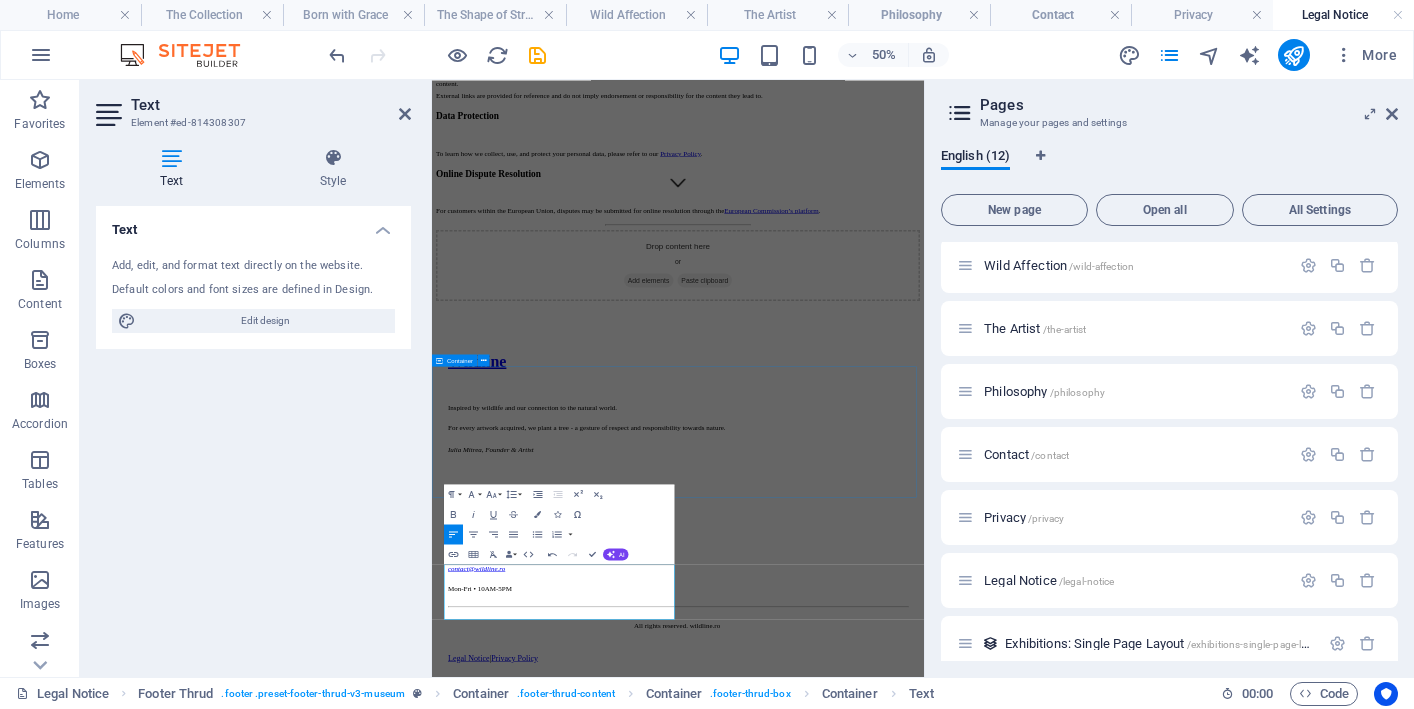 click on "Drop content here or  Add elements  Paste clipboard" at bounding box center (924, 451) 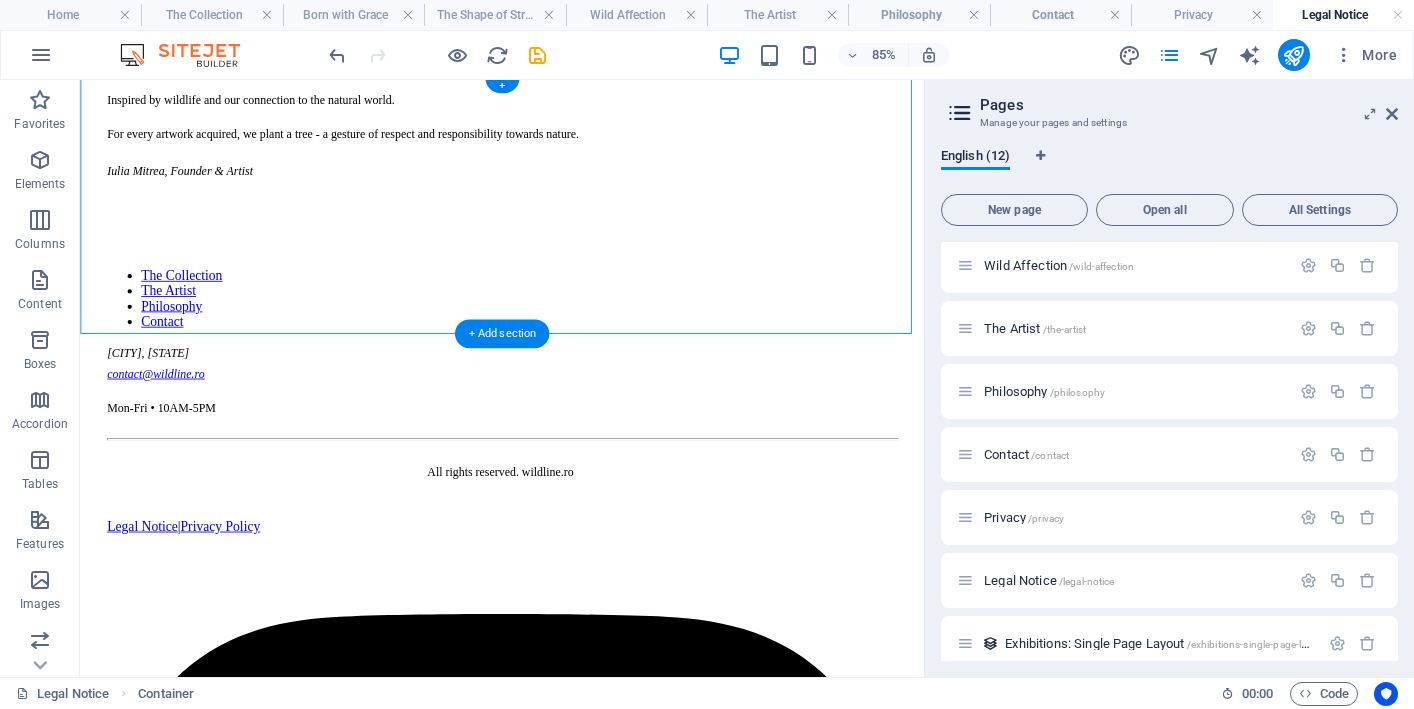 scroll, scrollTop: 2083, scrollLeft: 0, axis: vertical 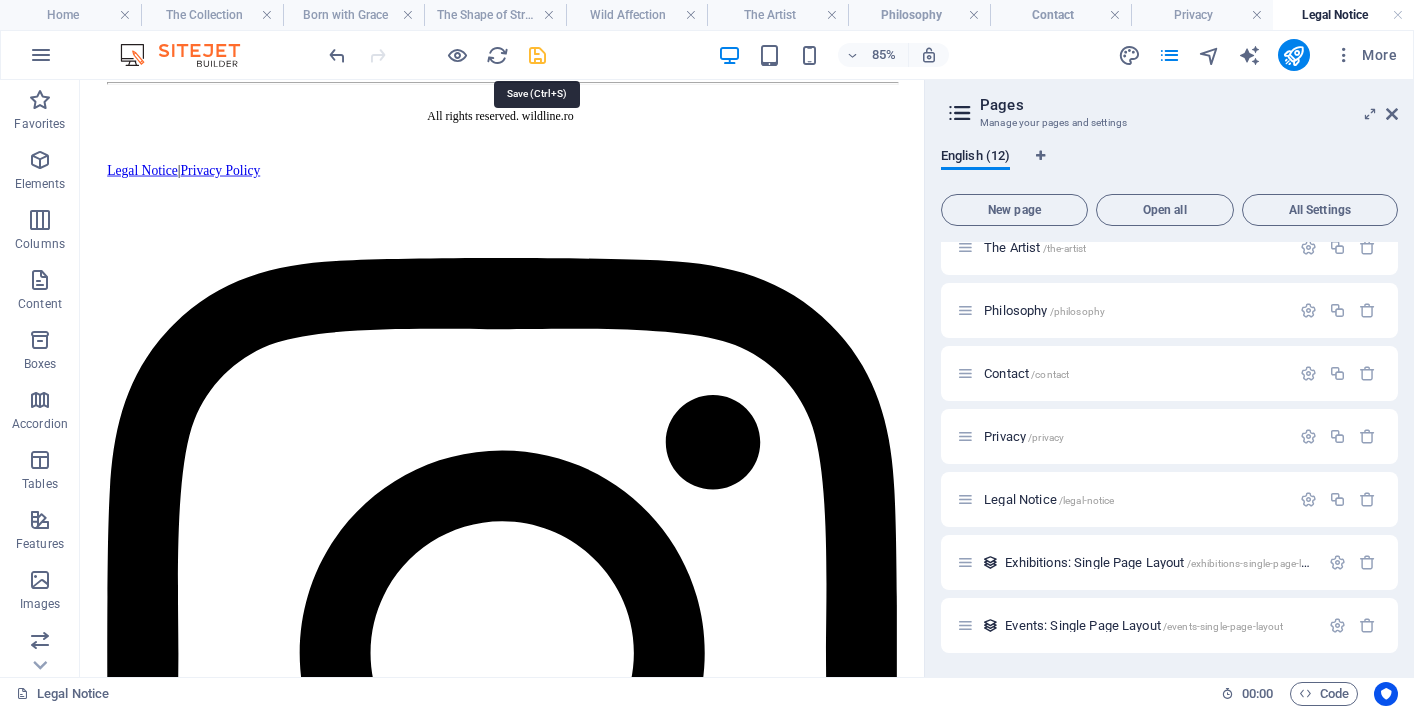 click at bounding box center (537, 55) 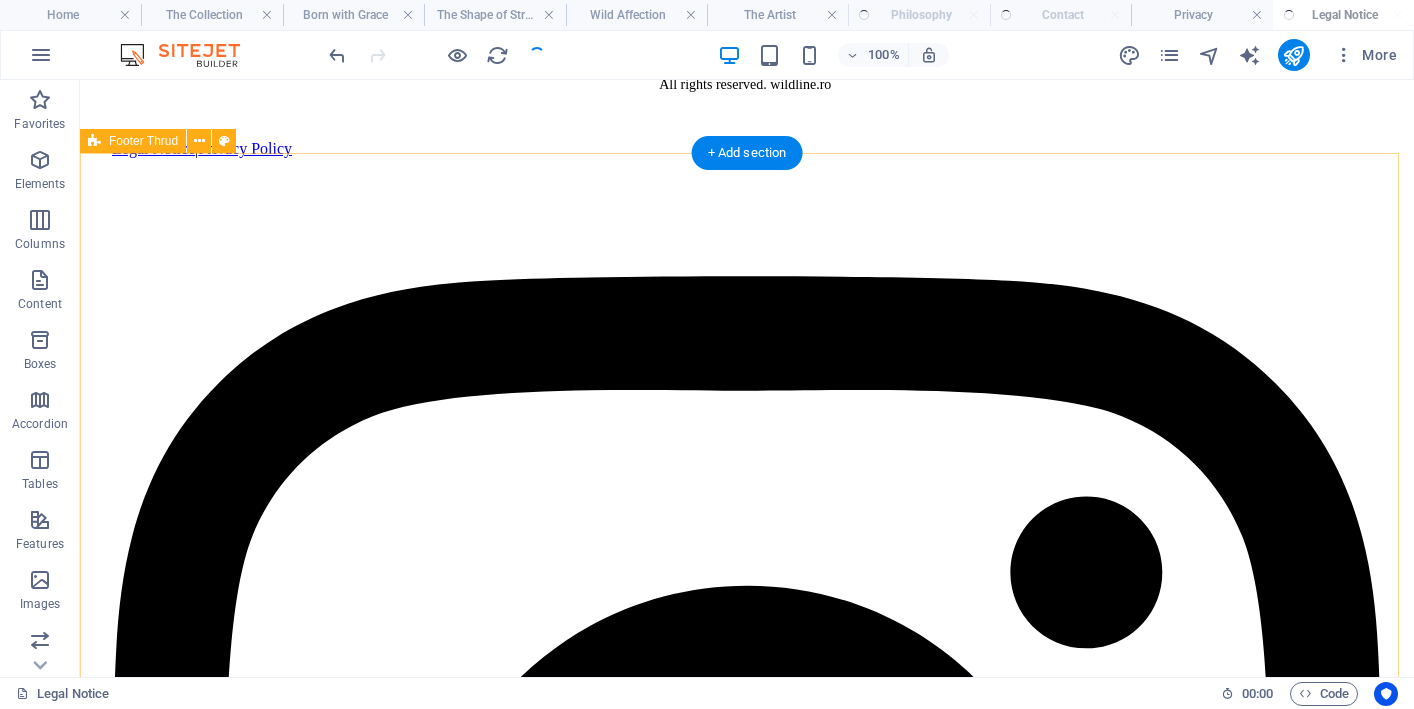 scroll, scrollTop: 2025, scrollLeft: 0, axis: vertical 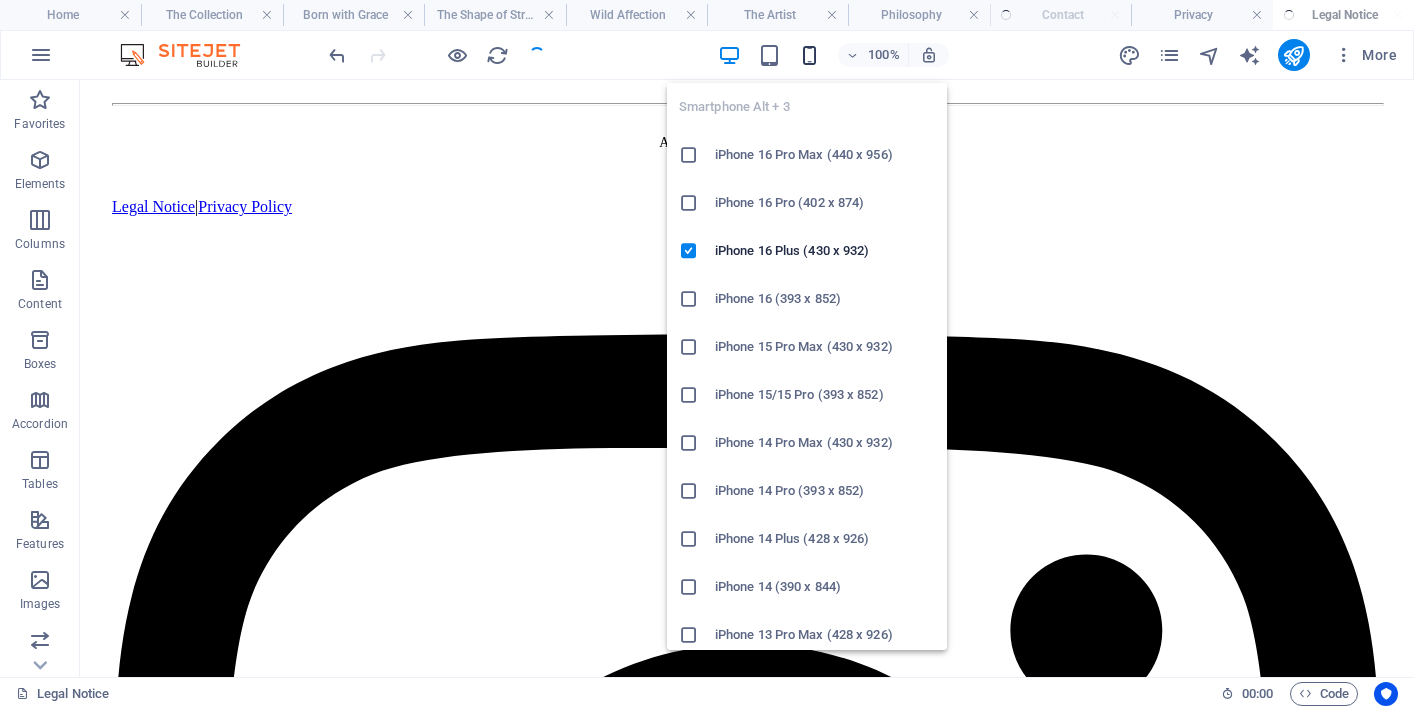click at bounding box center (809, 55) 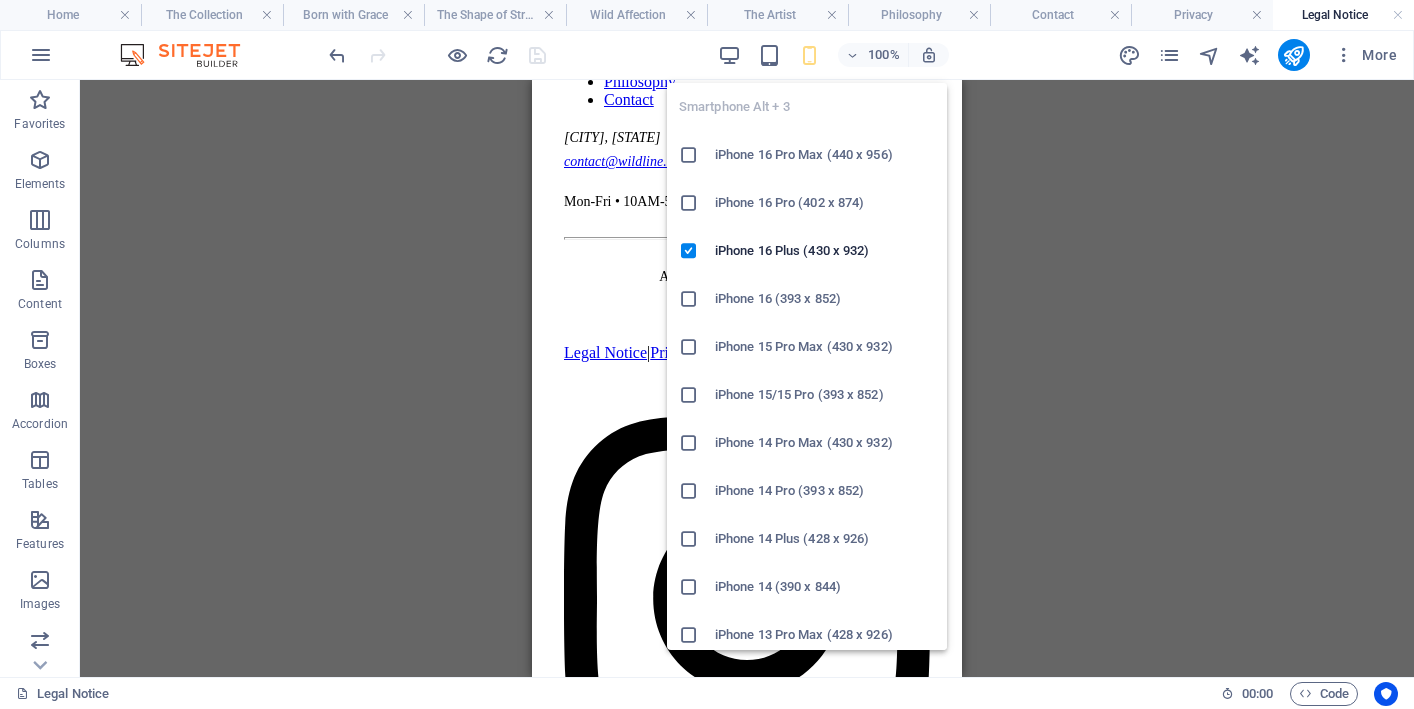 scroll, scrollTop: 1659, scrollLeft: 0, axis: vertical 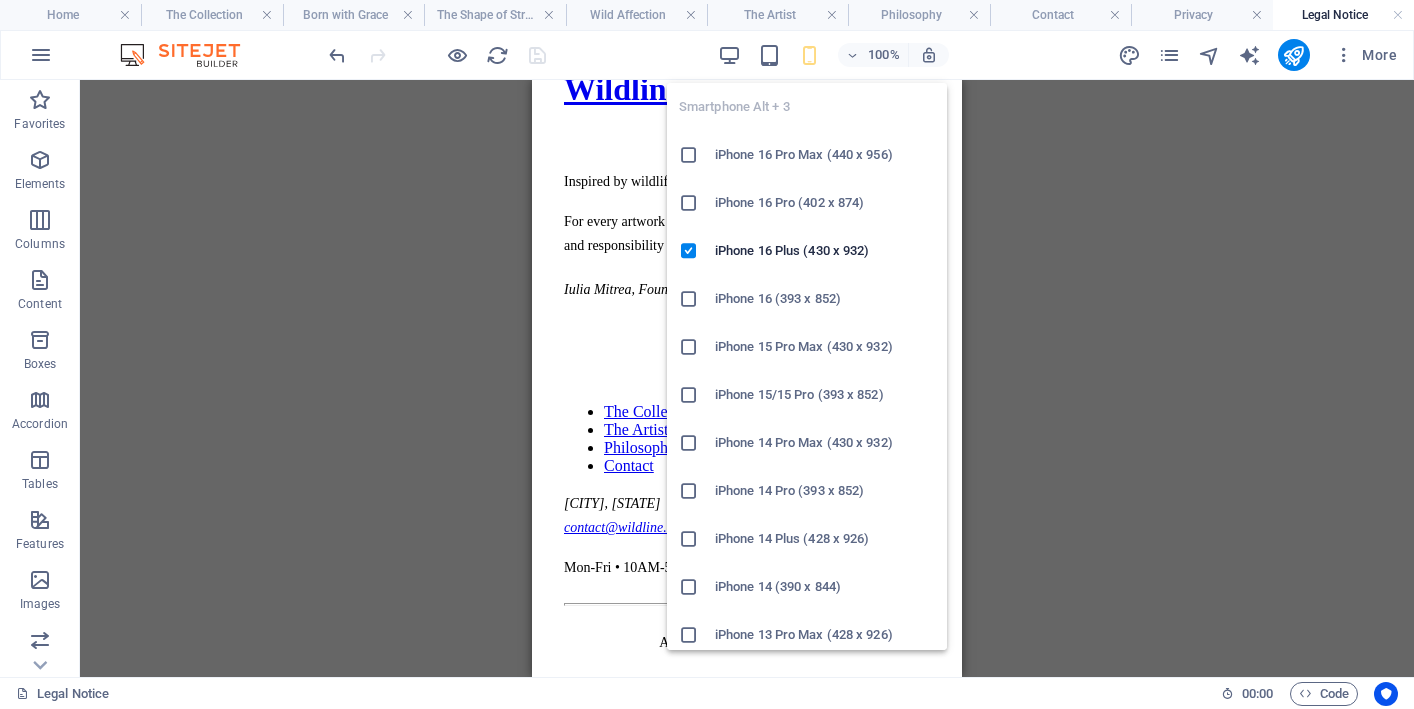 click on "Inspired by wildlife and our connection to the natural world.  For every artwork acquired, we plant a tree - a gesture of respect and responsibility towards nature. [FIRST] [LAST], Founder & Artist" at bounding box center (747, 254) 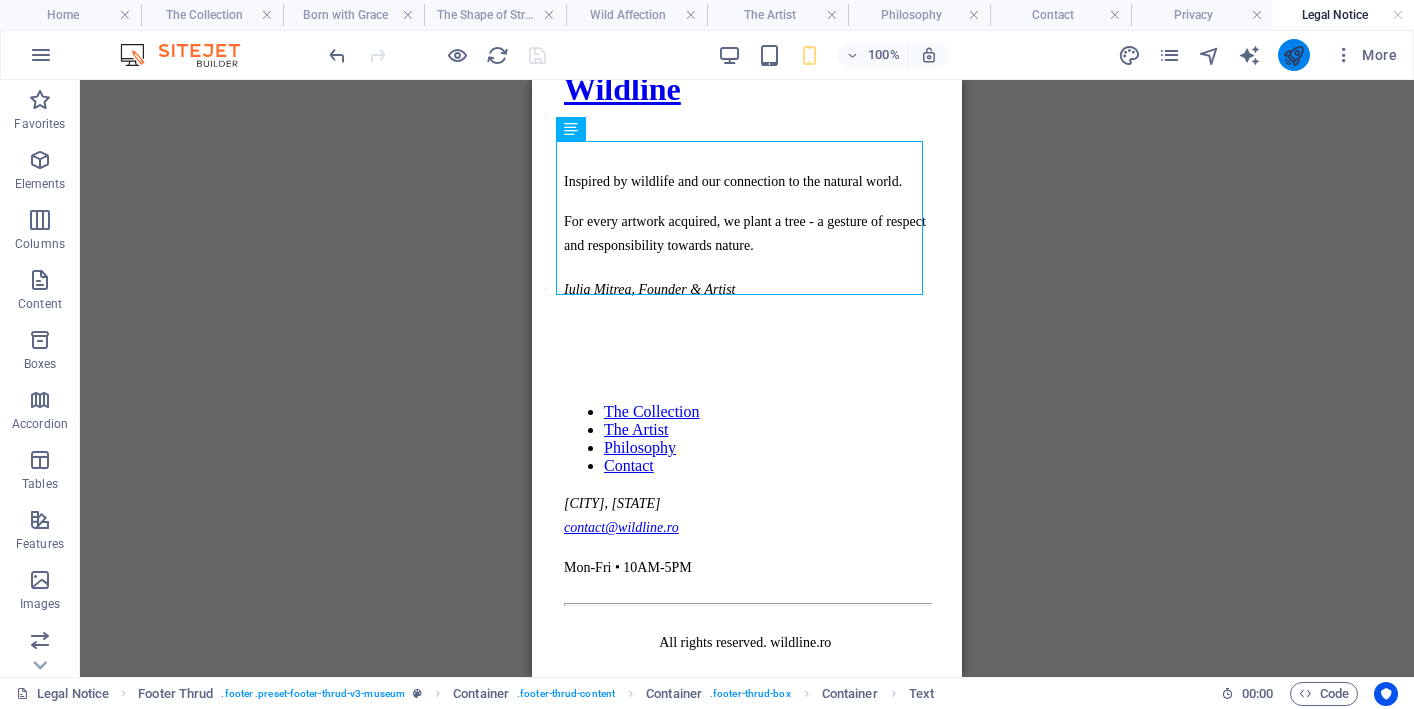 click at bounding box center (1293, 55) 